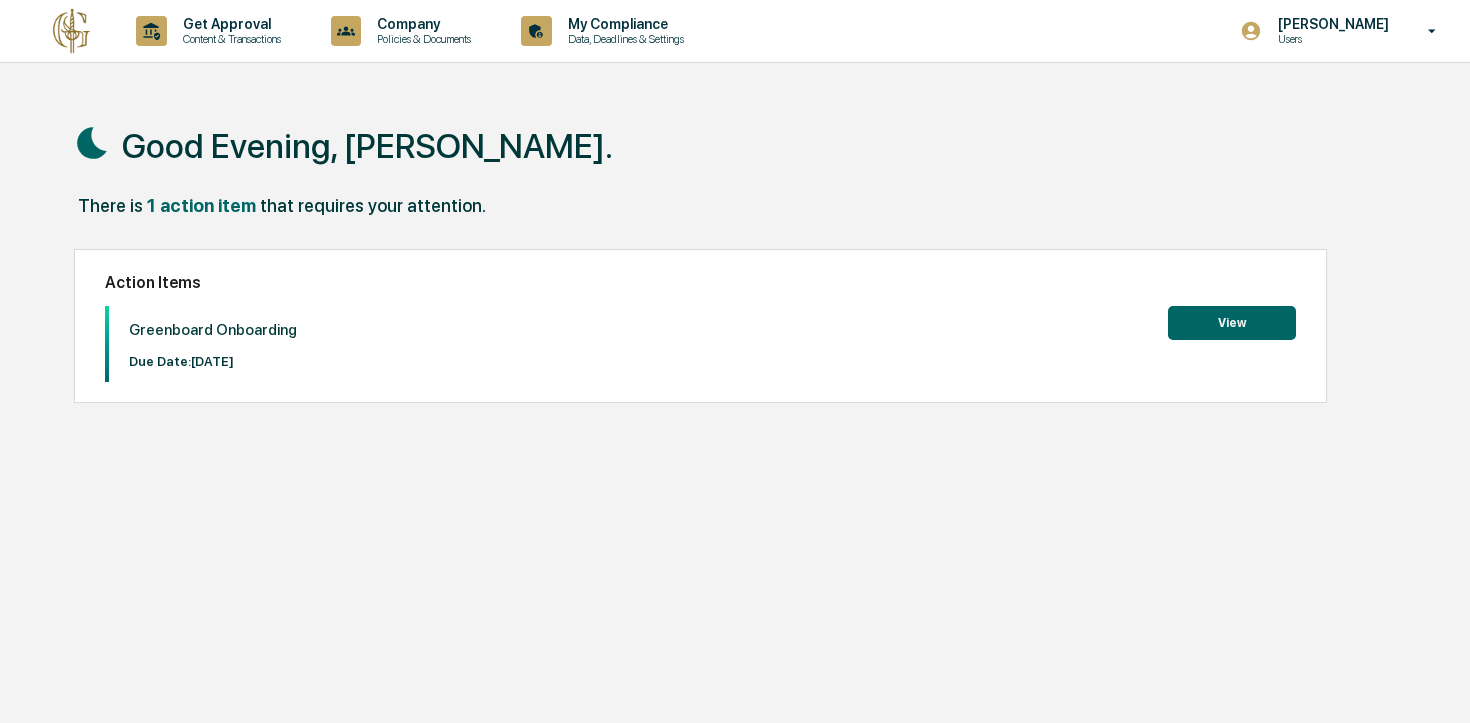scroll, scrollTop: 0, scrollLeft: 0, axis: both 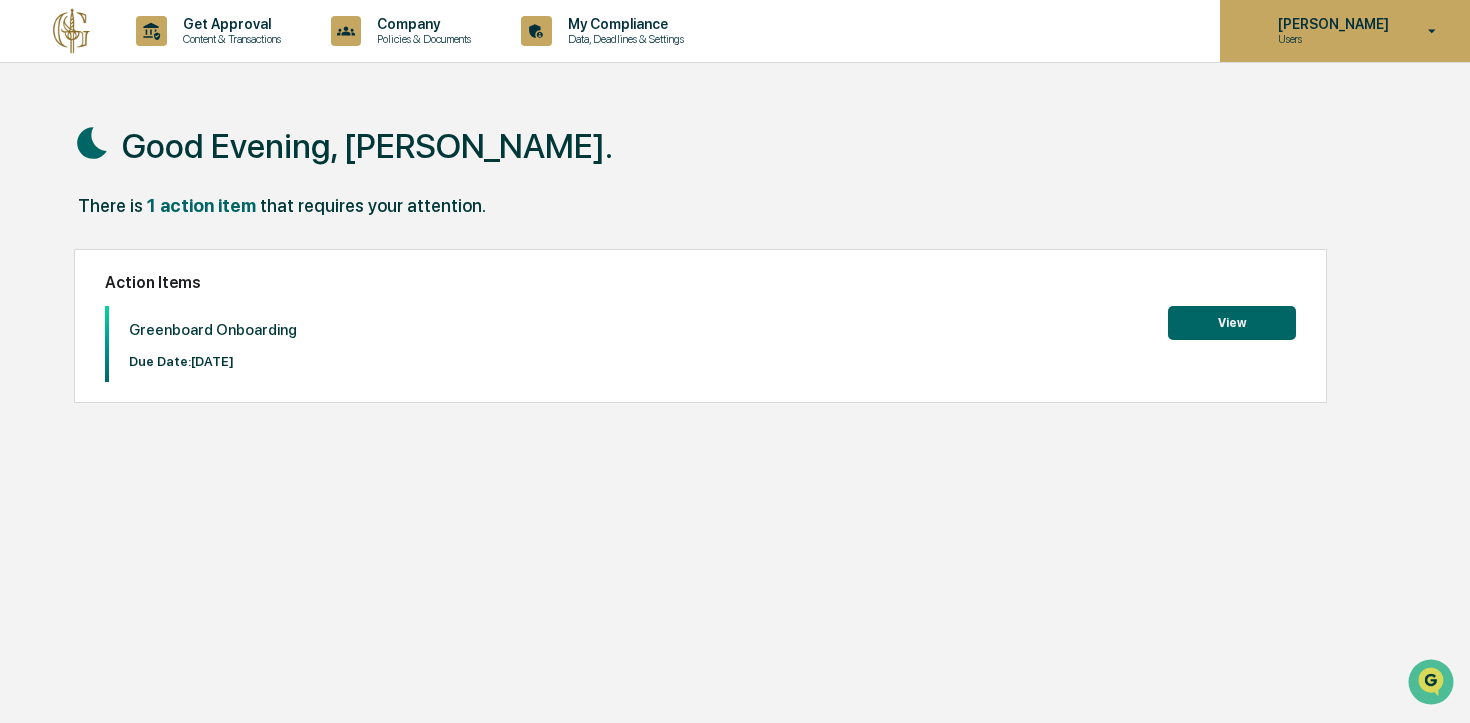 click 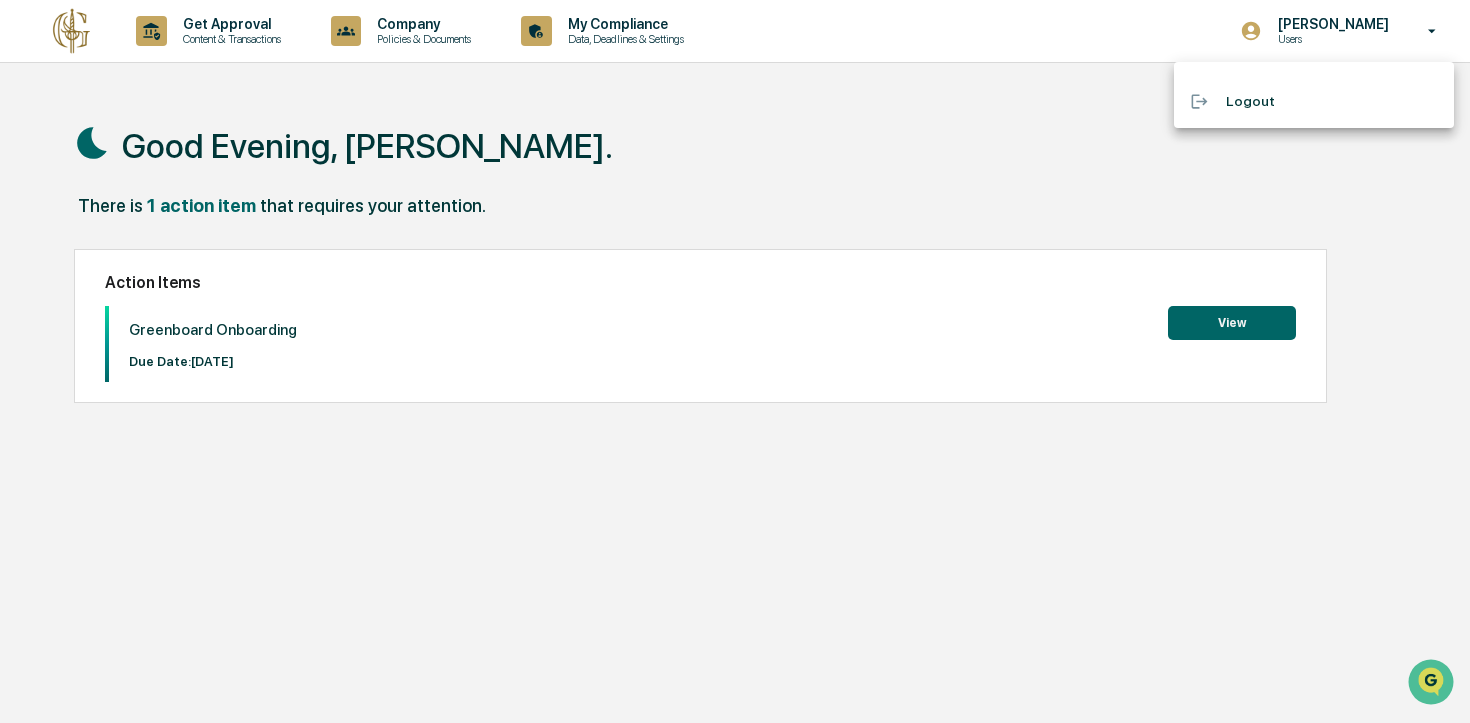 click at bounding box center (735, 361) 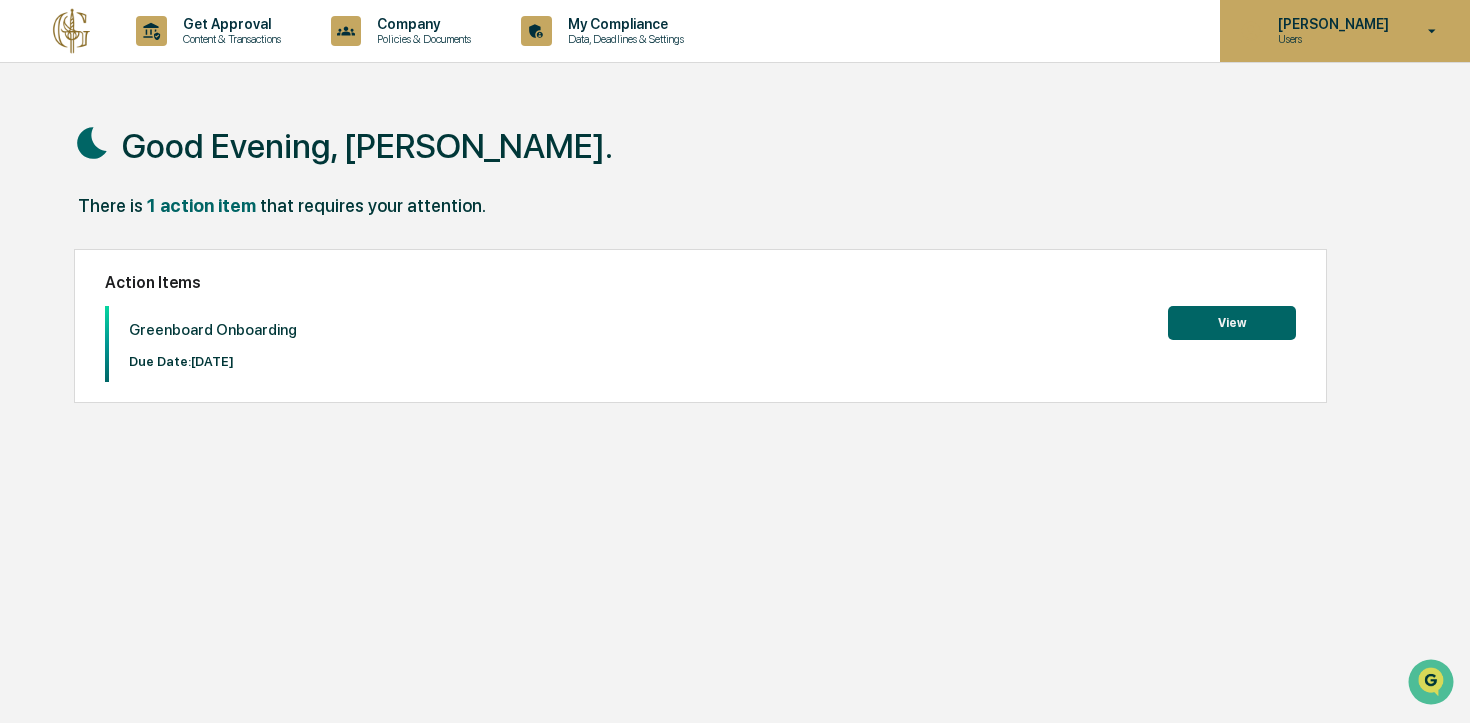 click 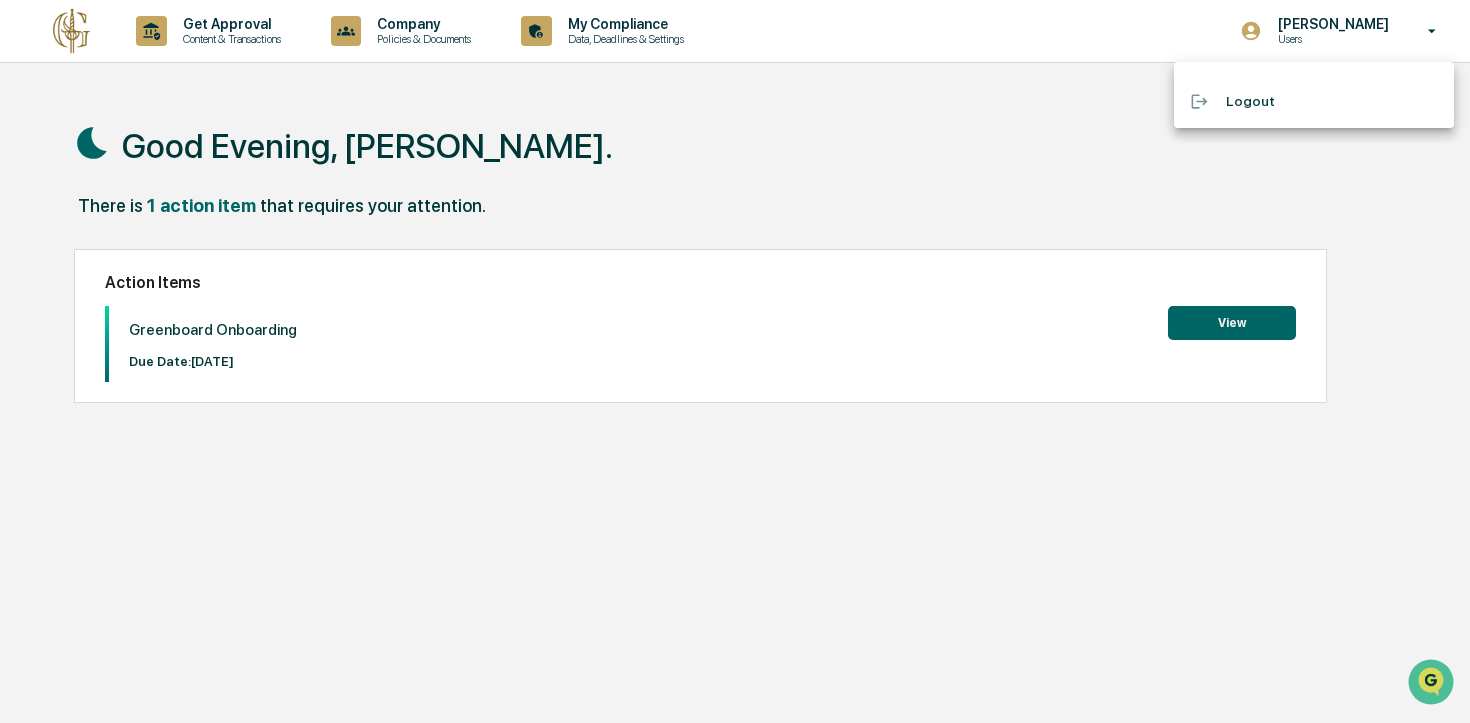 click at bounding box center (735, 361) 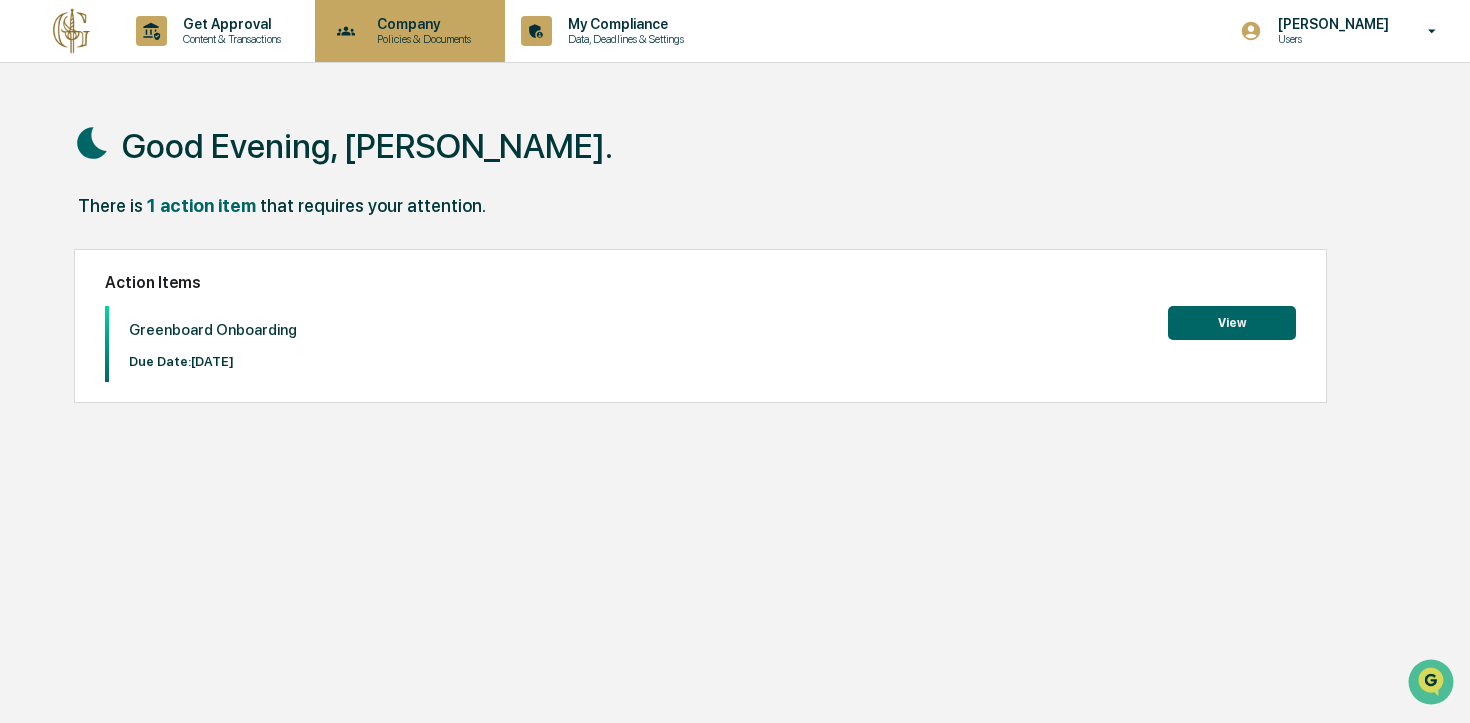 click on "Policies & Documents" at bounding box center [421, 39] 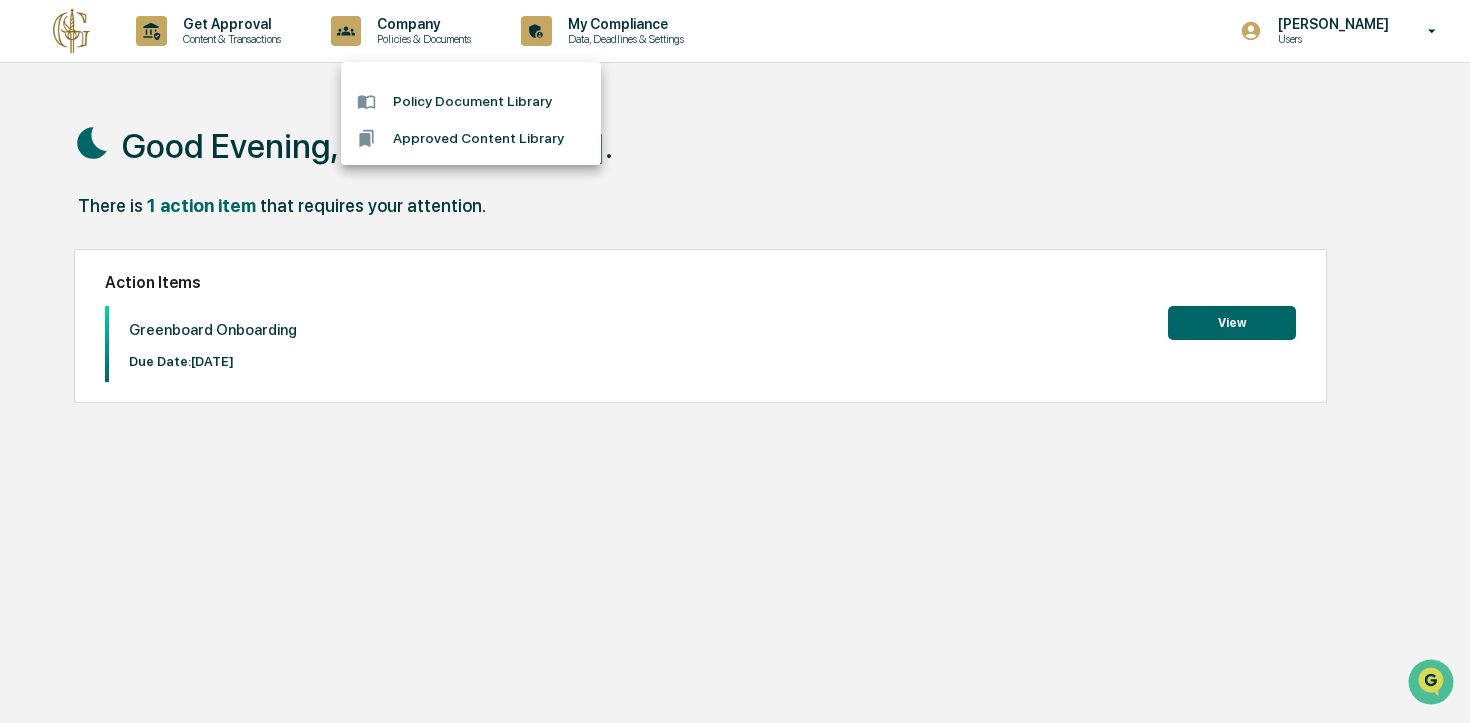click at bounding box center [735, 361] 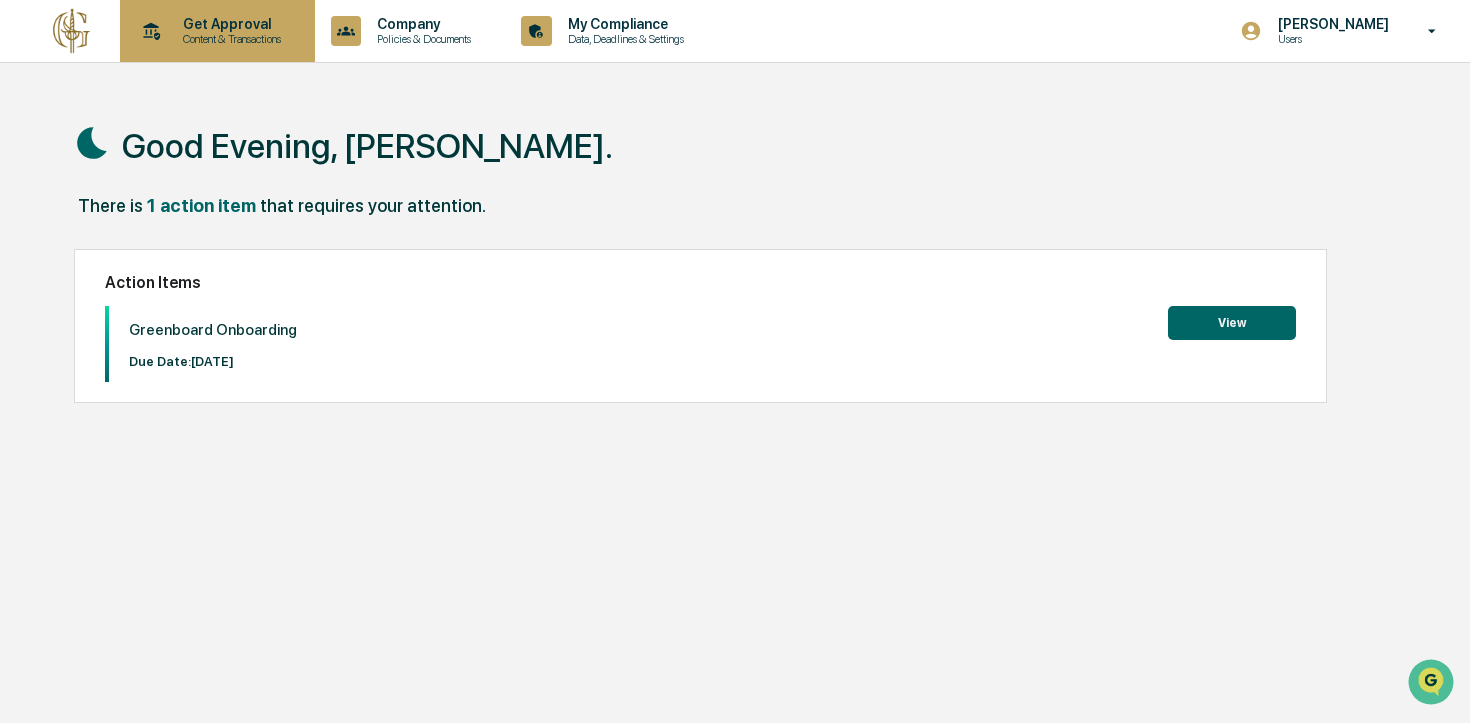 click on "Content & Transactions" at bounding box center [229, 39] 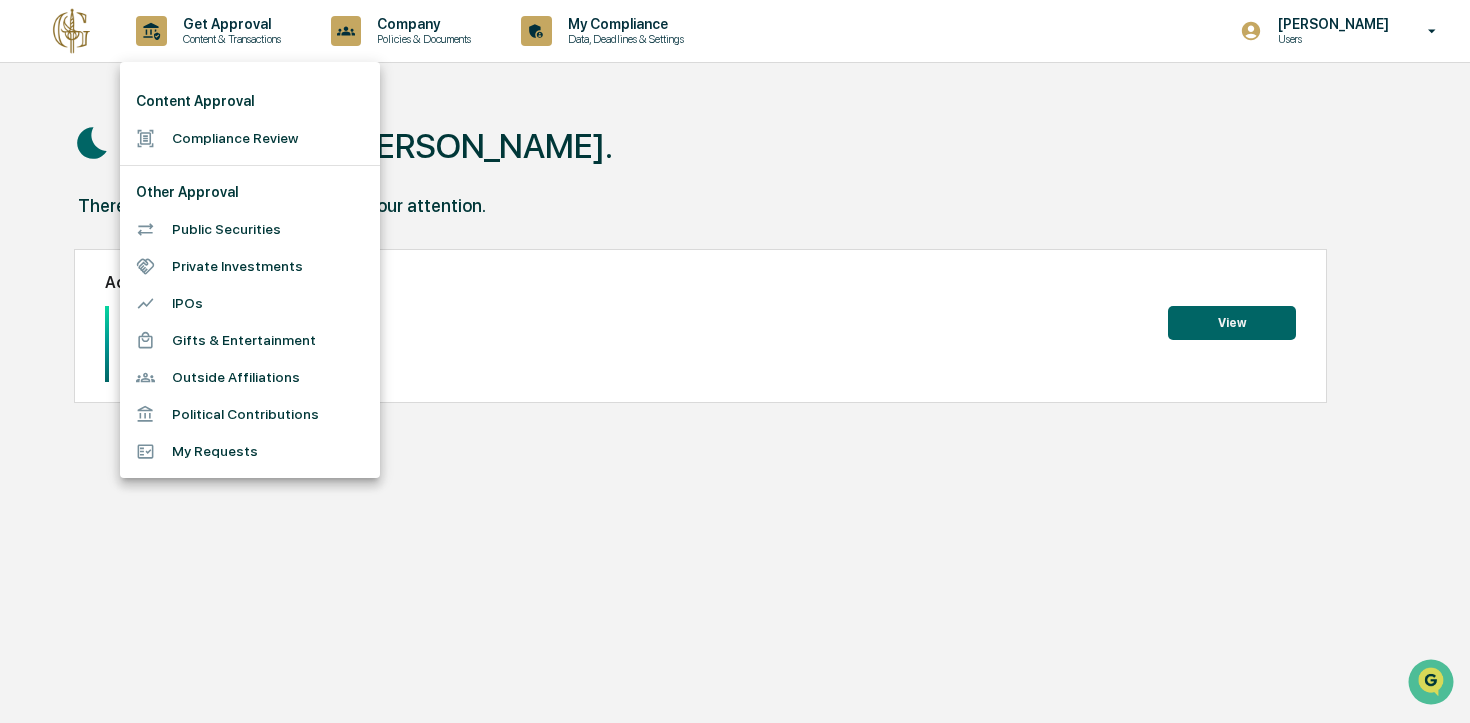 click at bounding box center (735, 361) 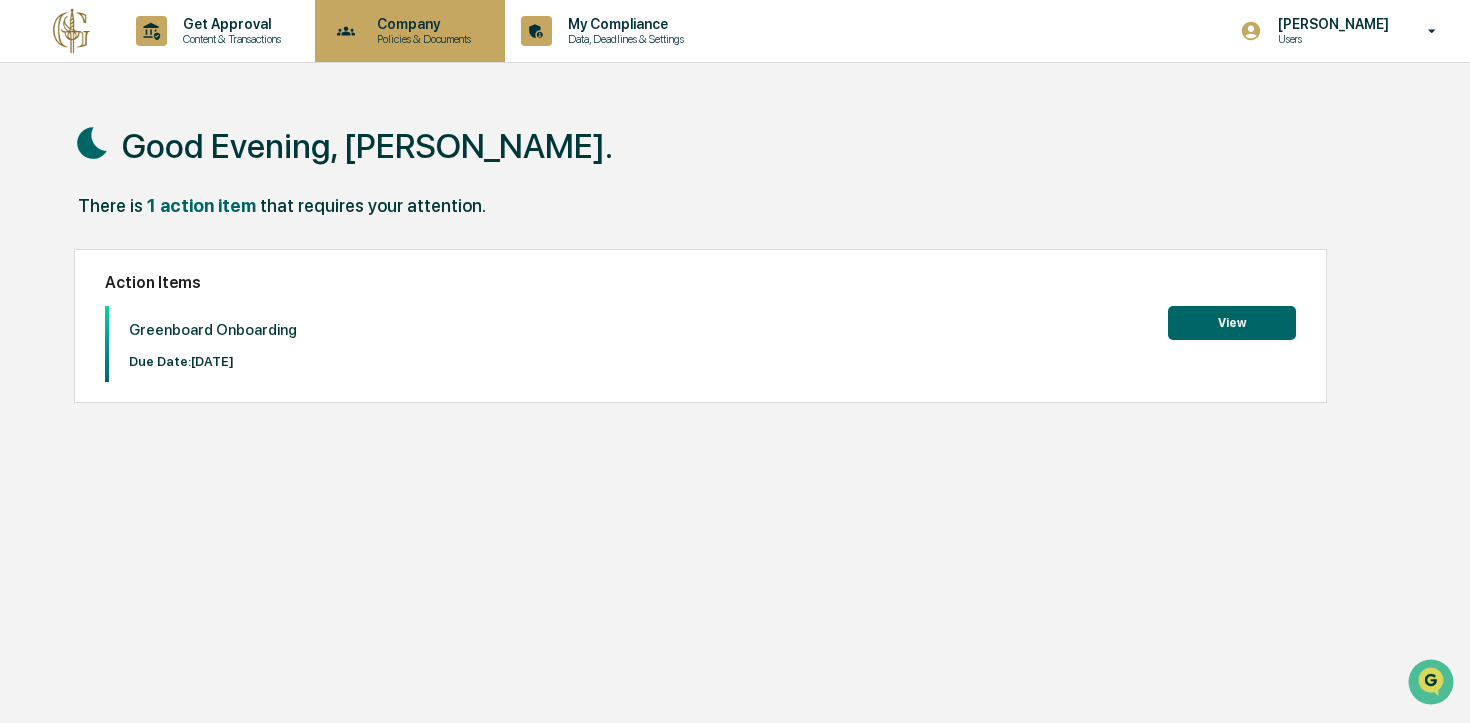 click on "Policies & Documents" at bounding box center (421, 39) 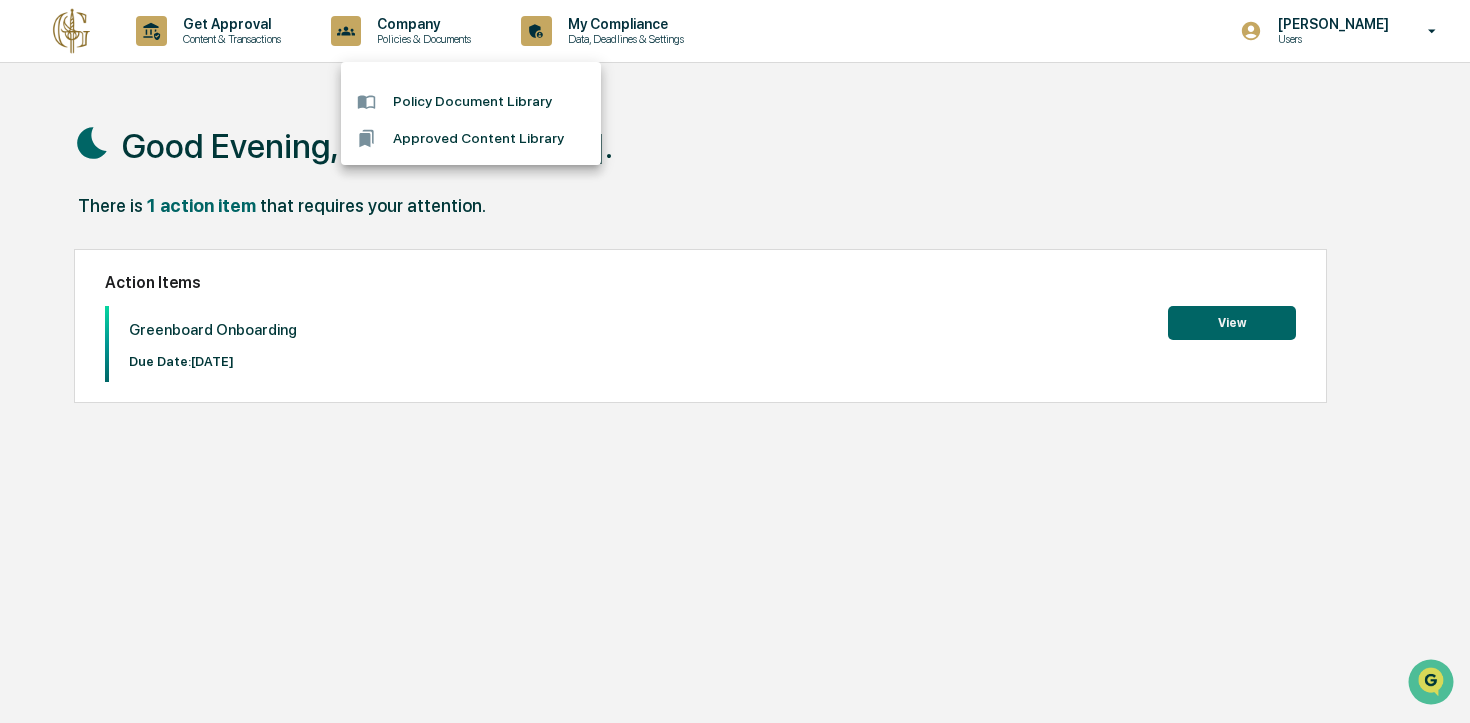 click at bounding box center [735, 361] 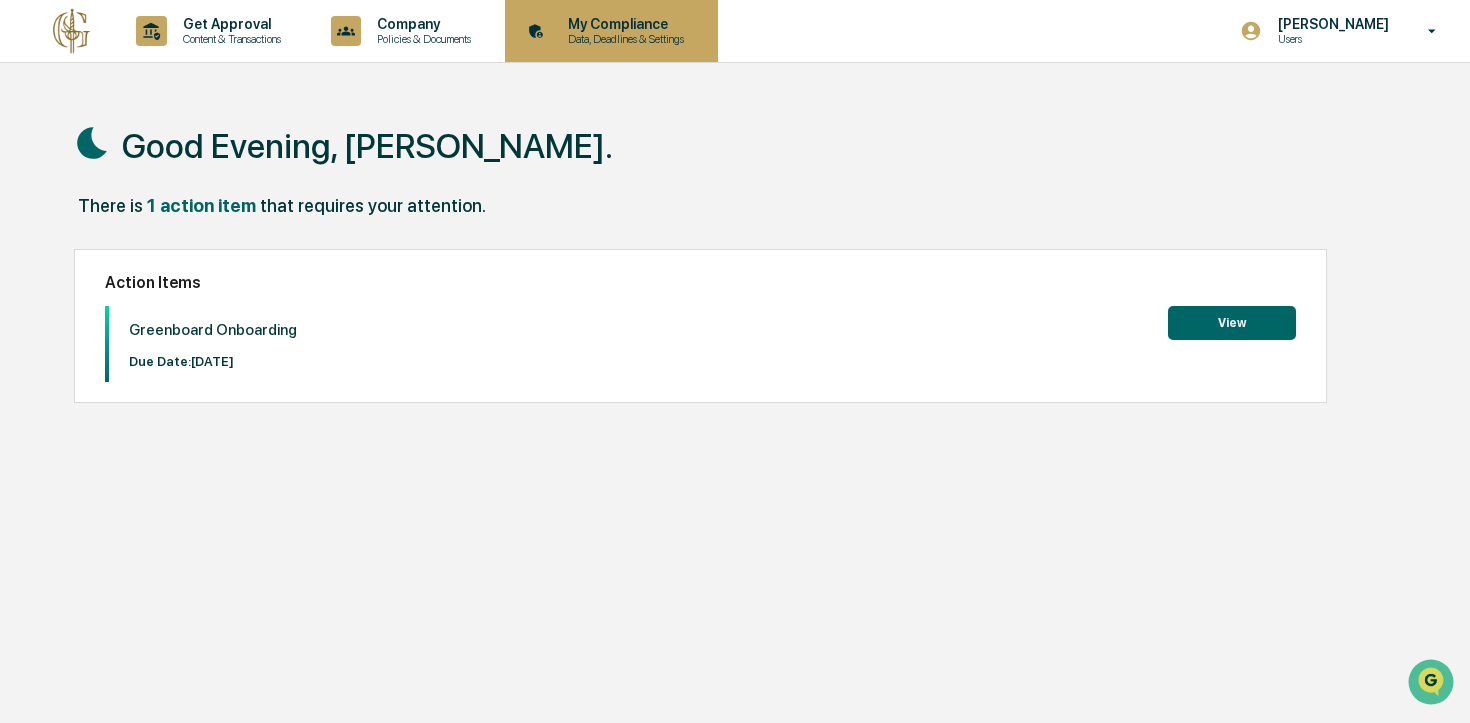 click on "My Compliance" at bounding box center (623, 24) 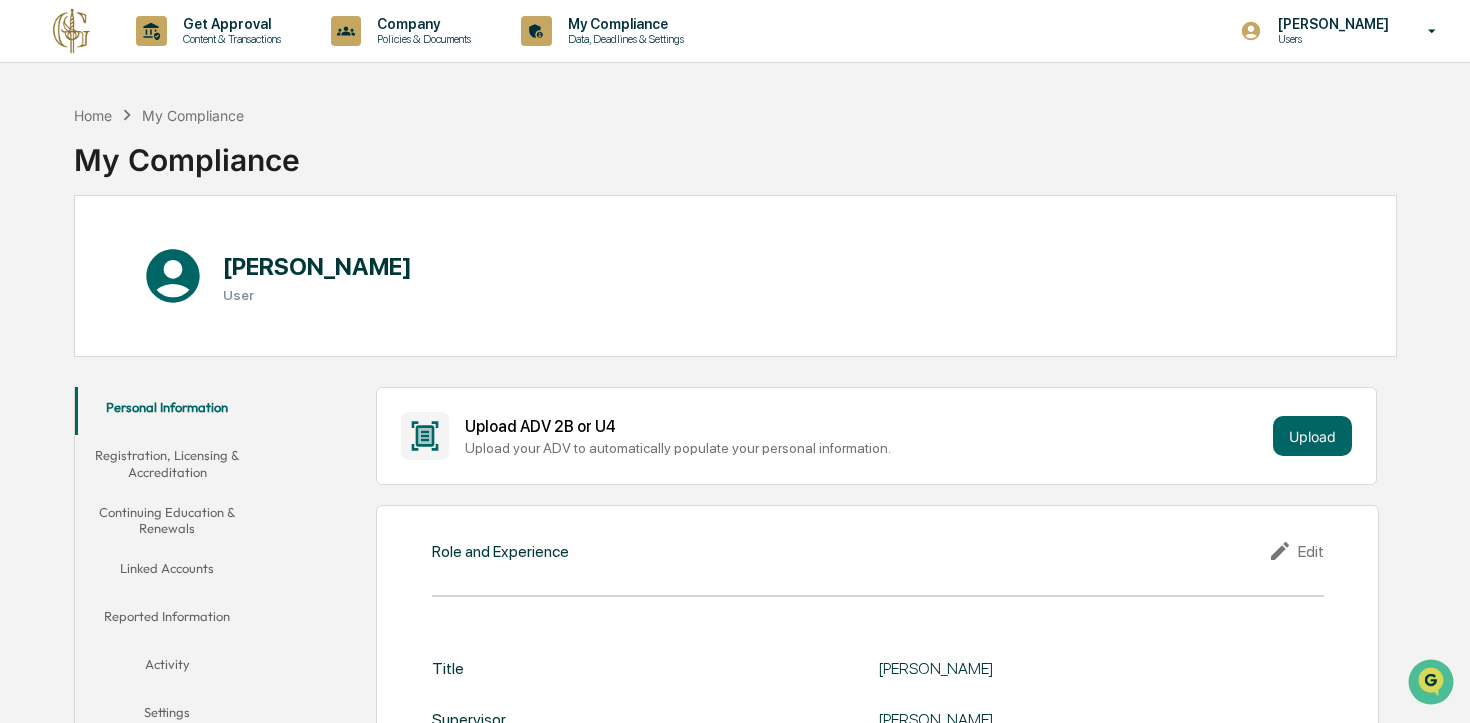 click 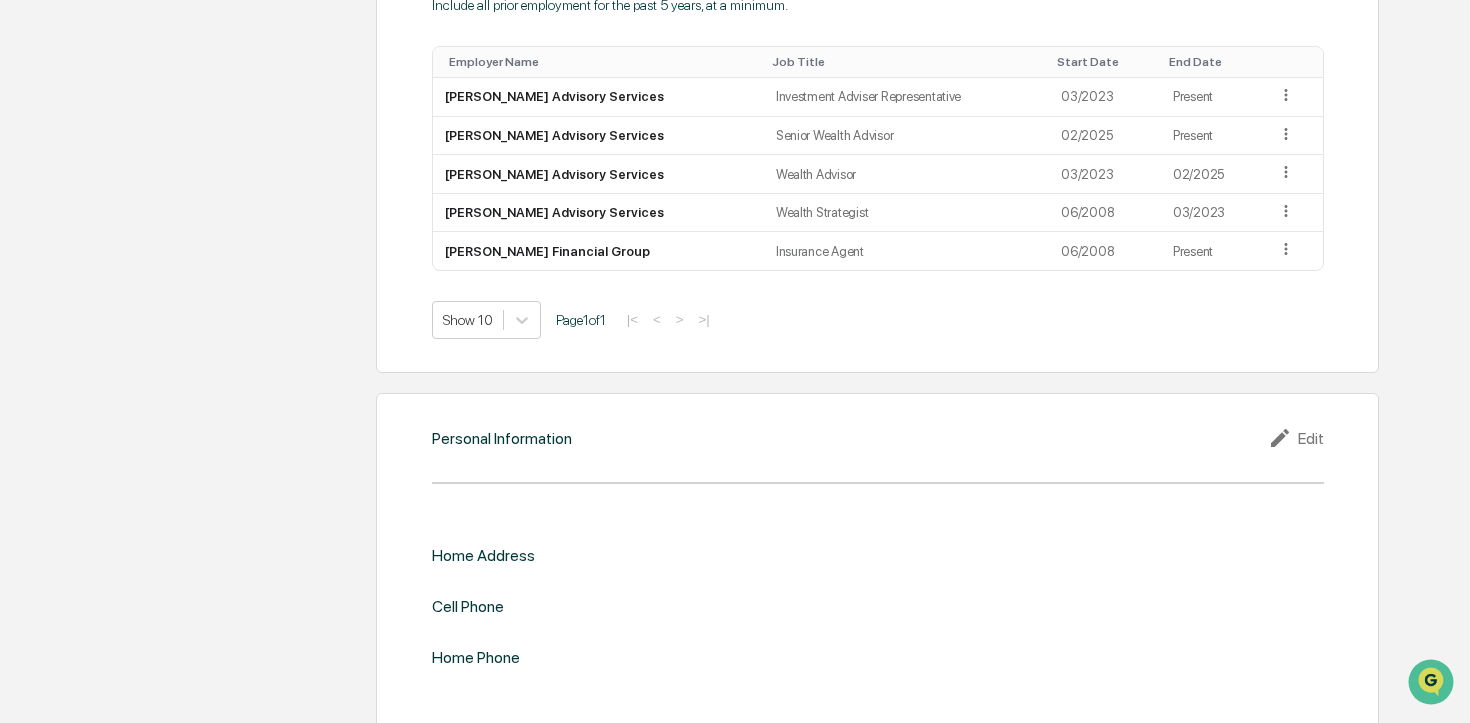 scroll, scrollTop: 1634, scrollLeft: 0, axis: vertical 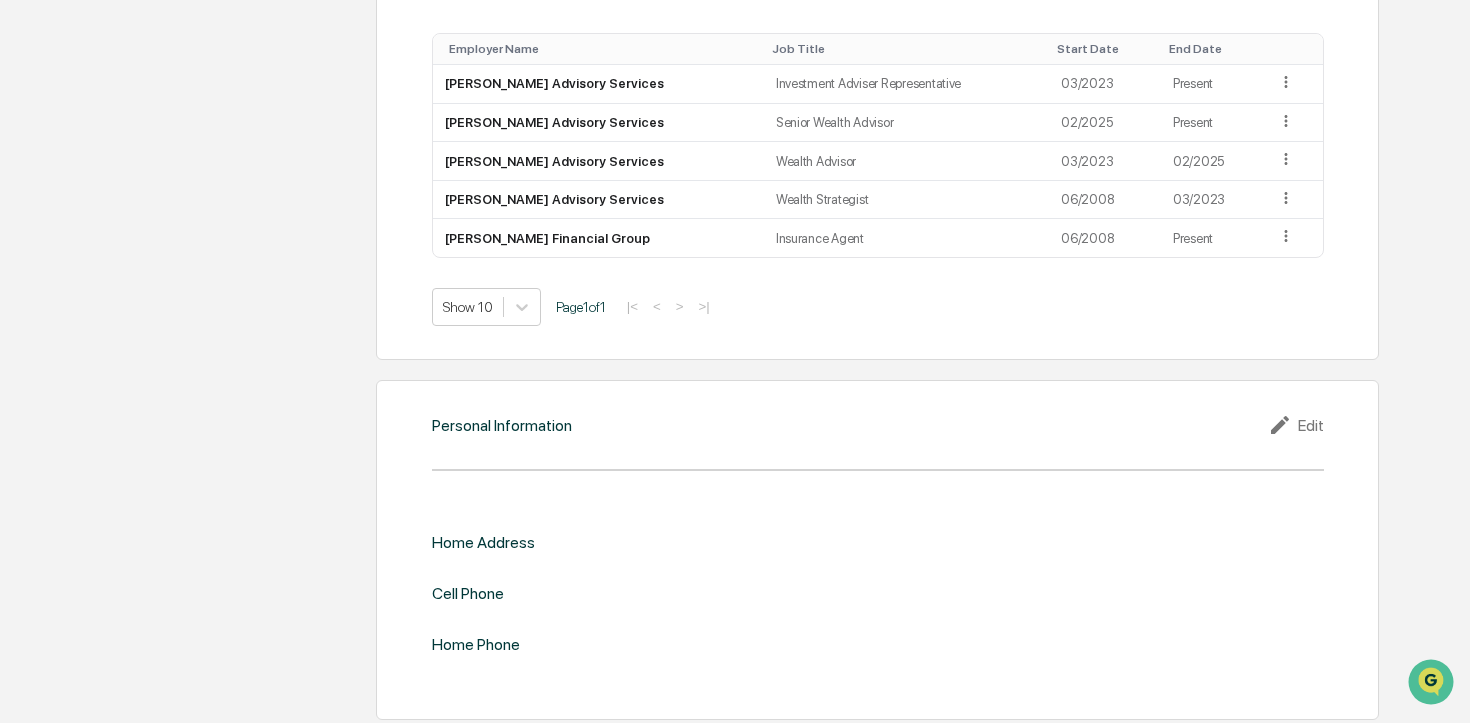 click on "Edit" at bounding box center [1296, 425] 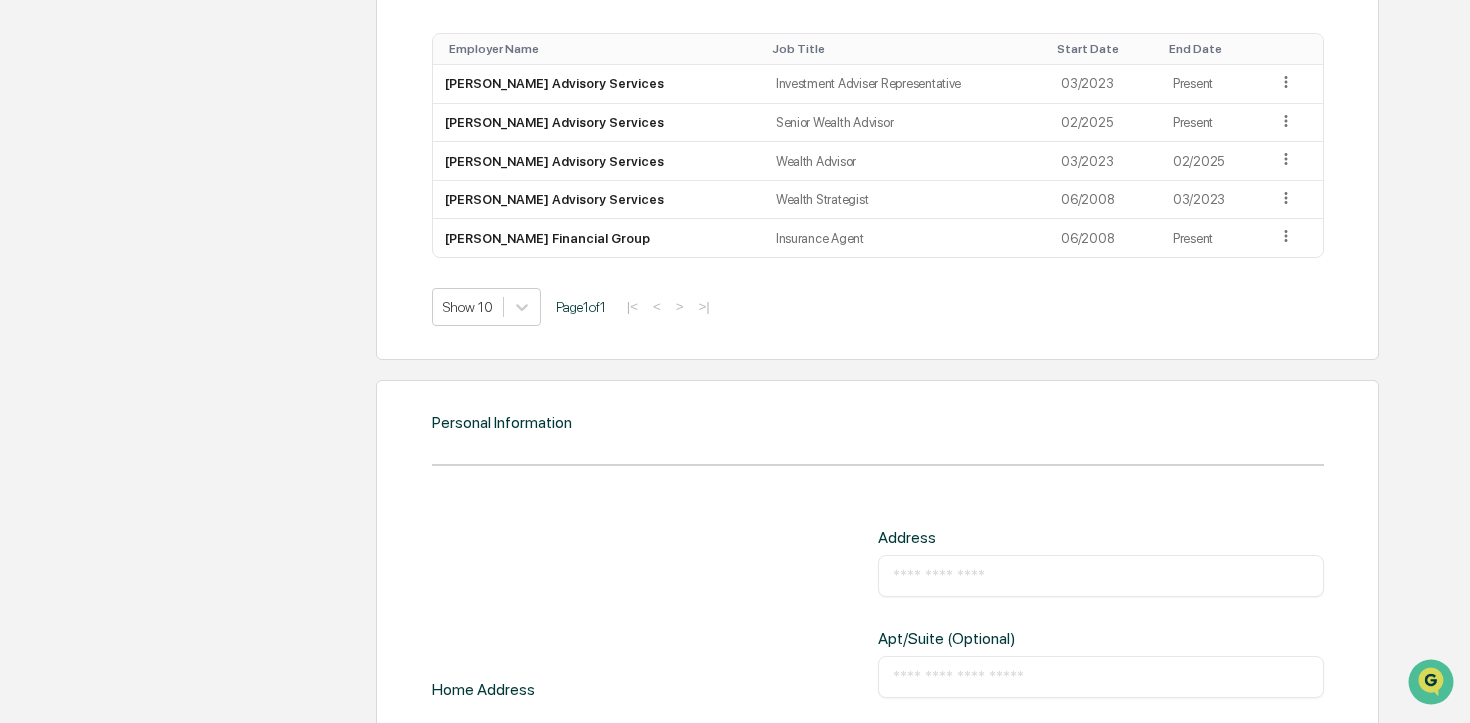 click at bounding box center (1101, 576) 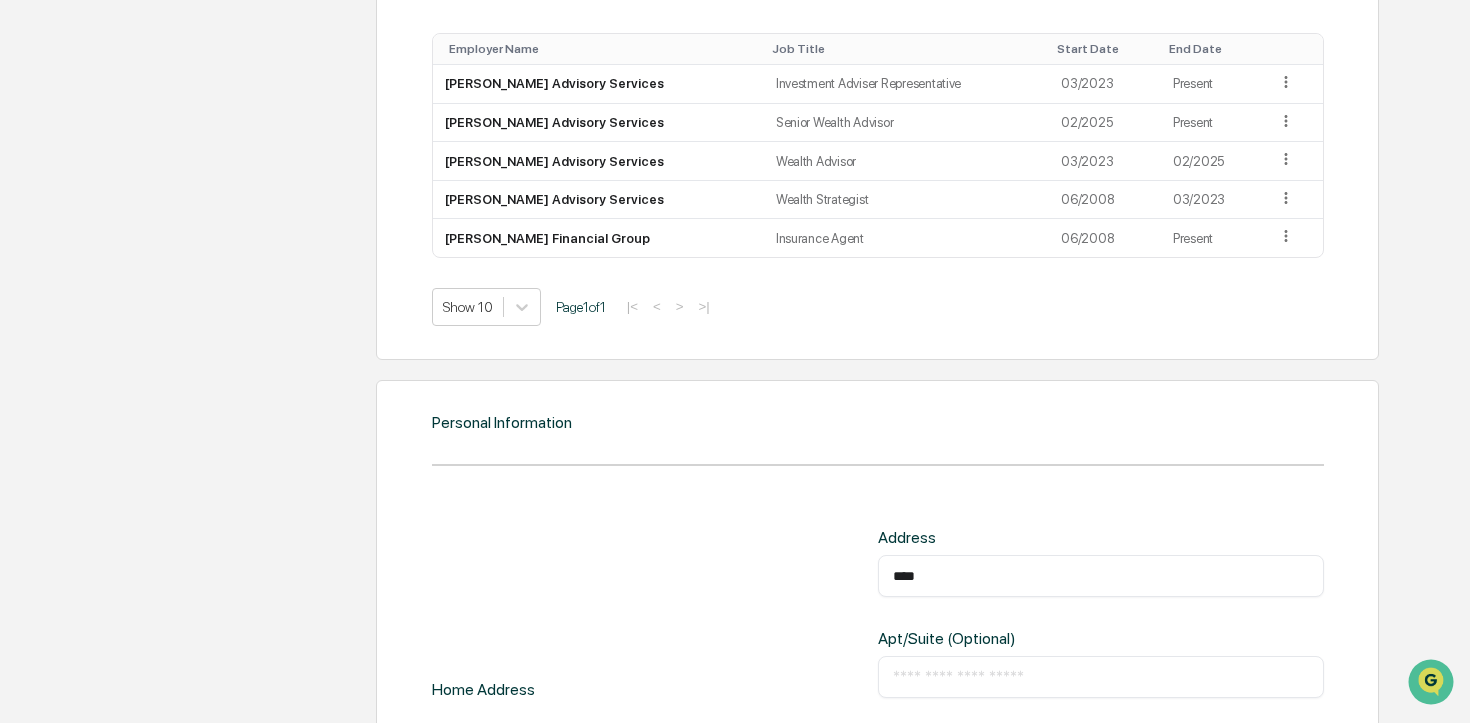 type on "**********" 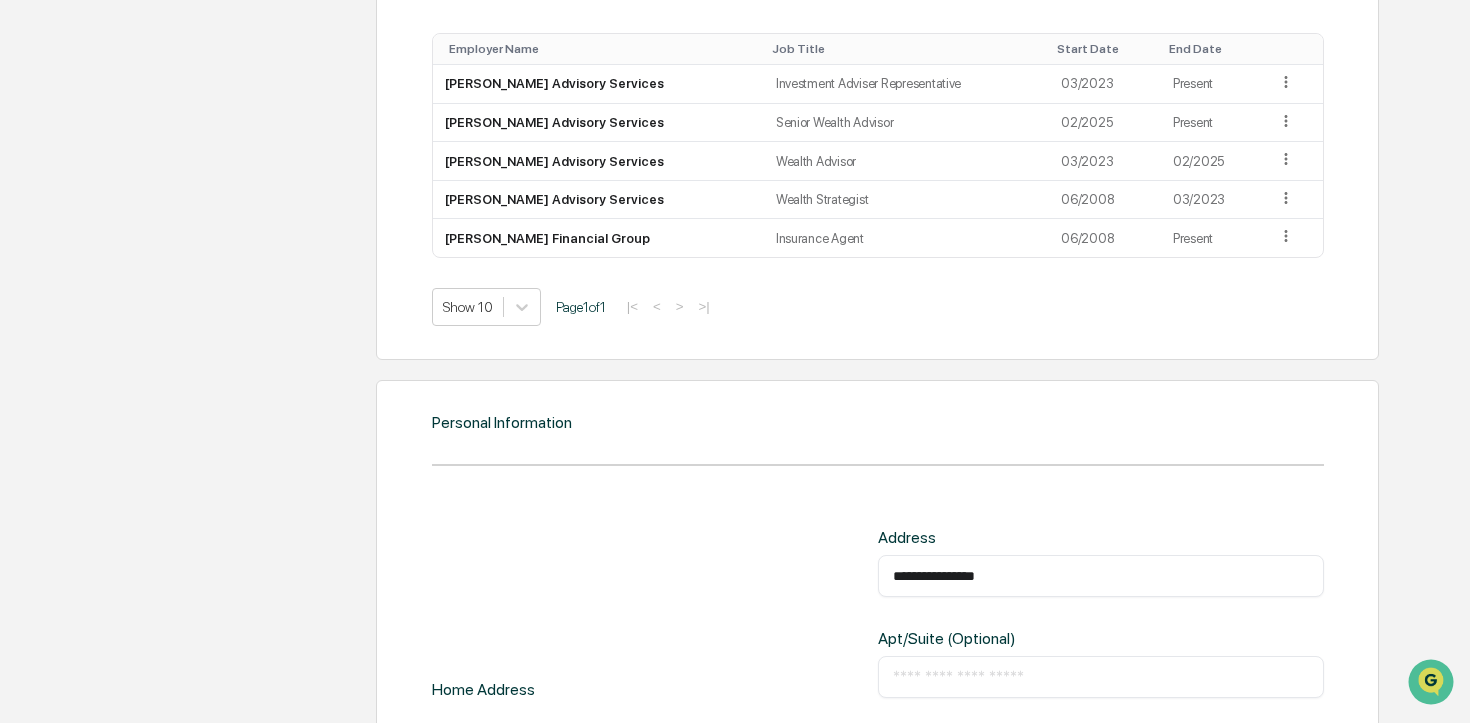 type on "**" 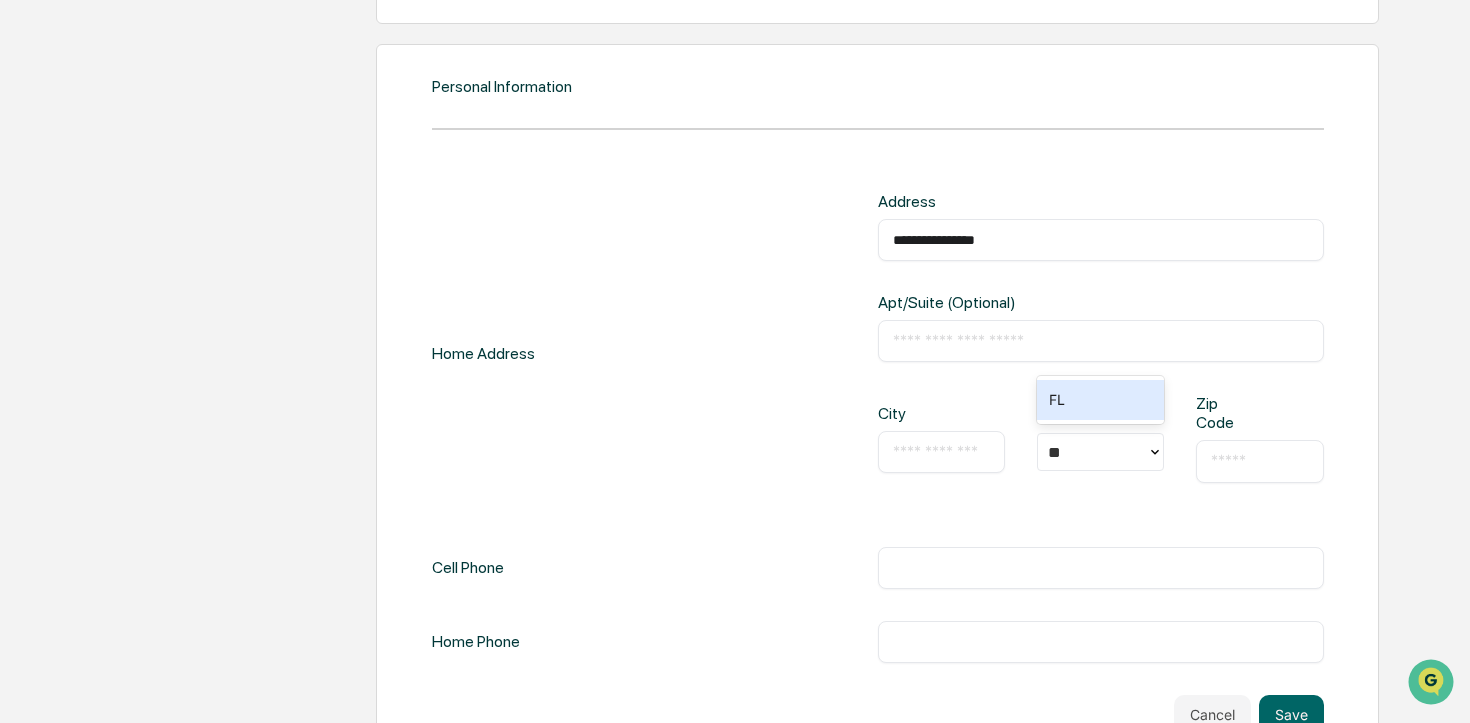 scroll, scrollTop: 2019, scrollLeft: 0, axis: vertical 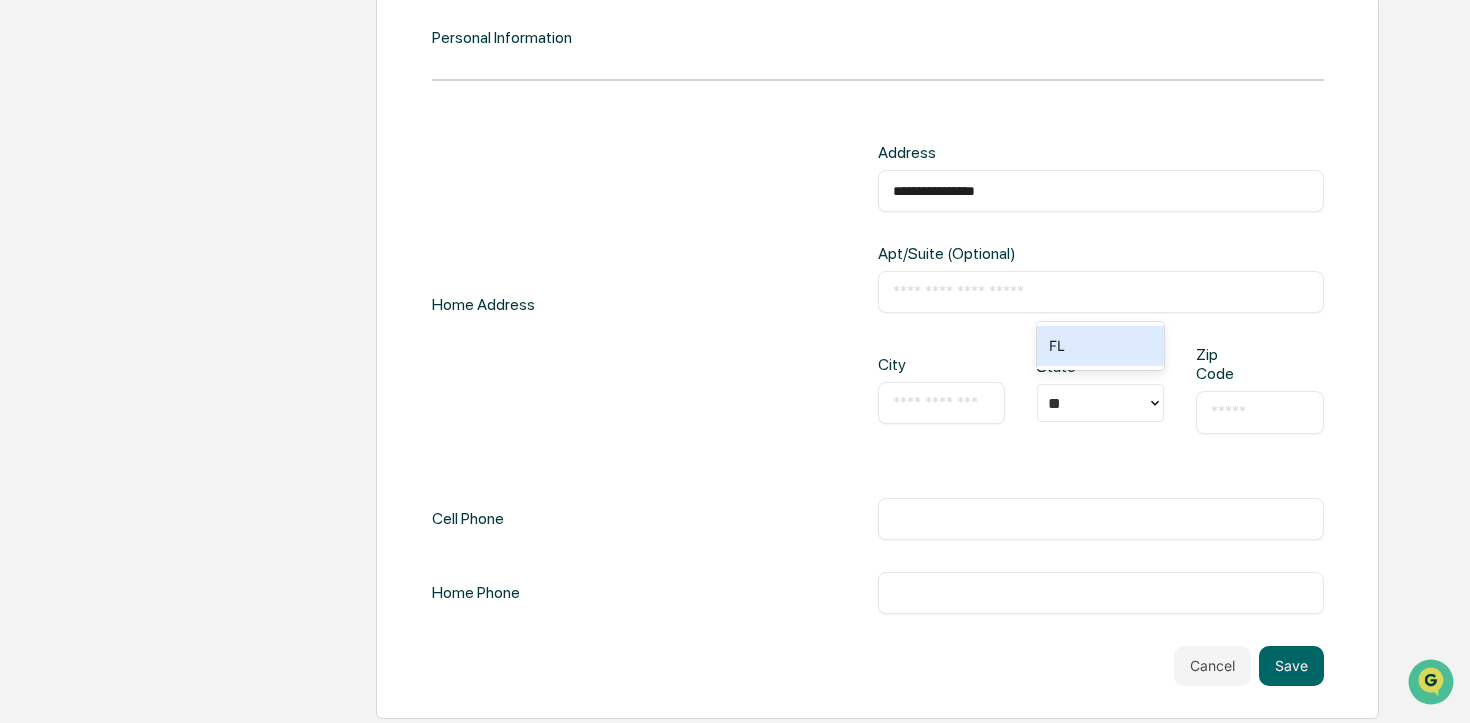 click at bounding box center [941, 403] 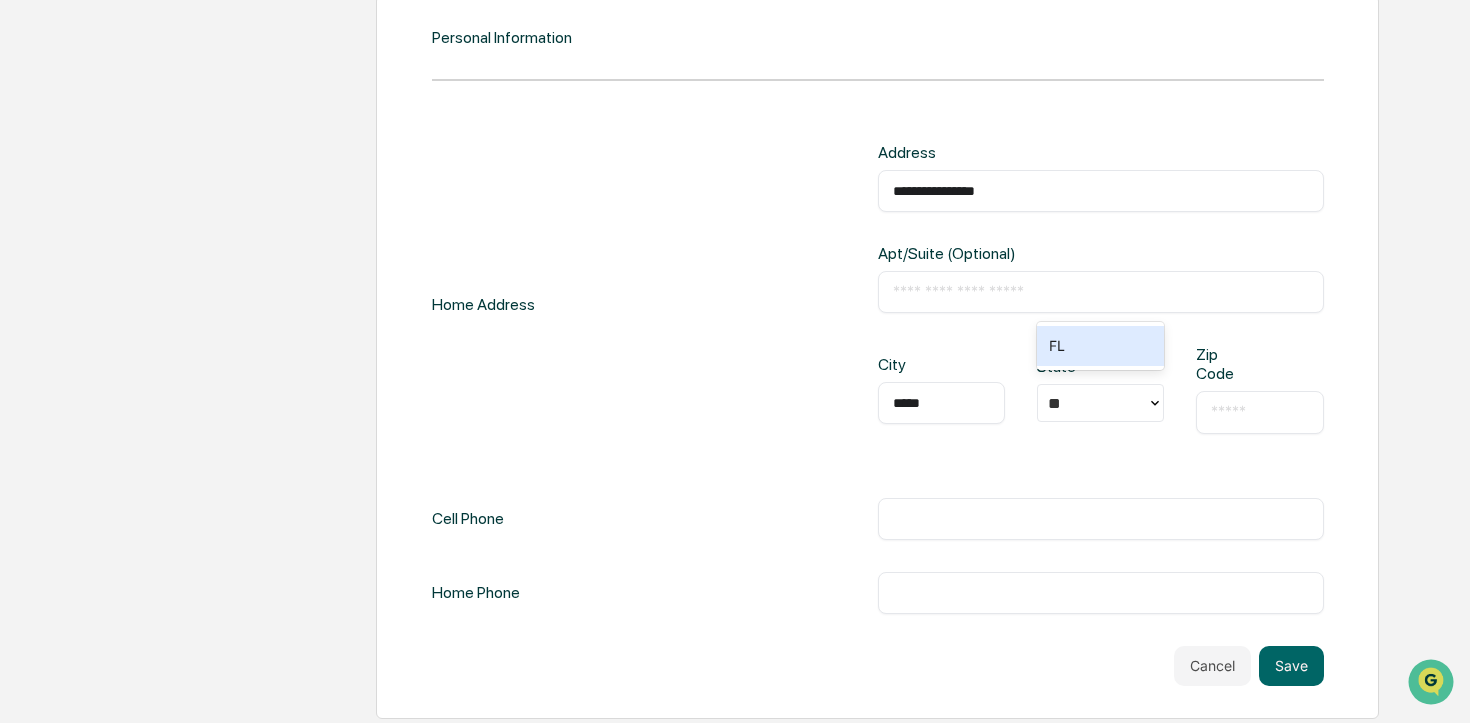 type on "*****" 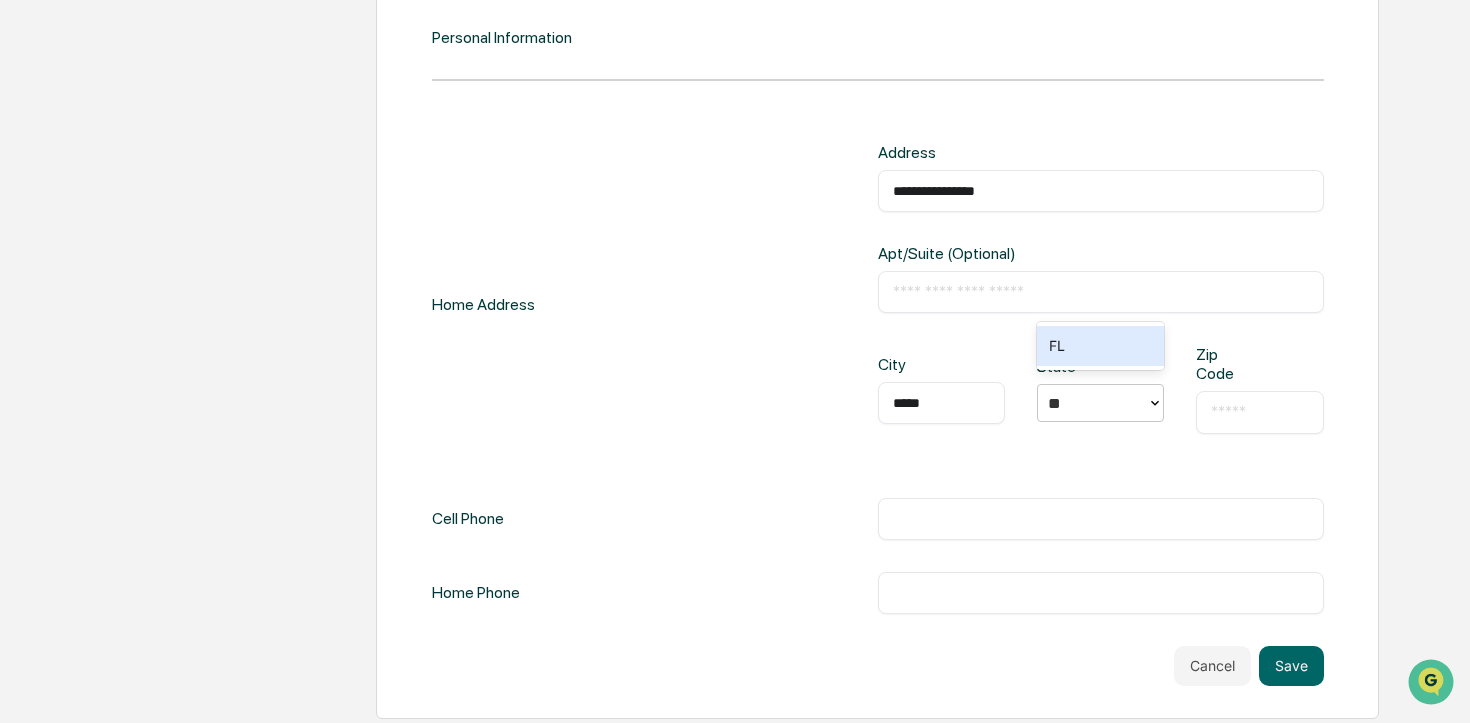 type 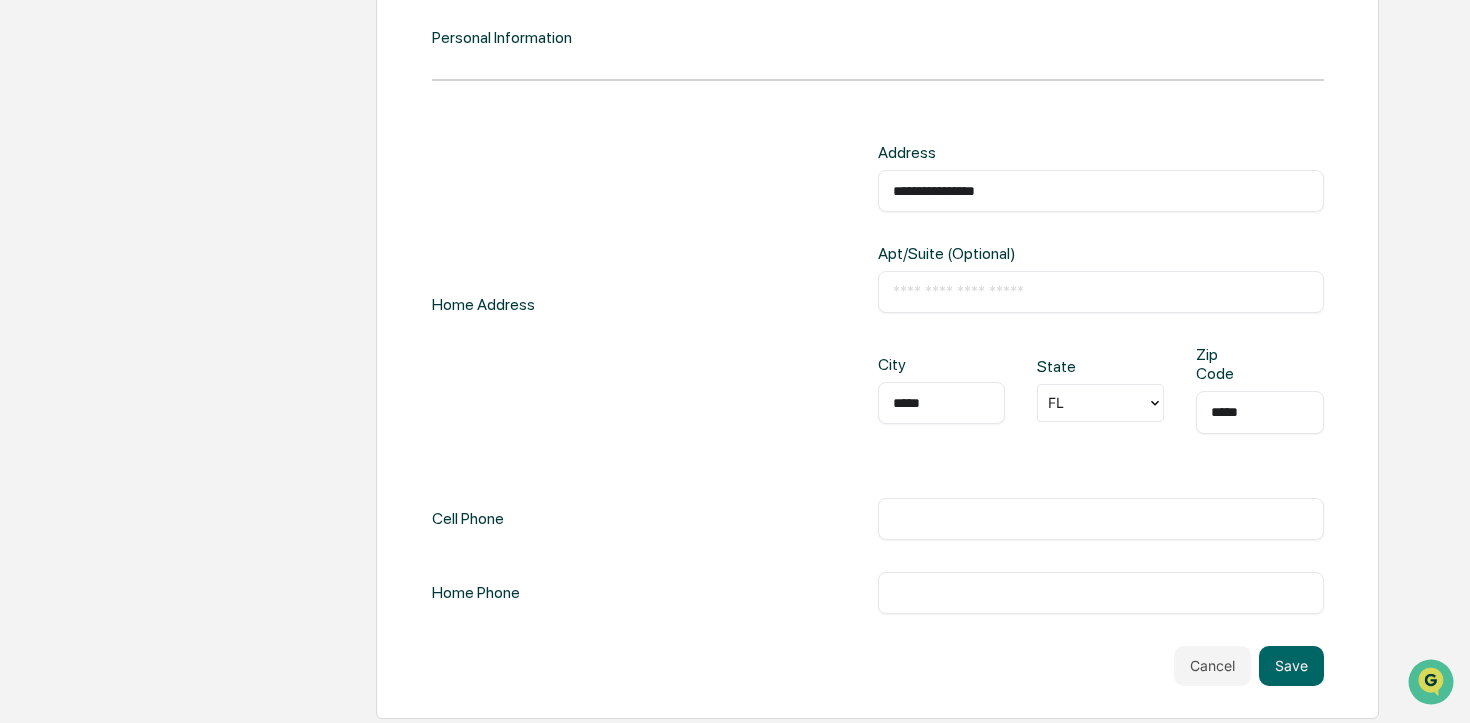 type on "*****" 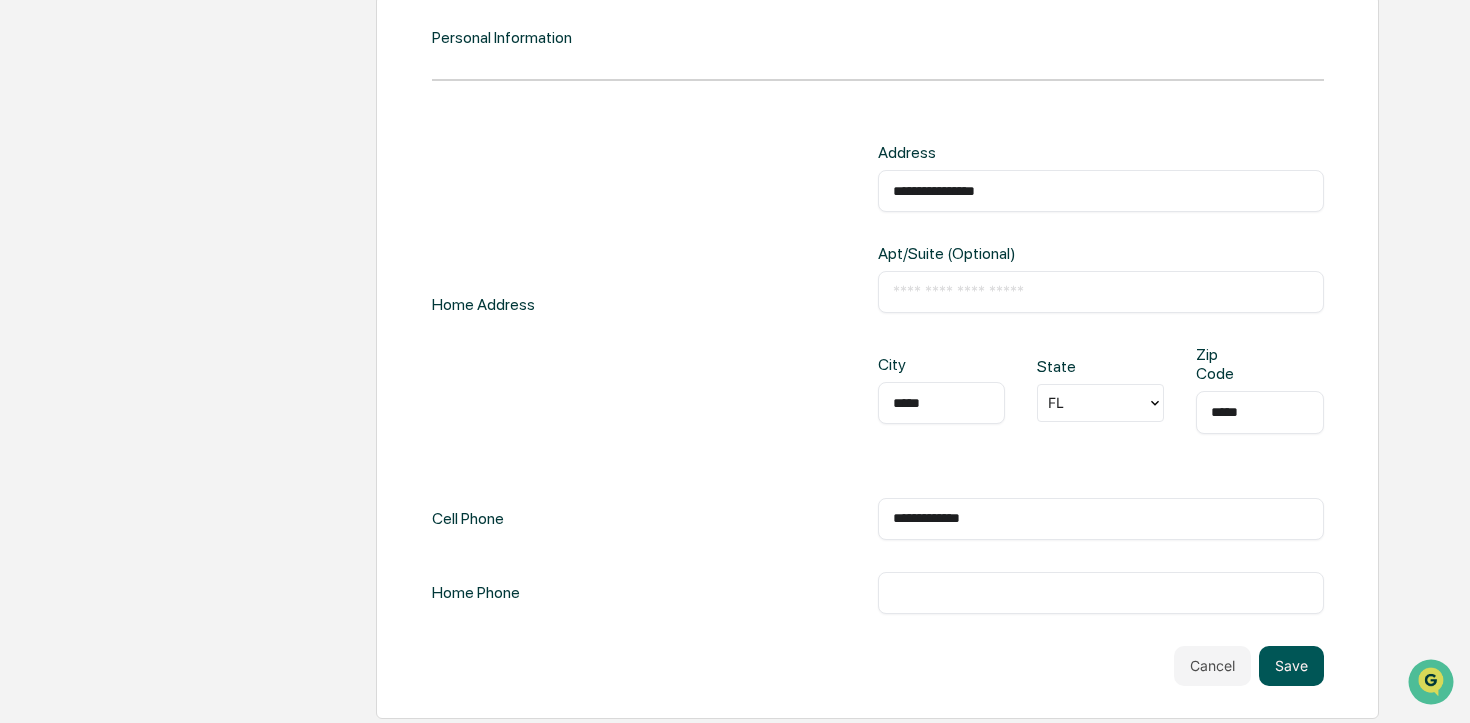 type on "**********" 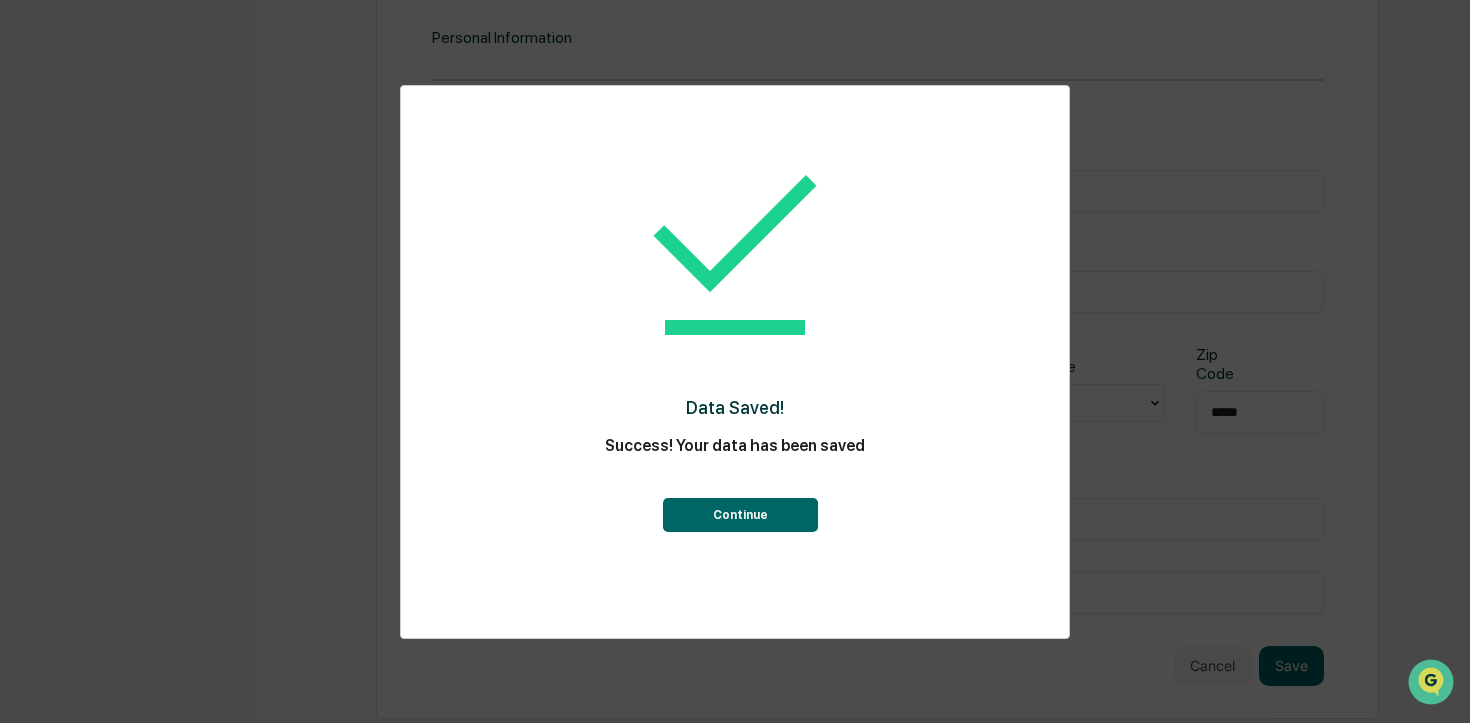 click on "Continue" at bounding box center [740, 515] 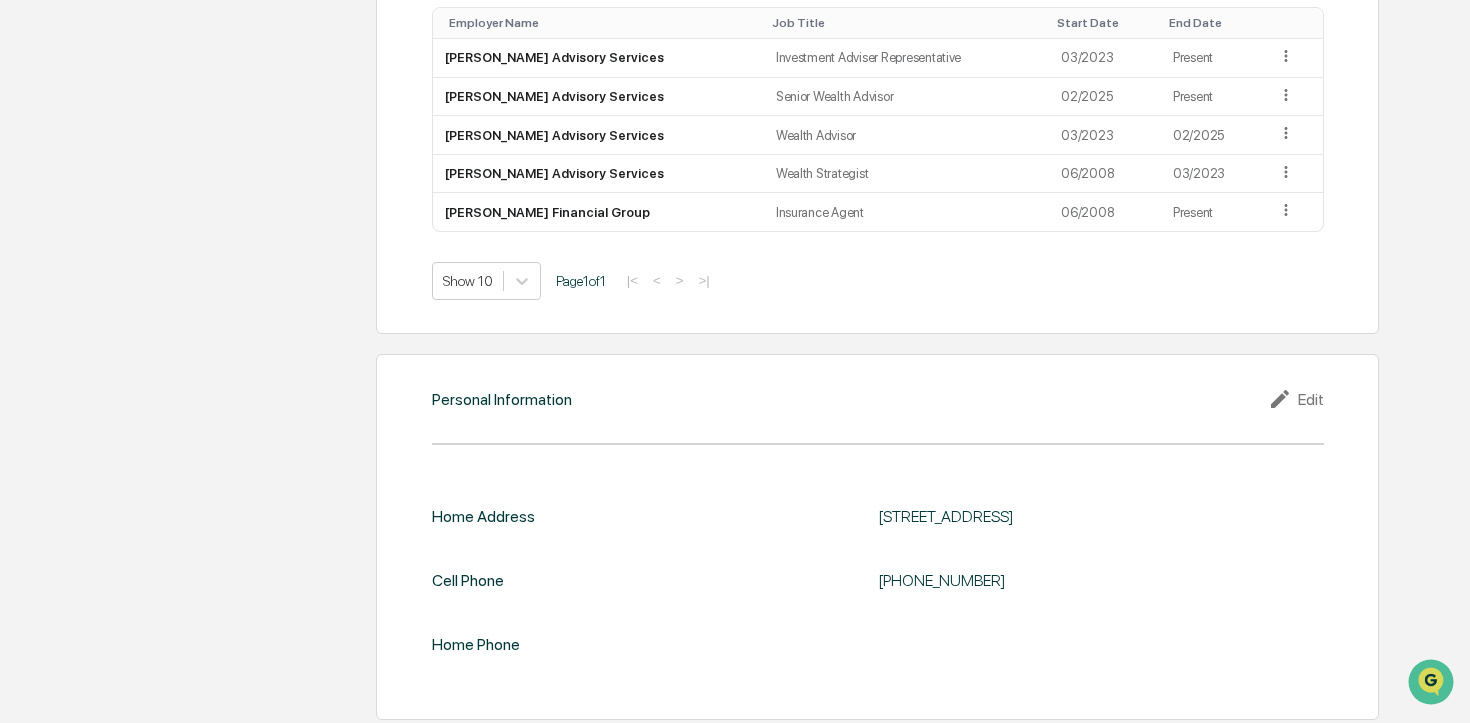 click on "Edit" at bounding box center (1296, 399) 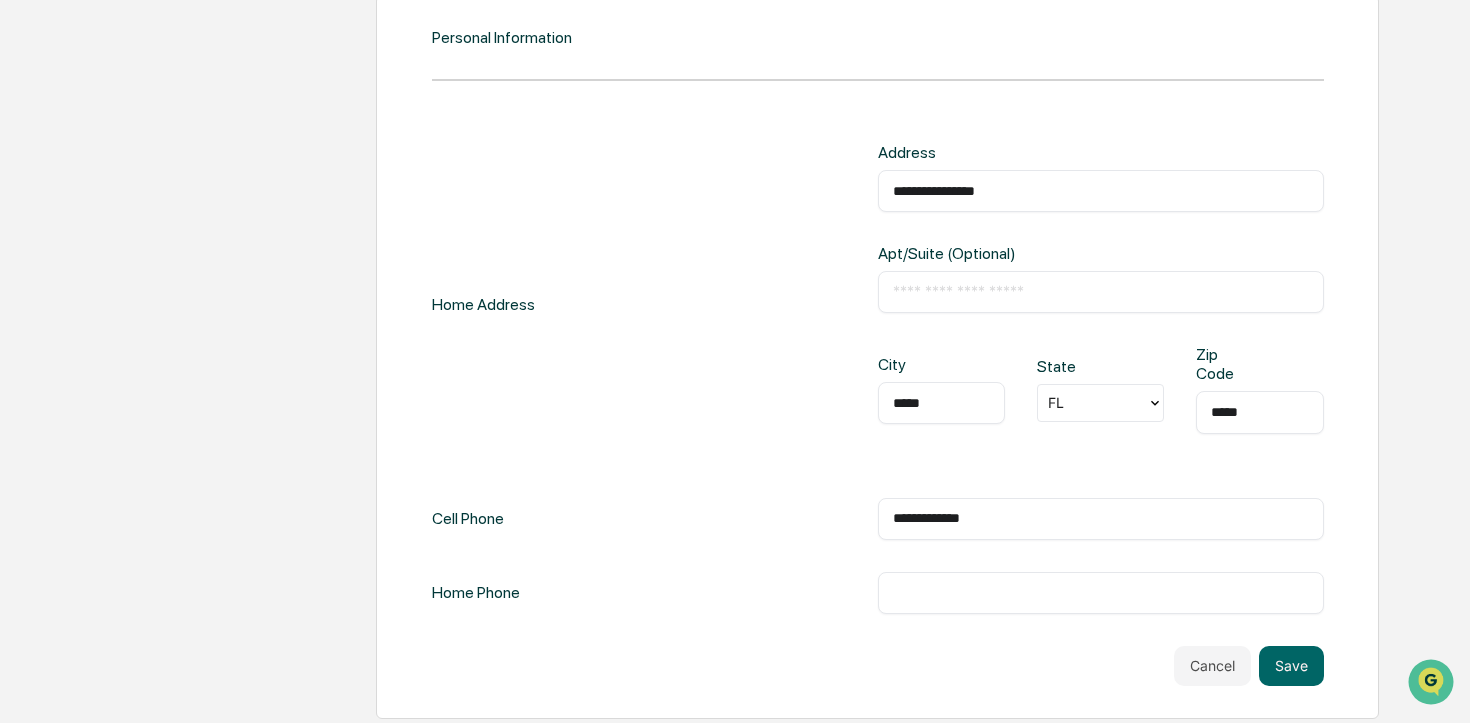 click on "**********" at bounding box center (1101, 519) 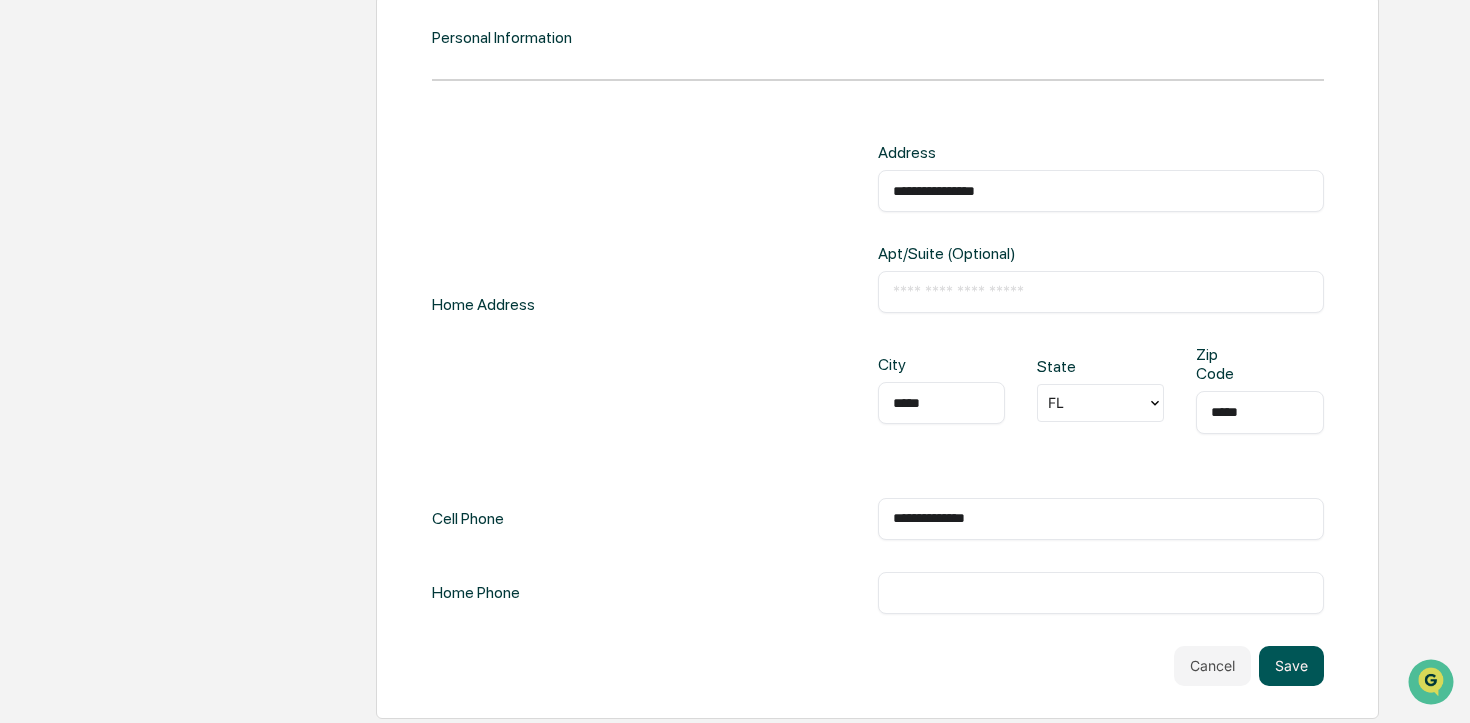 type on "**********" 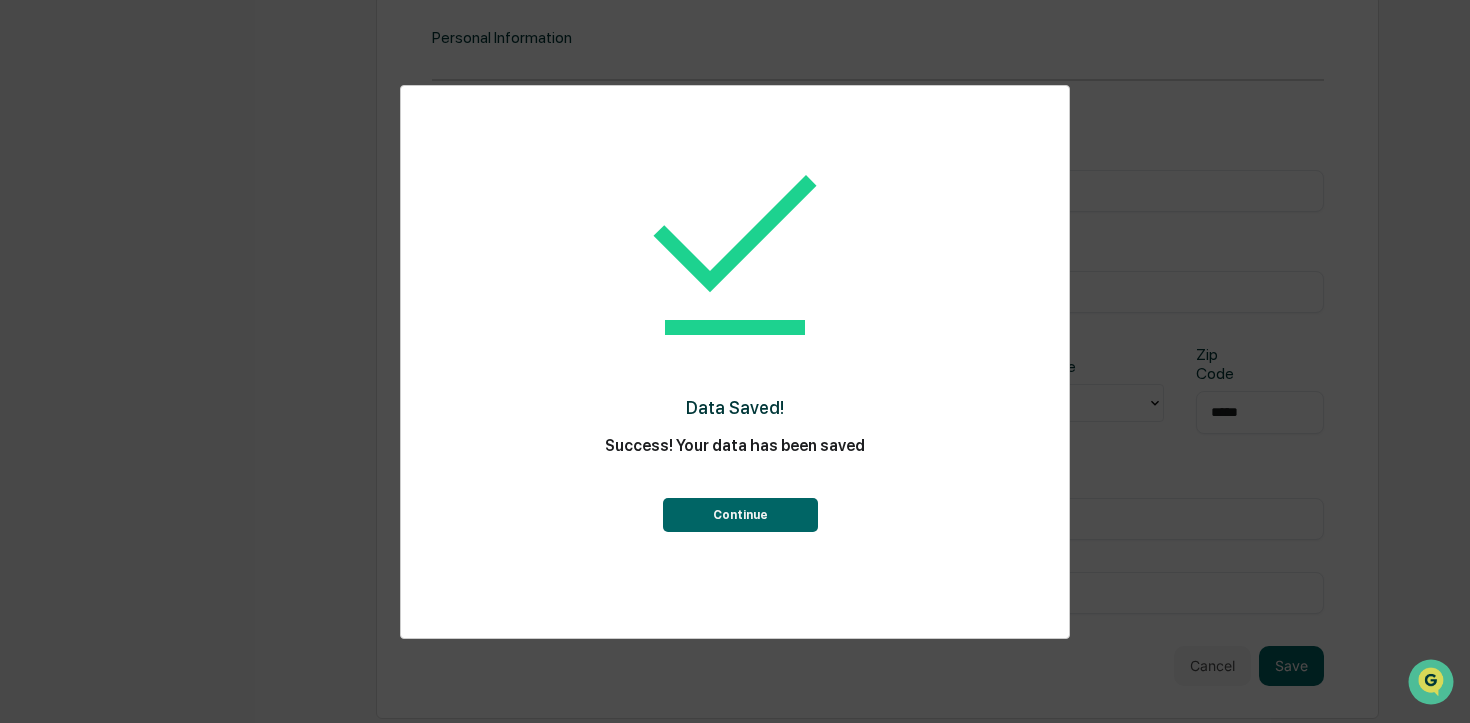 click on "Data Saved! Success! Your data has been saved Continue" at bounding box center [735, 333] 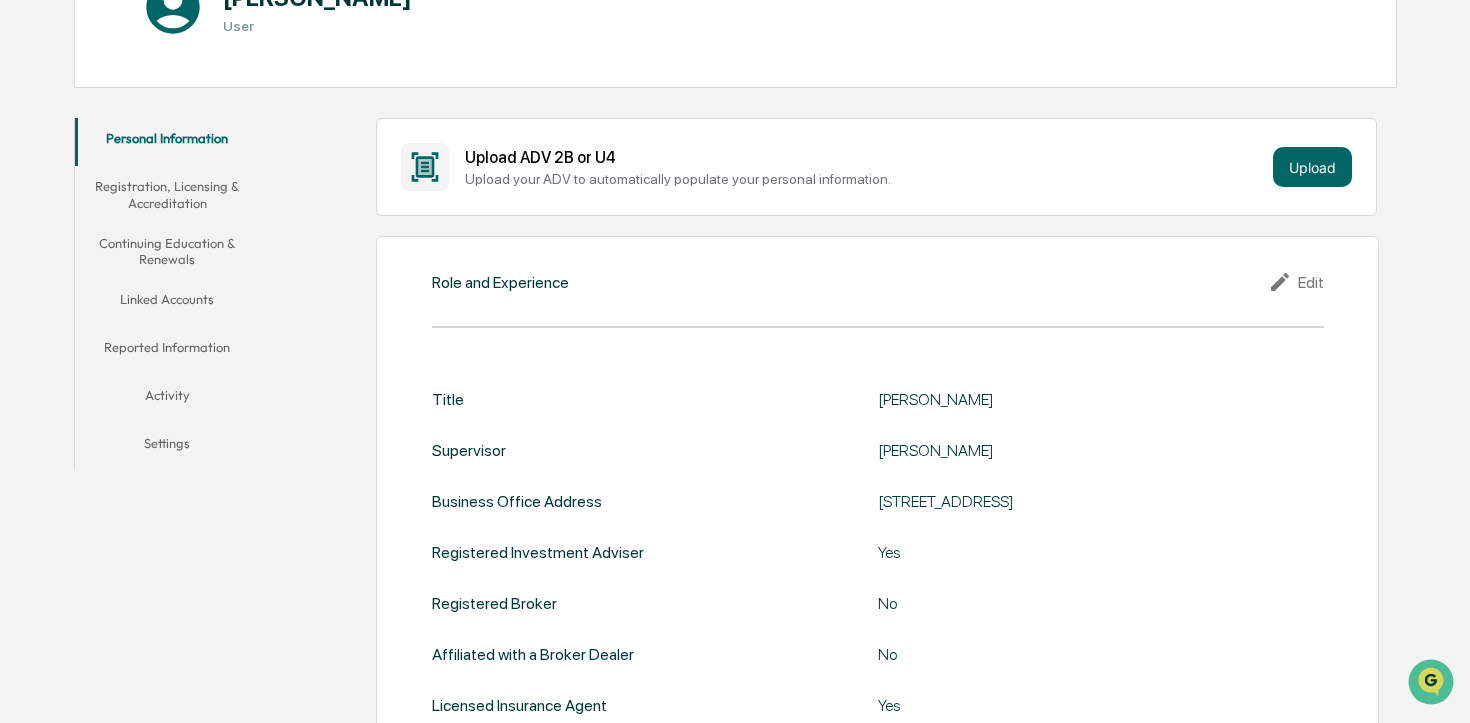 scroll, scrollTop: 263, scrollLeft: 0, axis: vertical 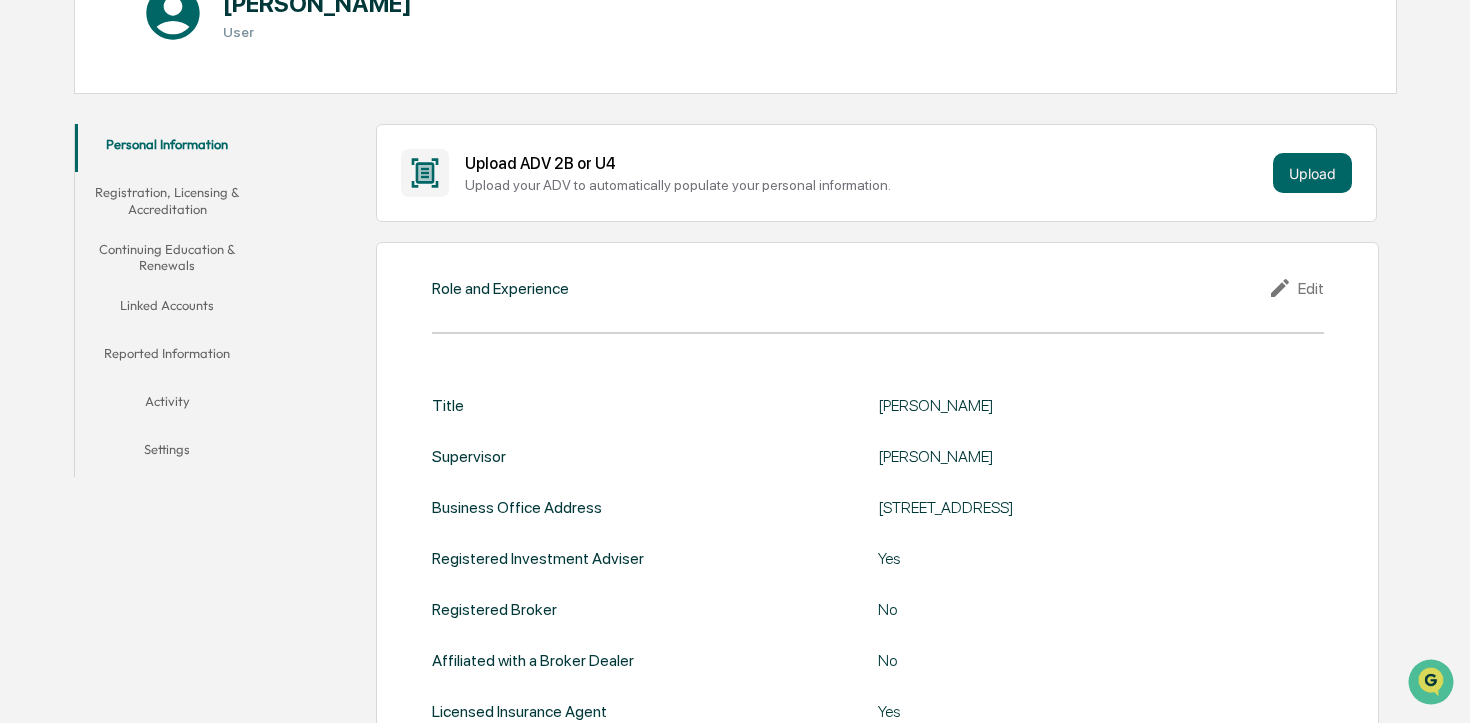 click on "Registration, Licensing & Accreditation" at bounding box center (167, 200) 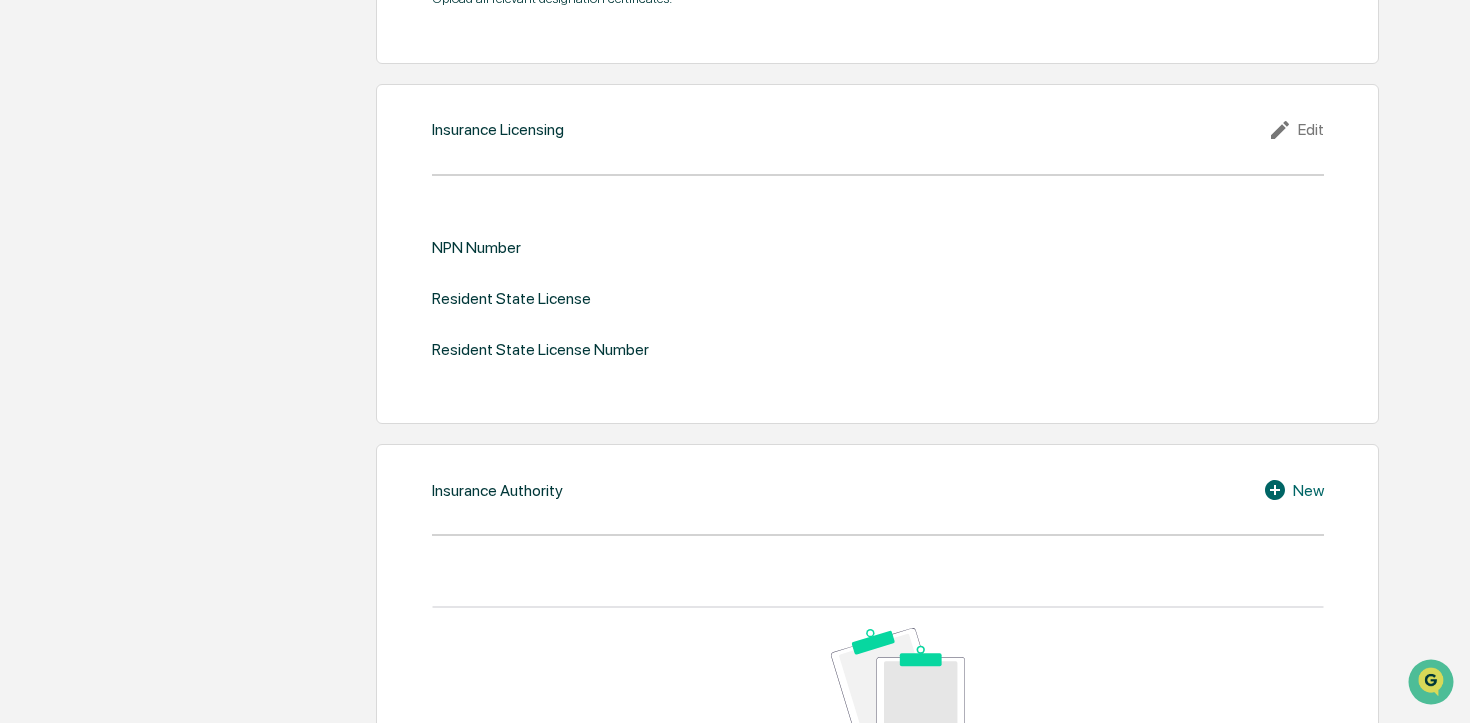 scroll, scrollTop: 2032, scrollLeft: 0, axis: vertical 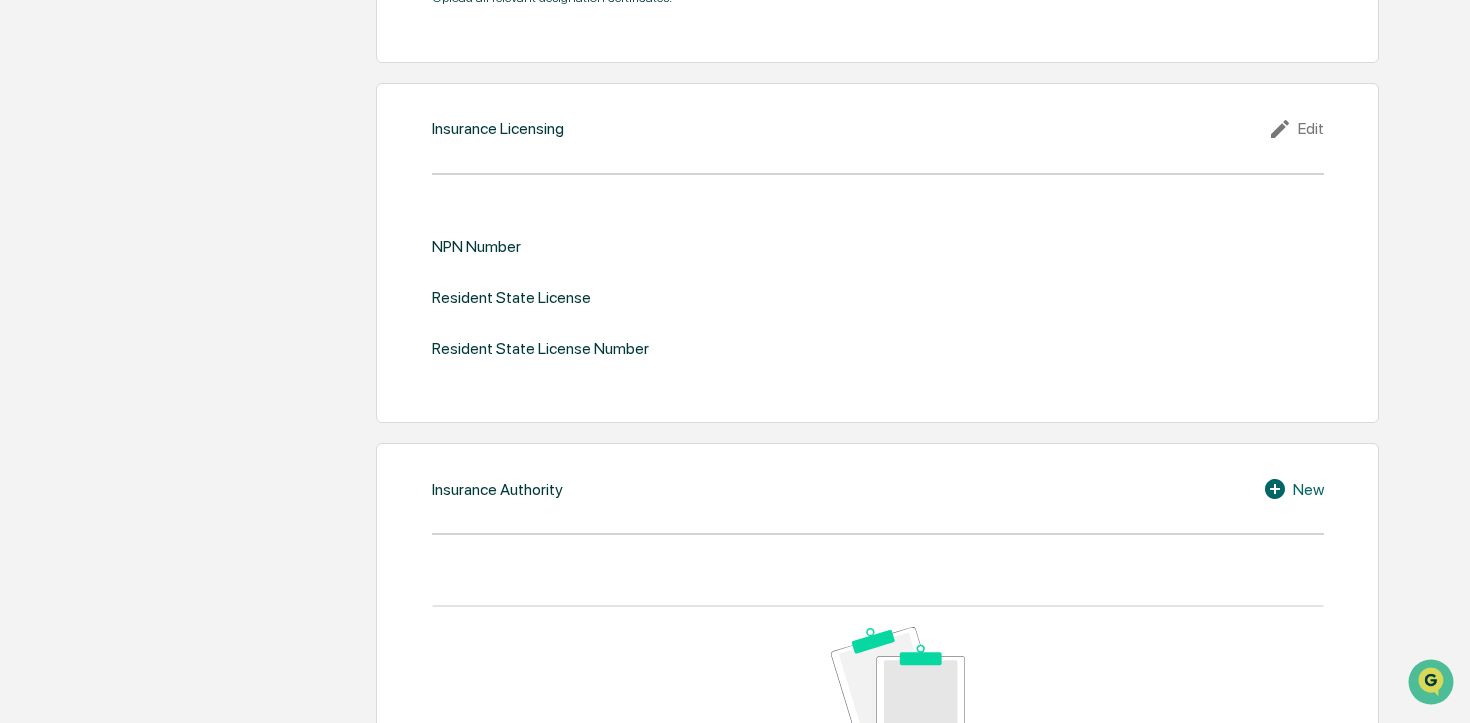 click on "Edit" at bounding box center [1296, 129] 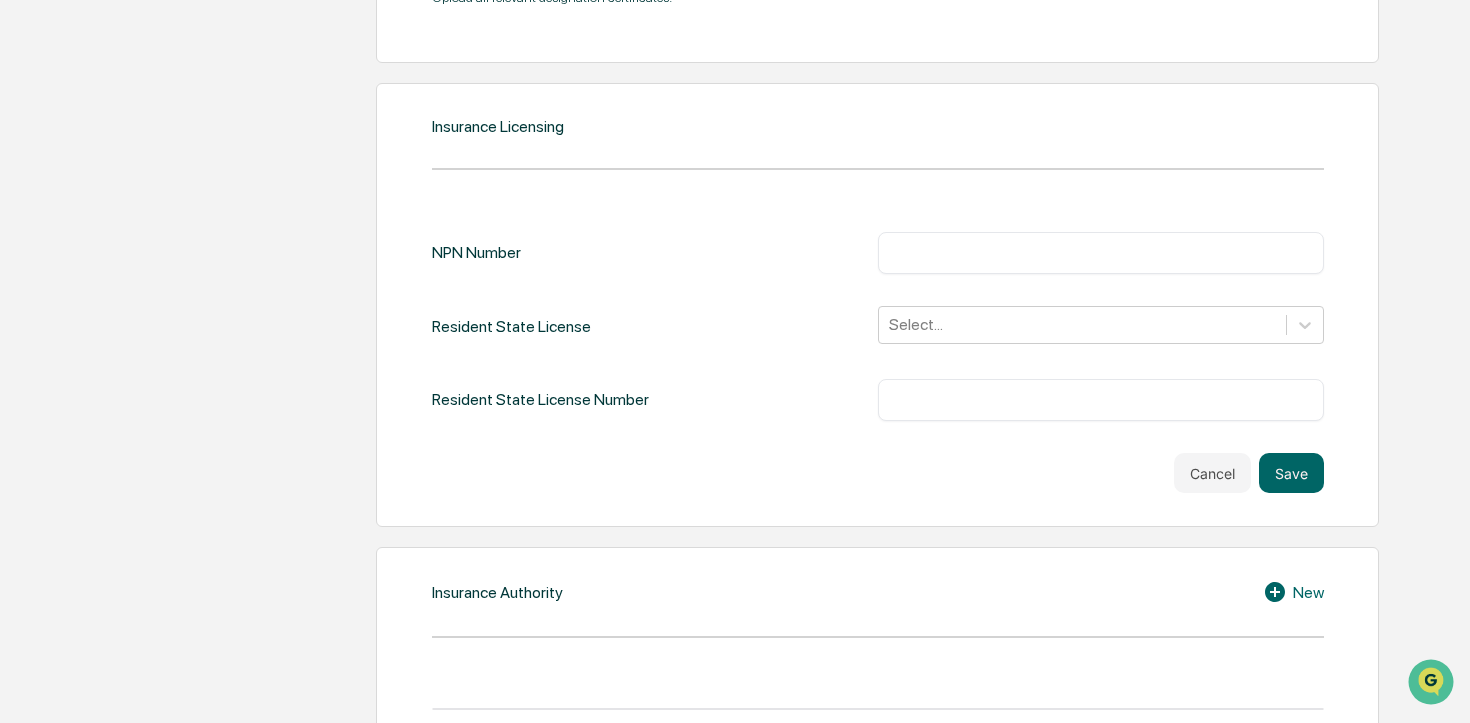 click at bounding box center (1101, 253) 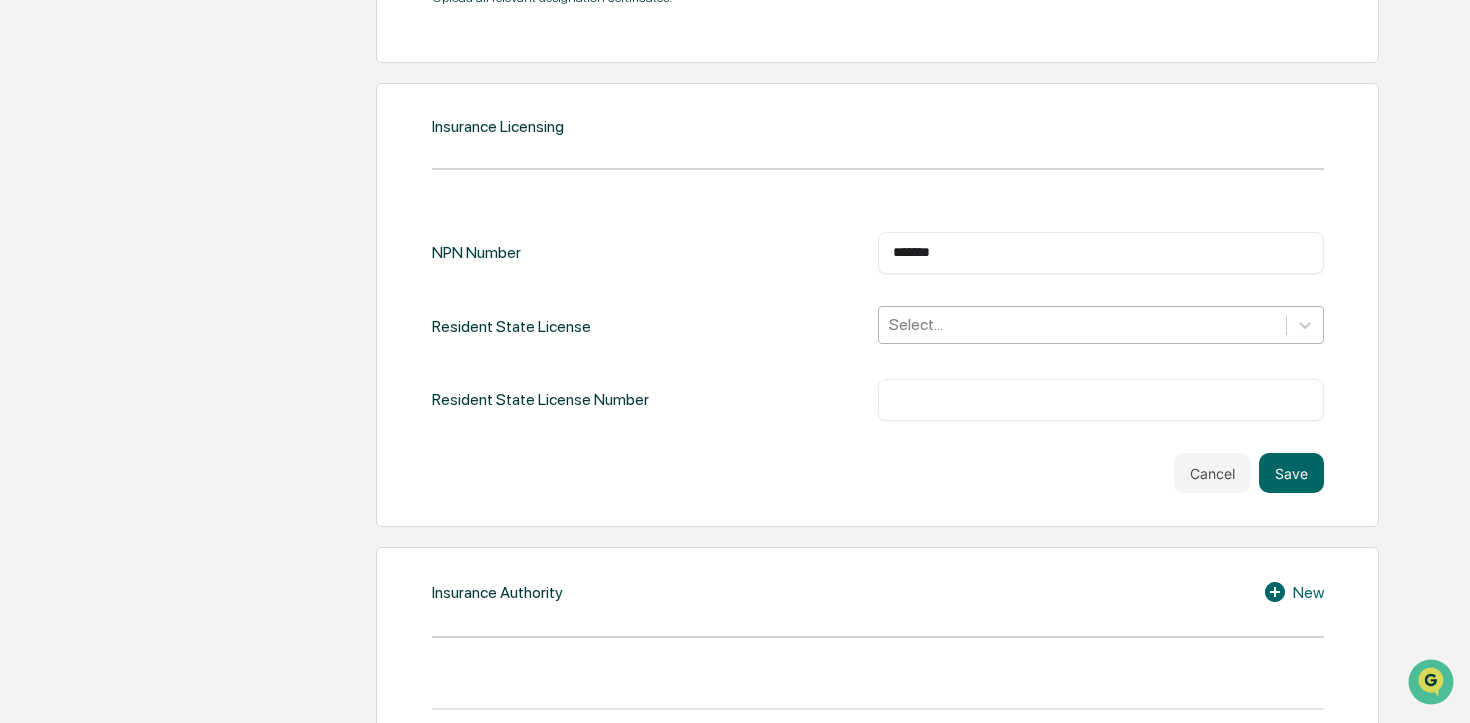 type on "*******" 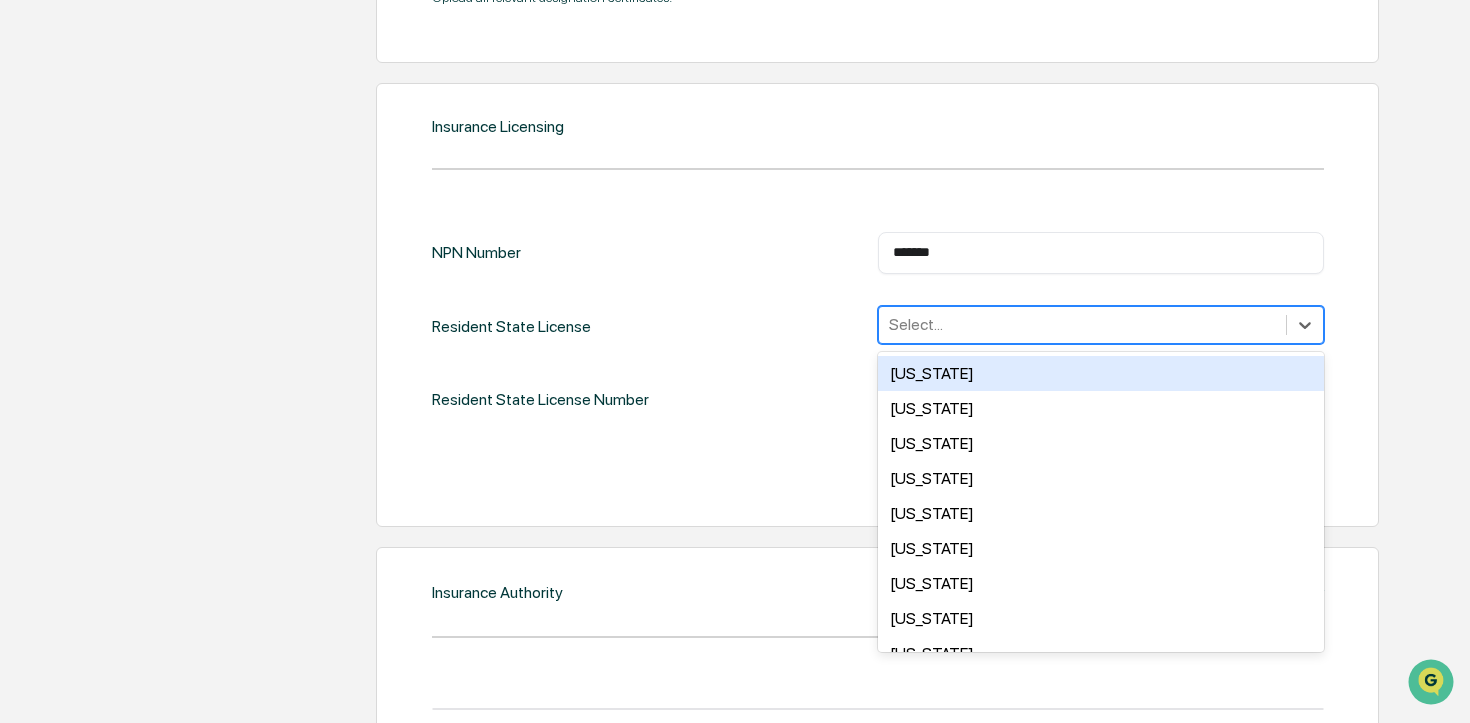 click on "Select..." at bounding box center (1082, 324) 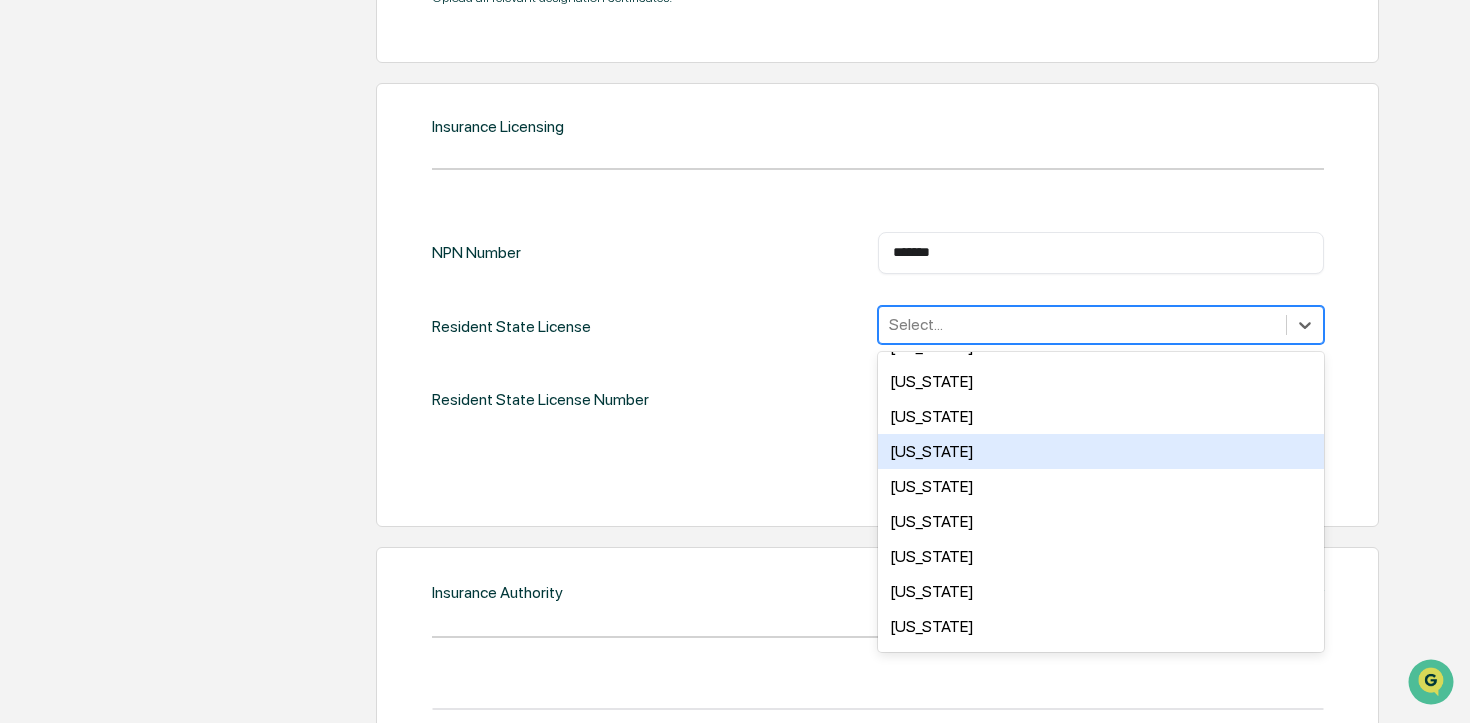 scroll, scrollTop: 145, scrollLeft: 0, axis: vertical 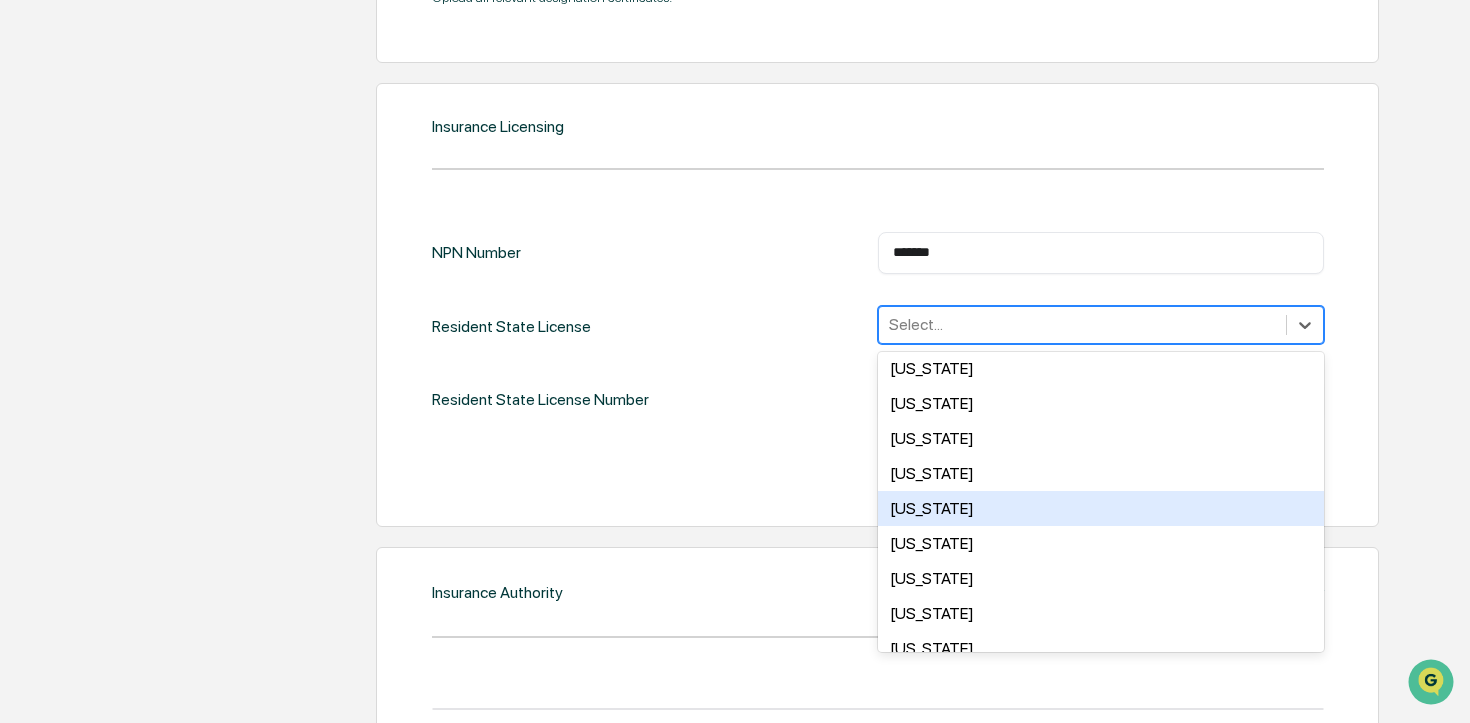 click on "[US_STATE]" at bounding box center (1101, 508) 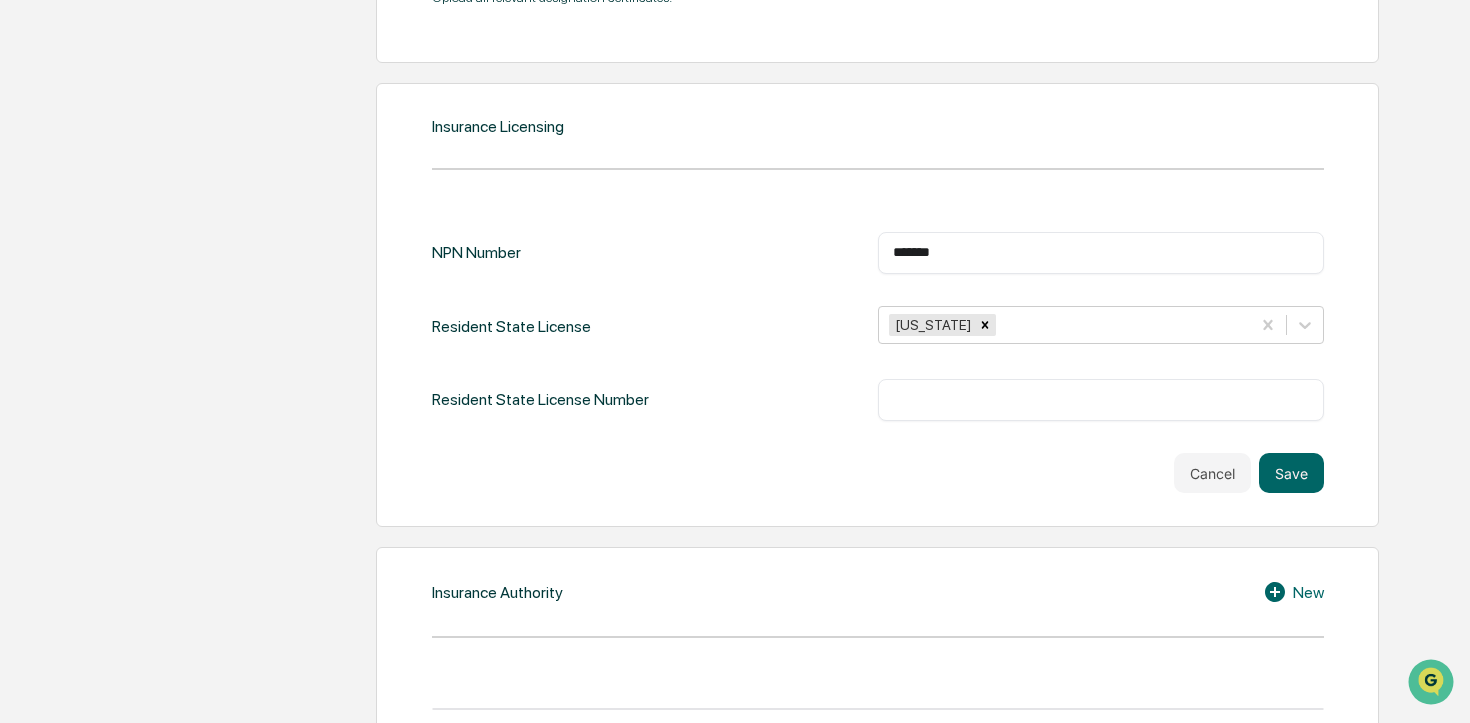 click on "NPN Number ******* ​ Resident State License [US_STATE] Resident State License Number ​ Cancel Save" at bounding box center (878, 362) 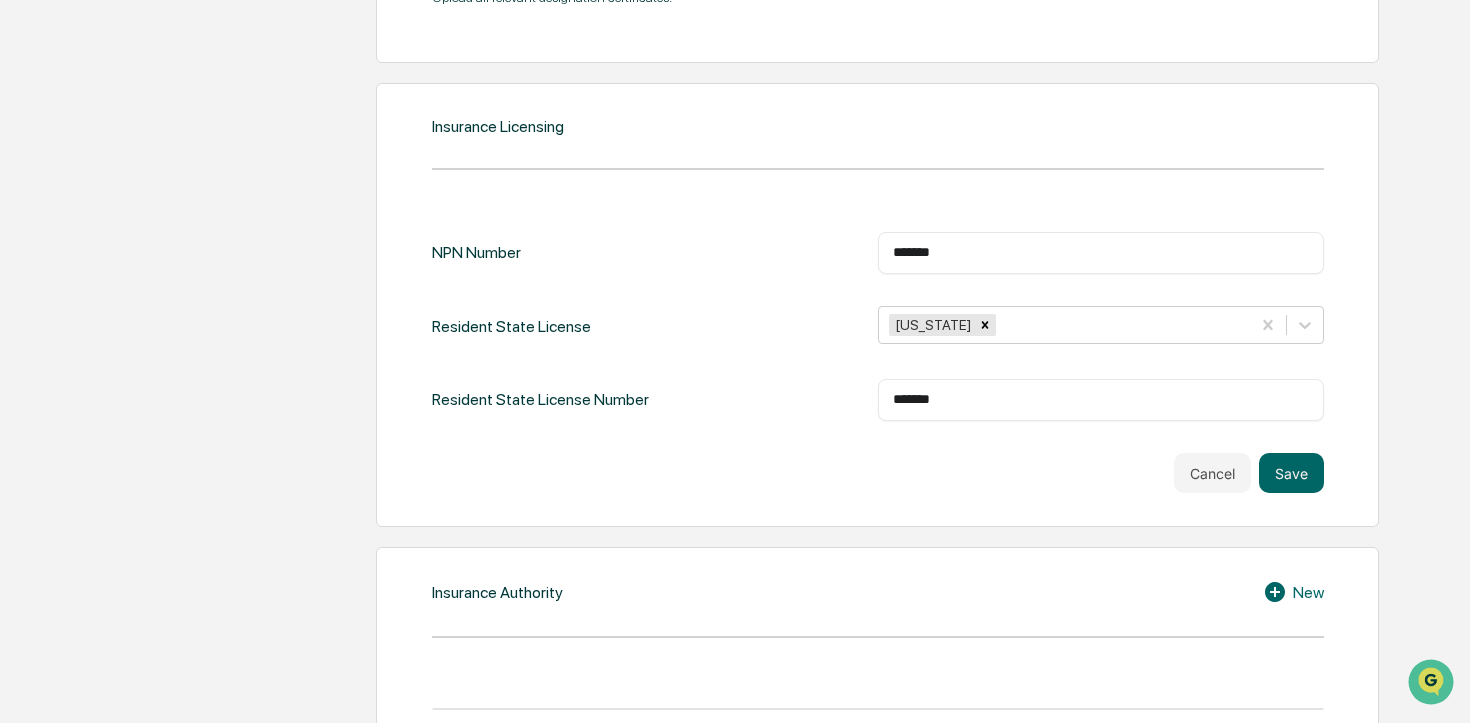 type on "*******" 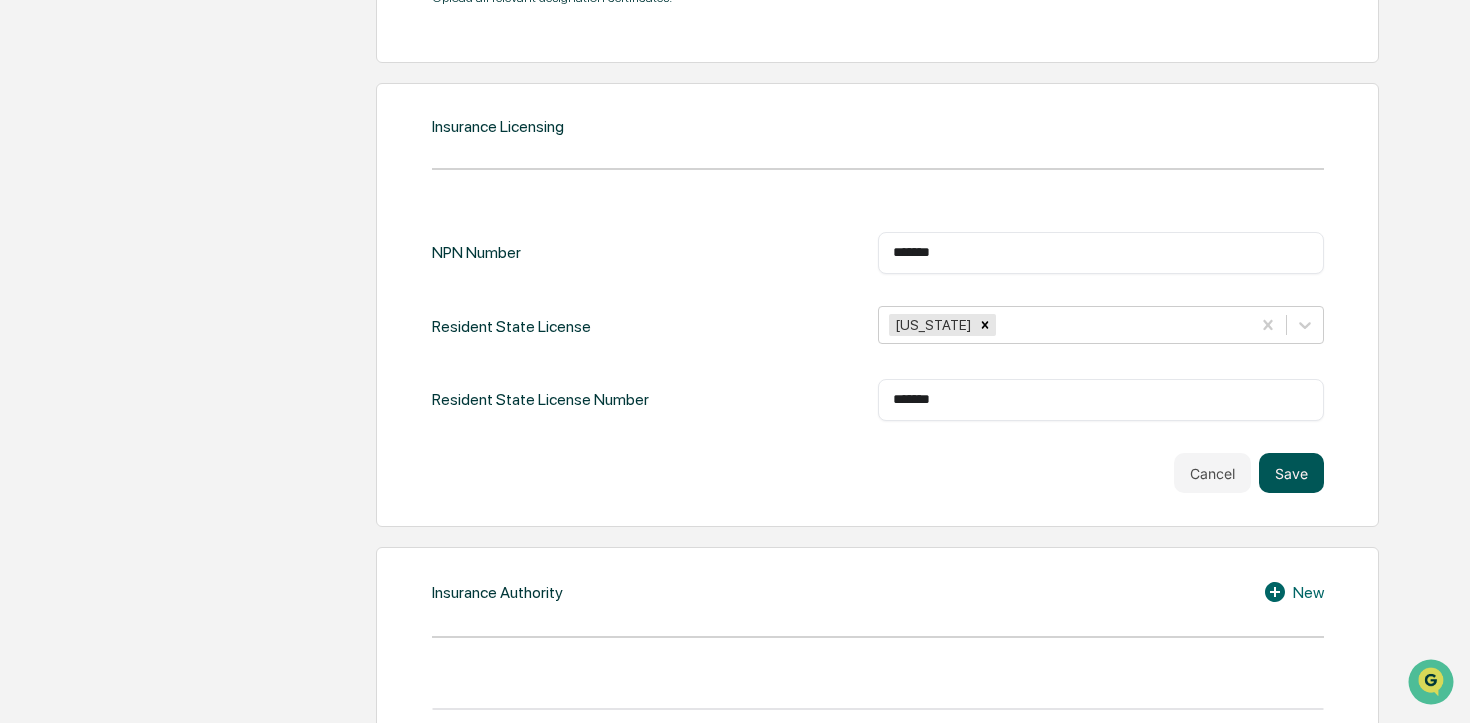 click on "Save" at bounding box center (1291, 473) 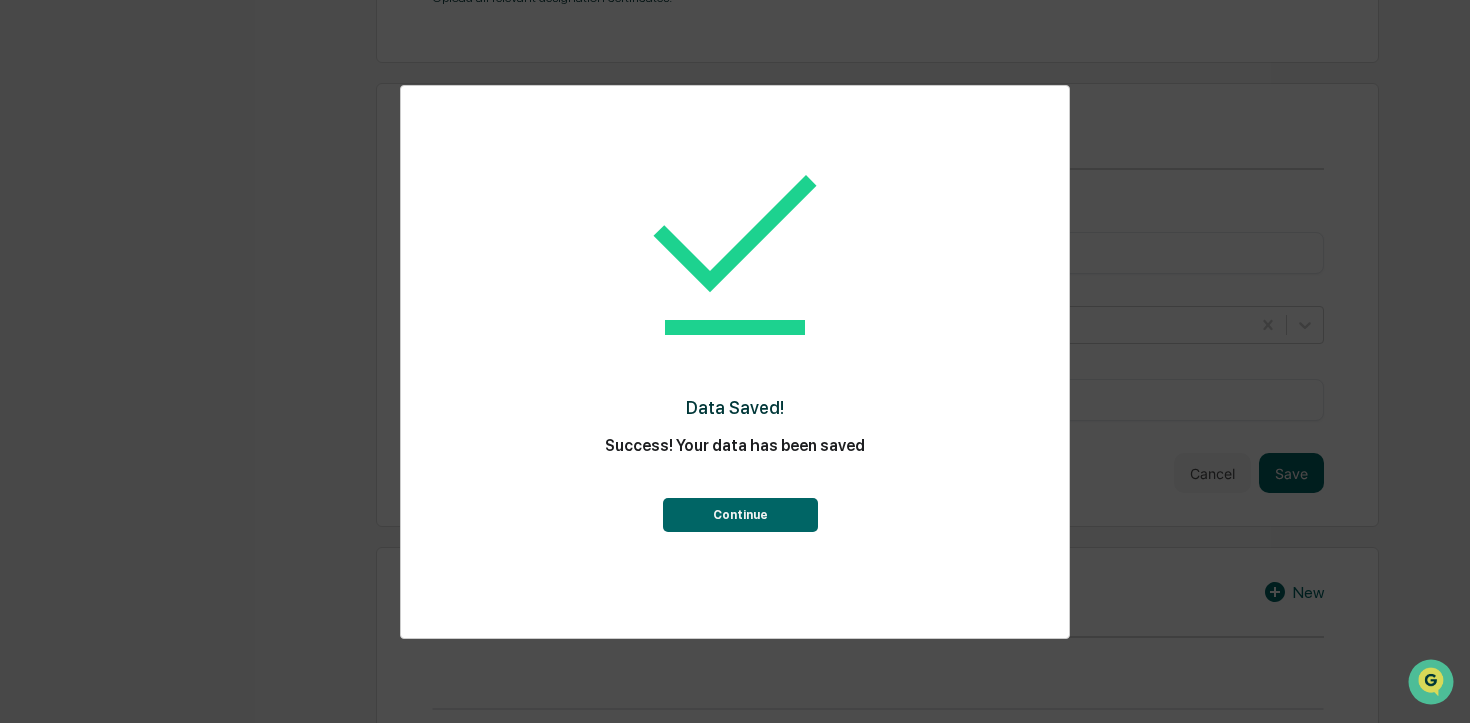 click on "Continue" at bounding box center (740, 515) 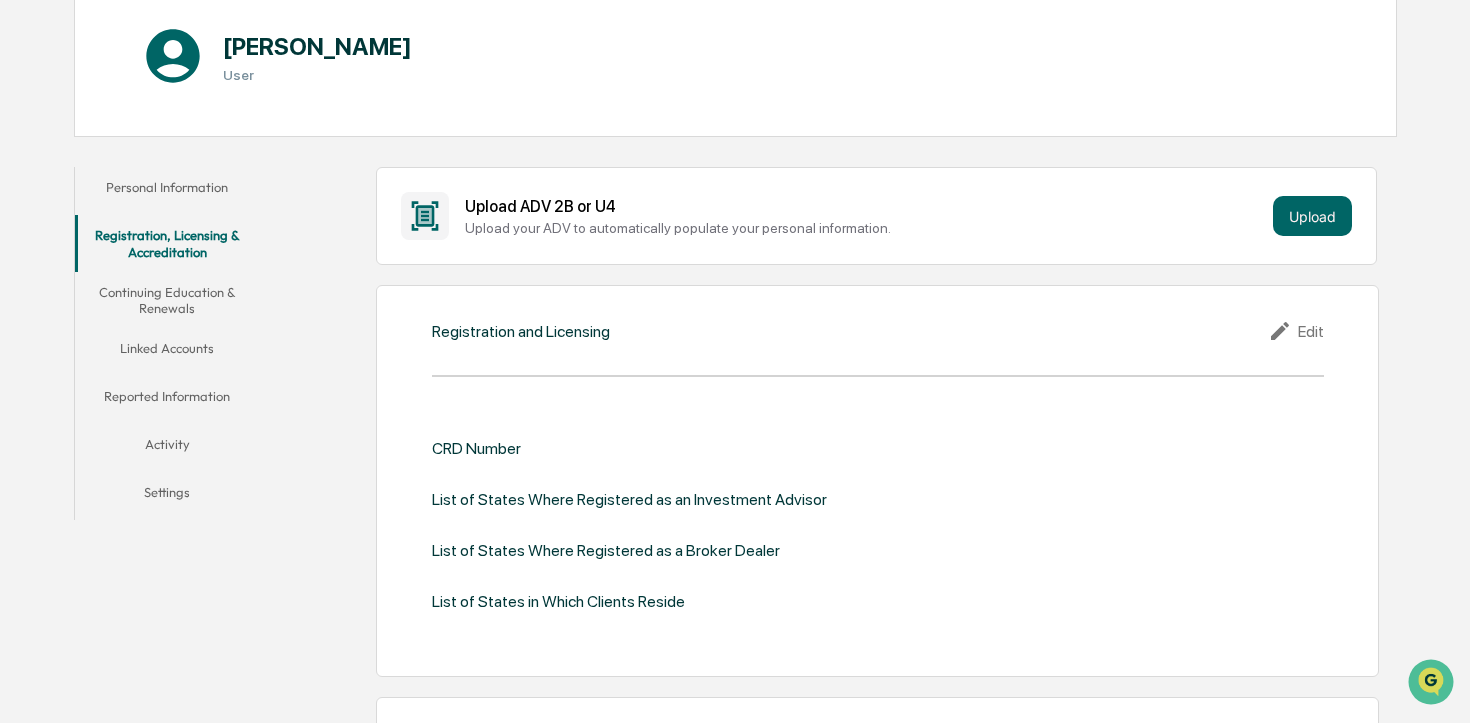 scroll, scrollTop: 225, scrollLeft: 0, axis: vertical 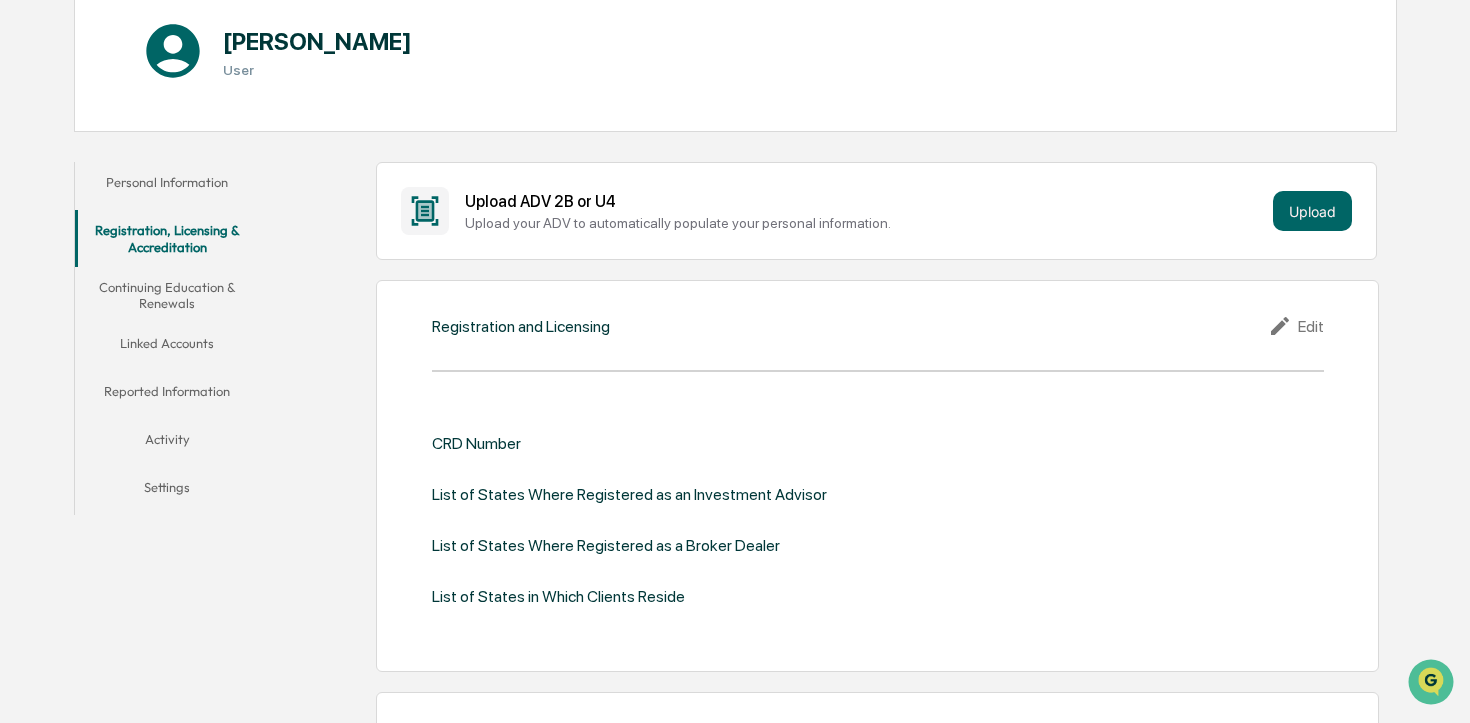 click on "Edit" at bounding box center (1296, 326) 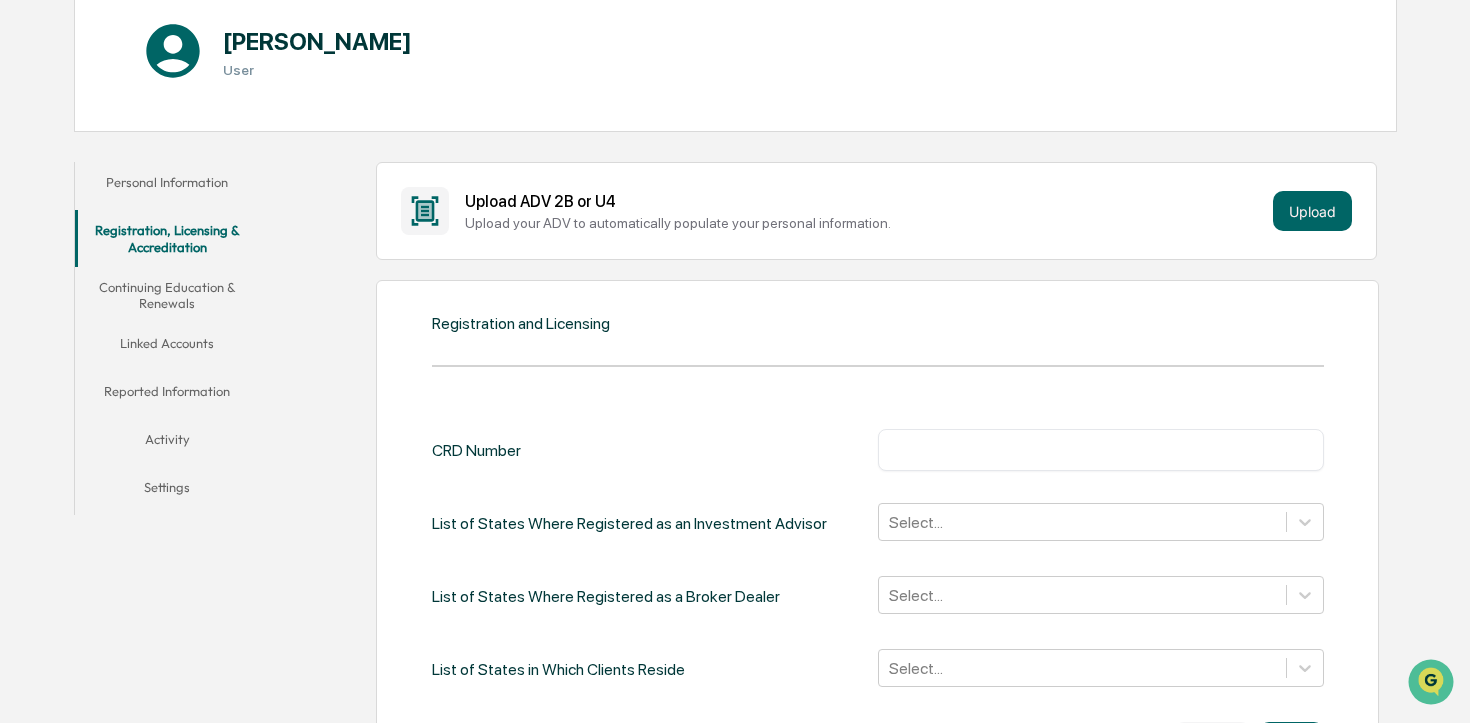 click at bounding box center (1101, 450) 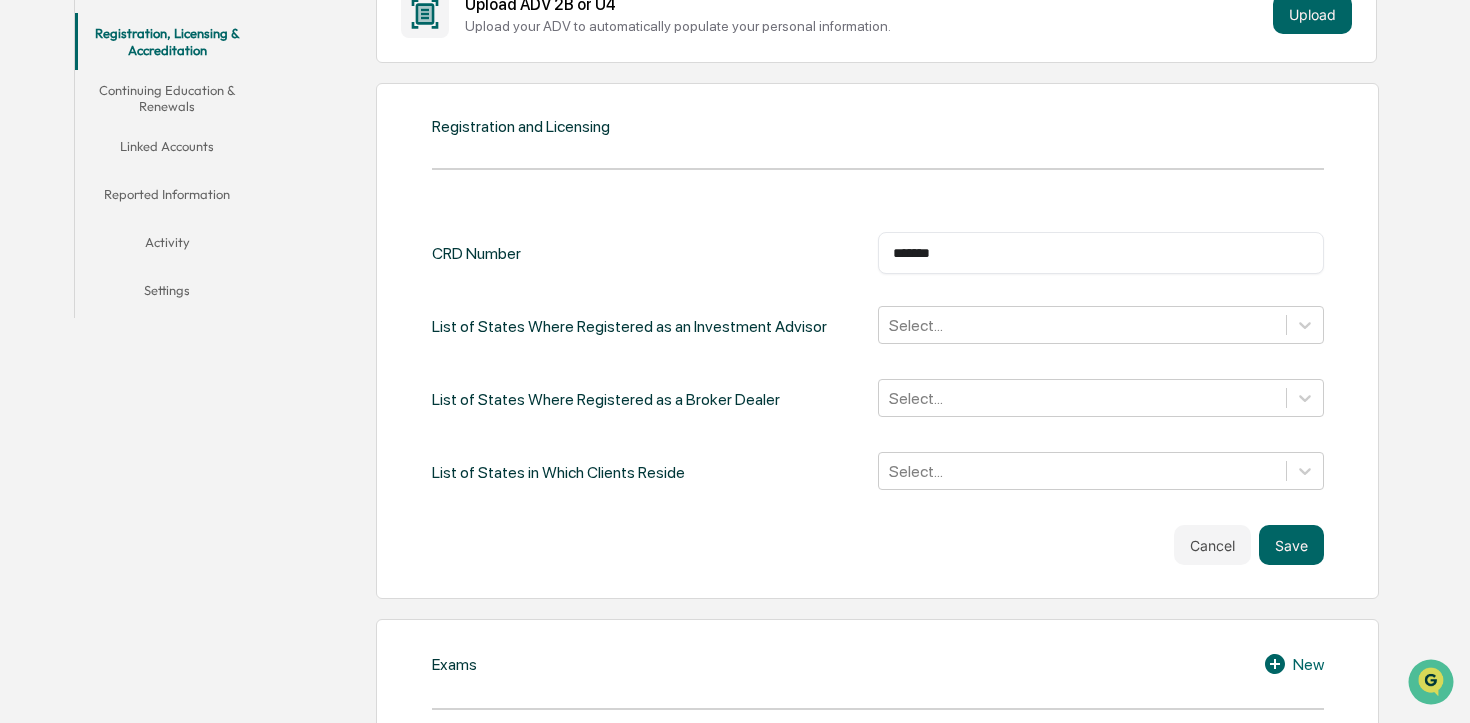 scroll, scrollTop: 455, scrollLeft: 0, axis: vertical 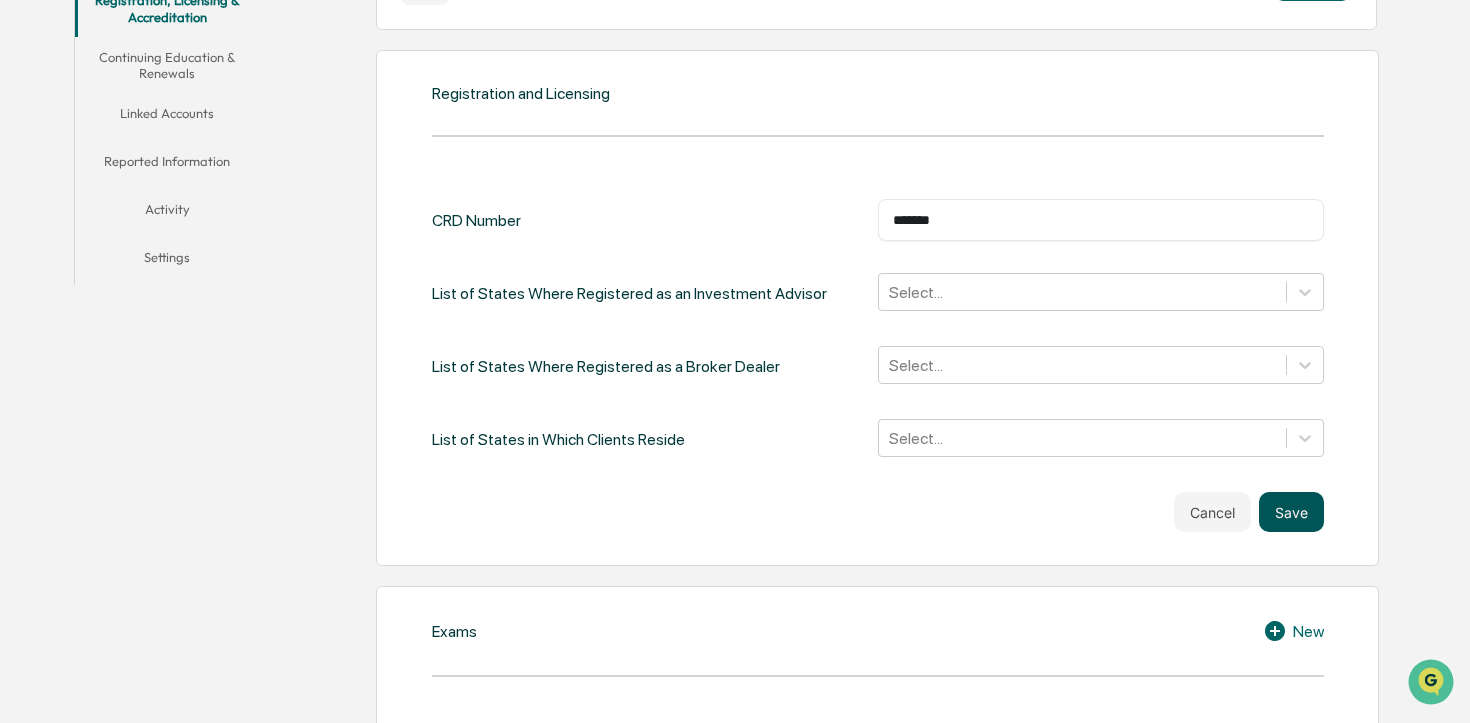 type on "*******" 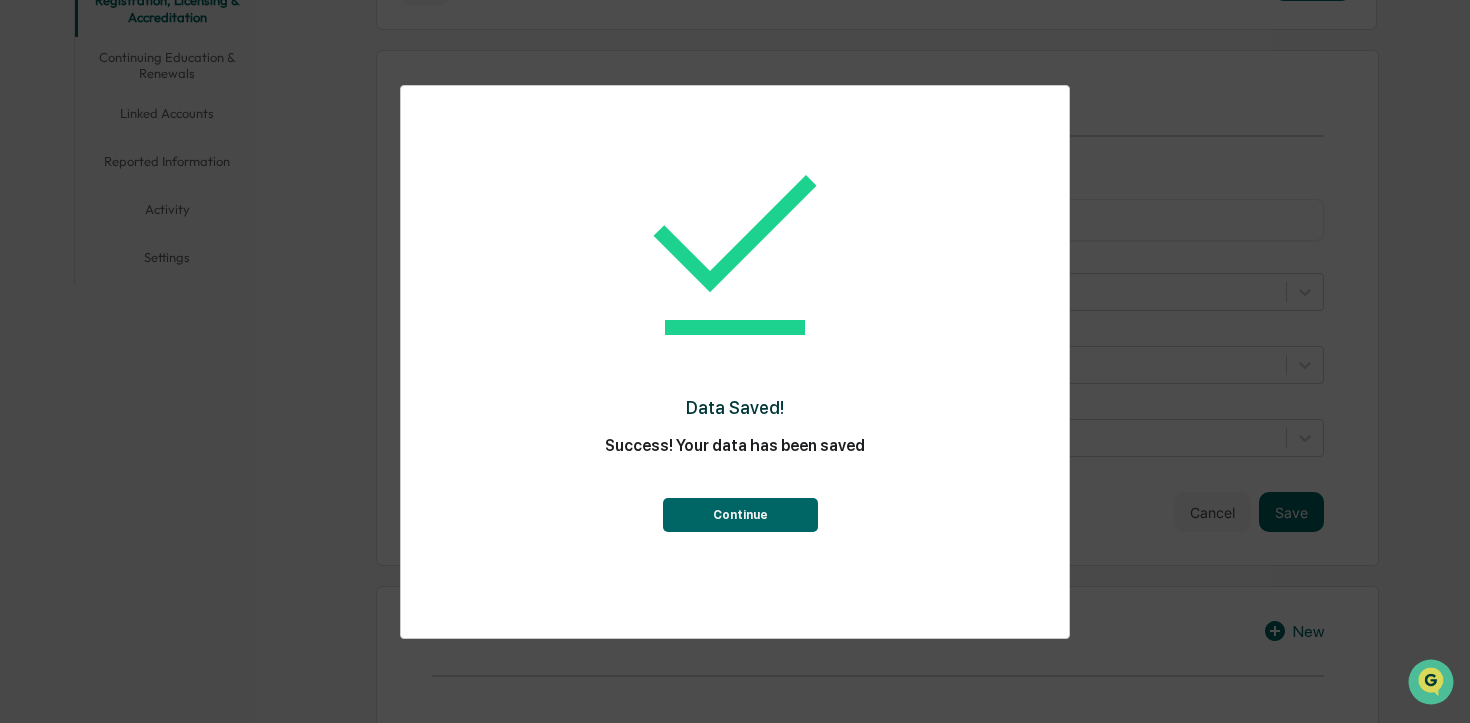 click on "Continue" at bounding box center (740, 515) 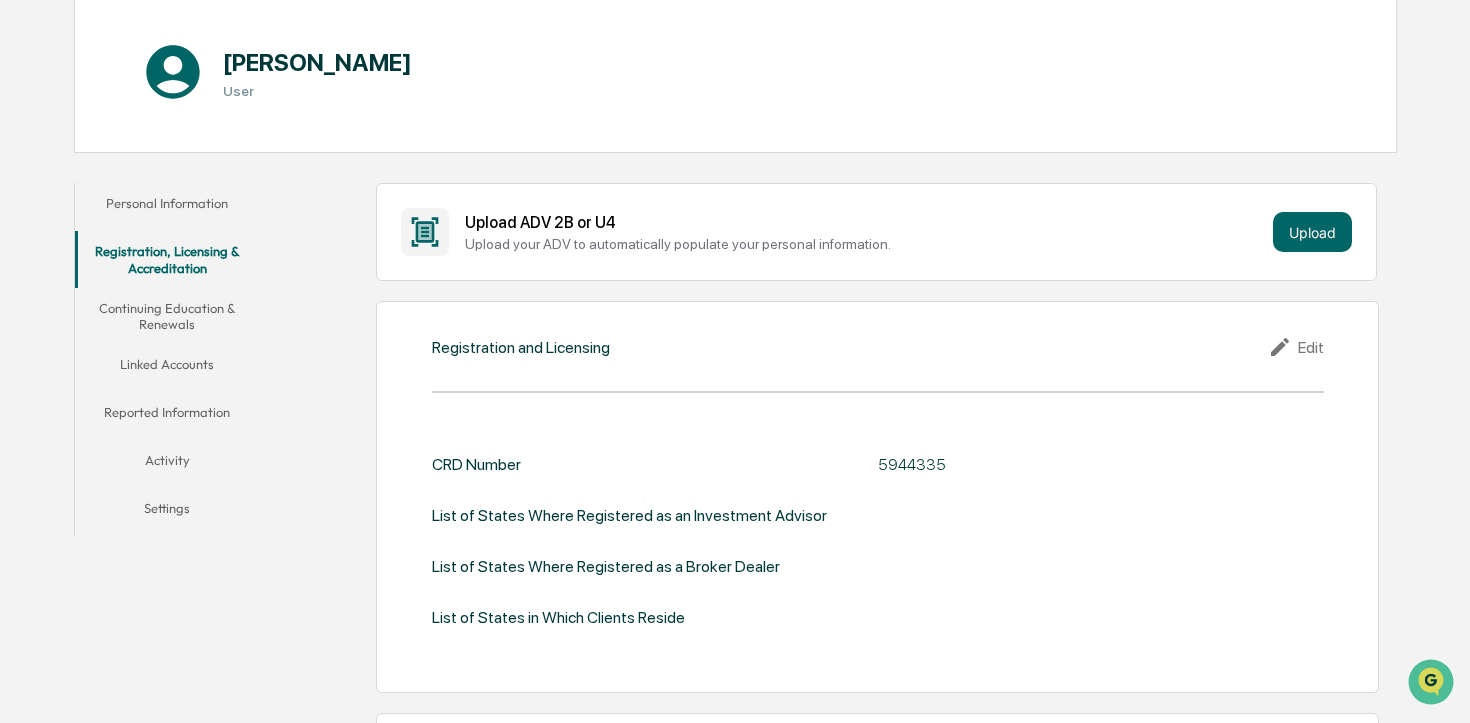 scroll, scrollTop: 198, scrollLeft: 0, axis: vertical 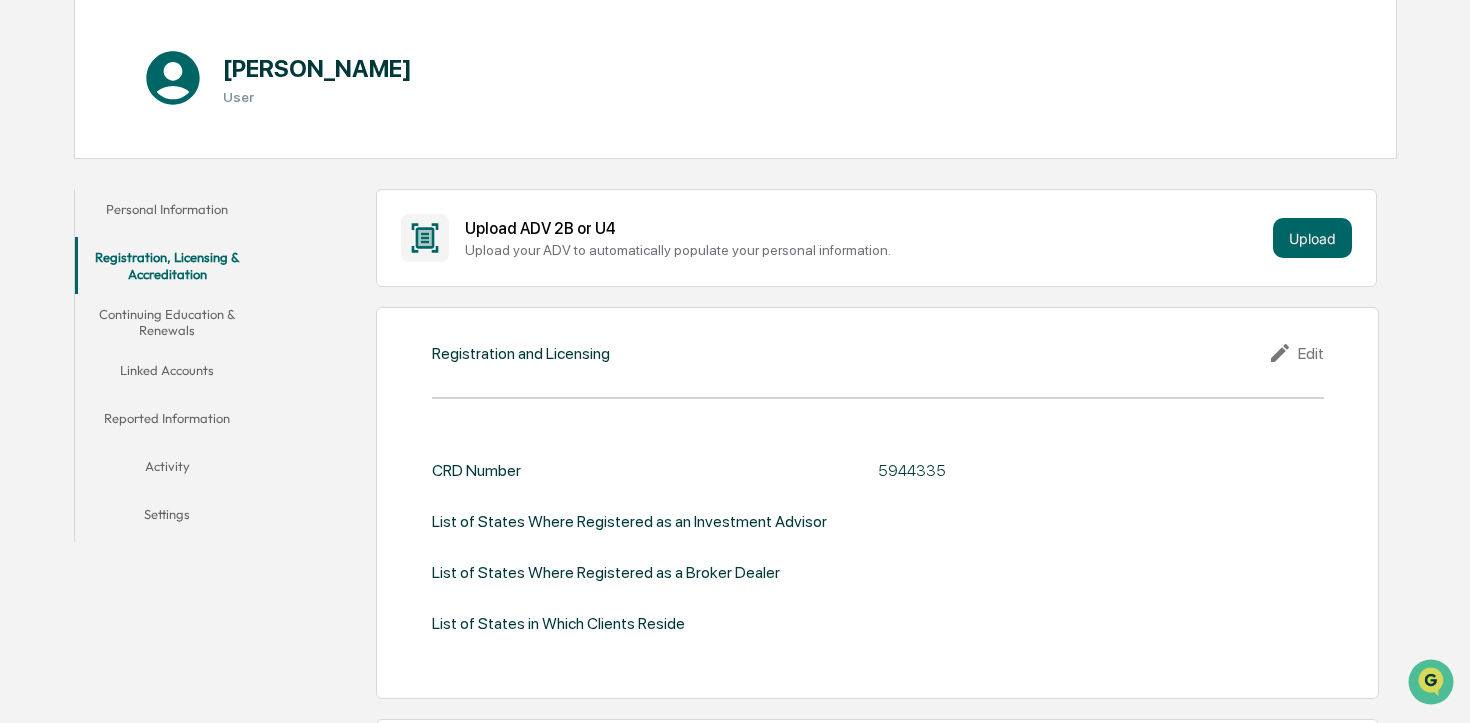 click on "Continuing Education & Renewals" at bounding box center (167, 322) 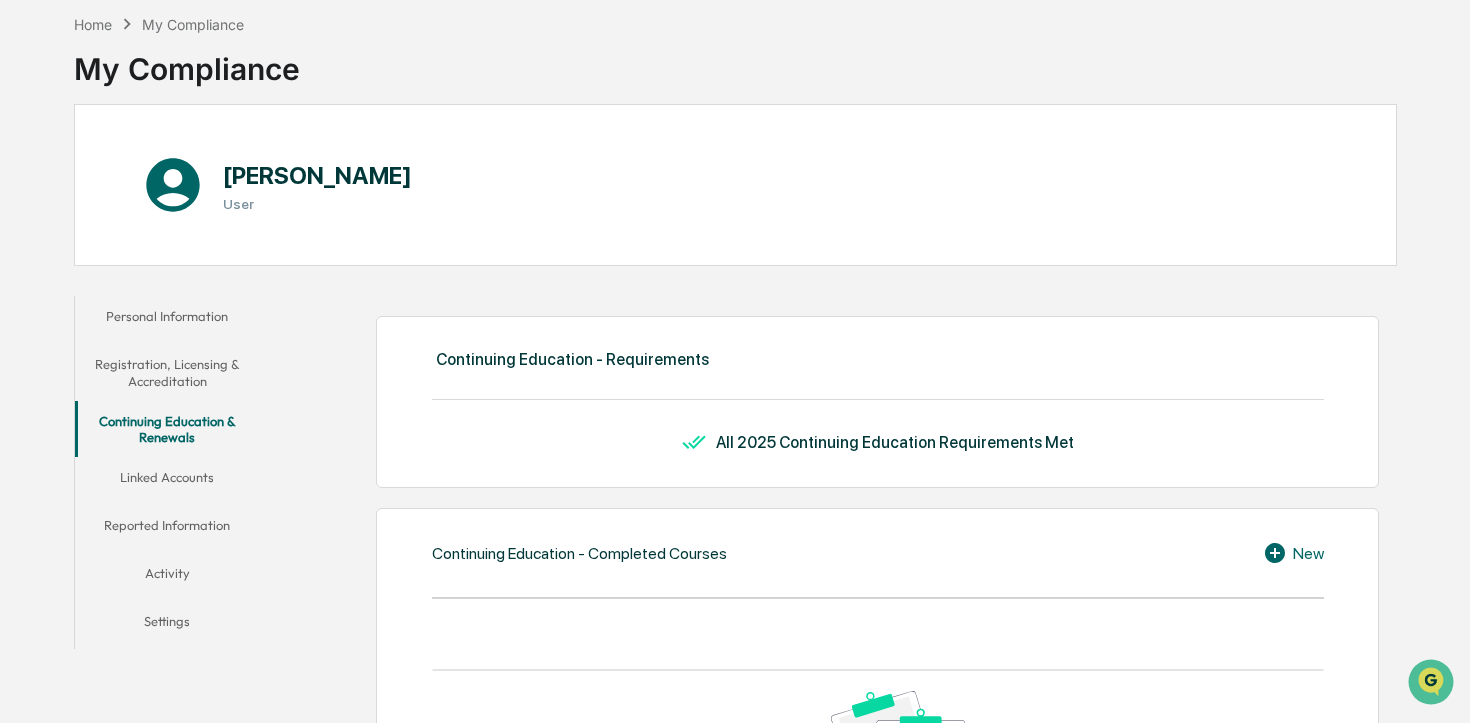 scroll, scrollTop: 115, scrollLeft: 0, axis: vertical 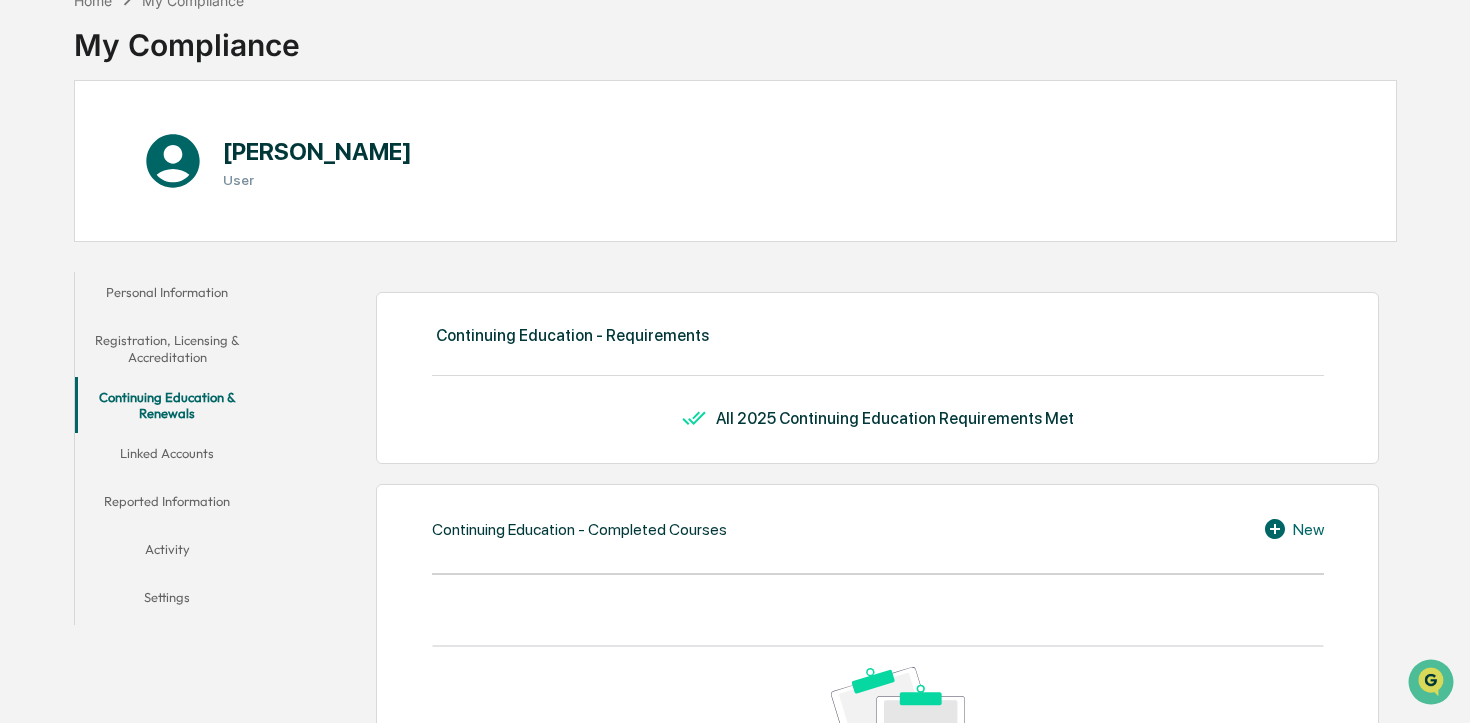 click on "Linked Accounts" at bounding box center [167, 457] 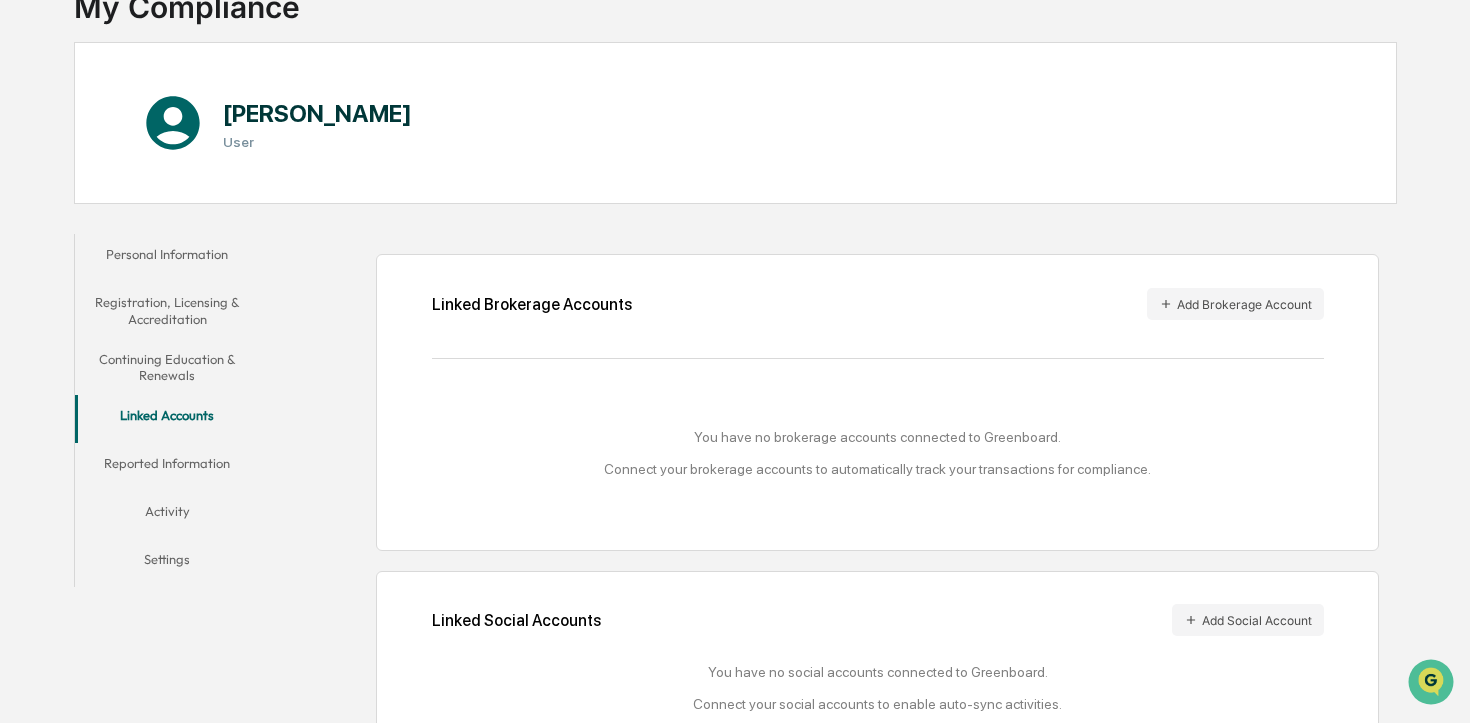 scroll, scrollTop: 208, scrollLeft: 0, axis: vertical 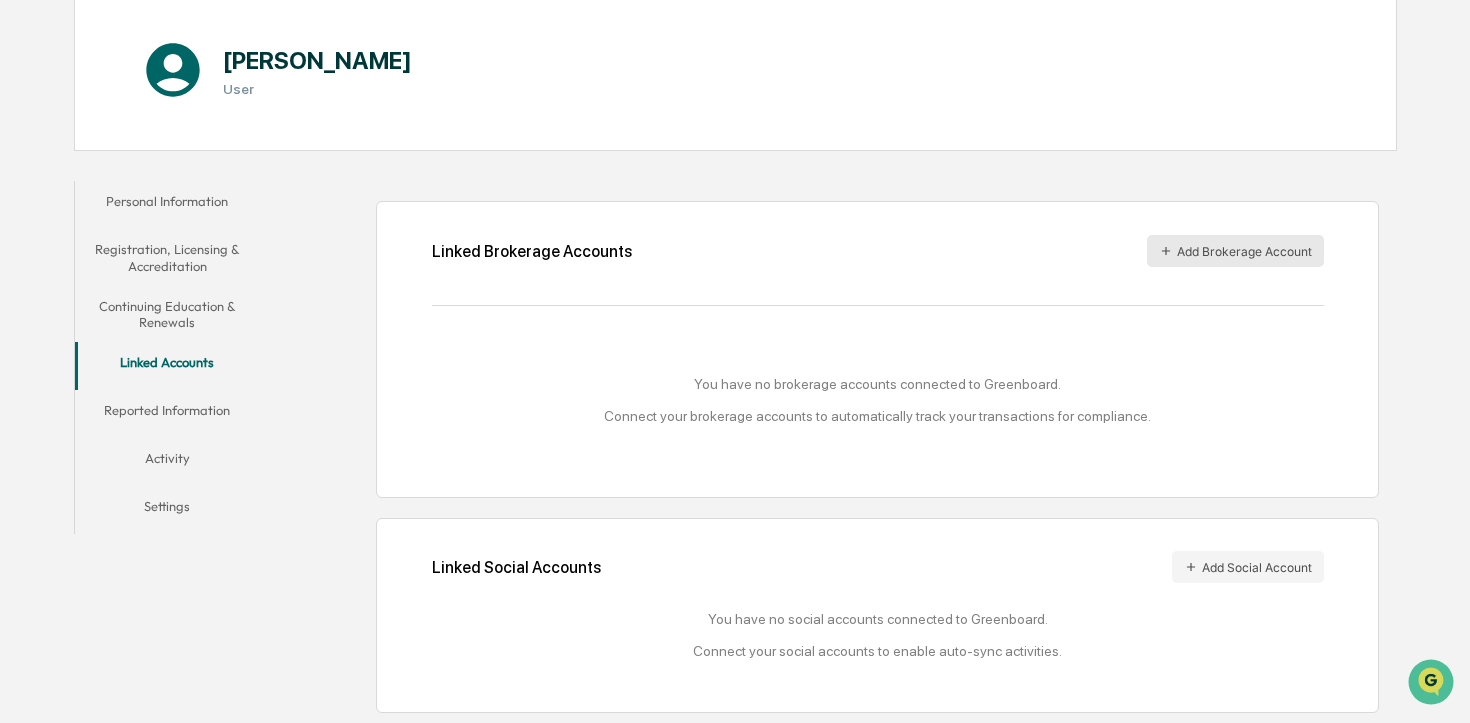 click on "Add Brokerage Account" at bounding box center (1235, 251) 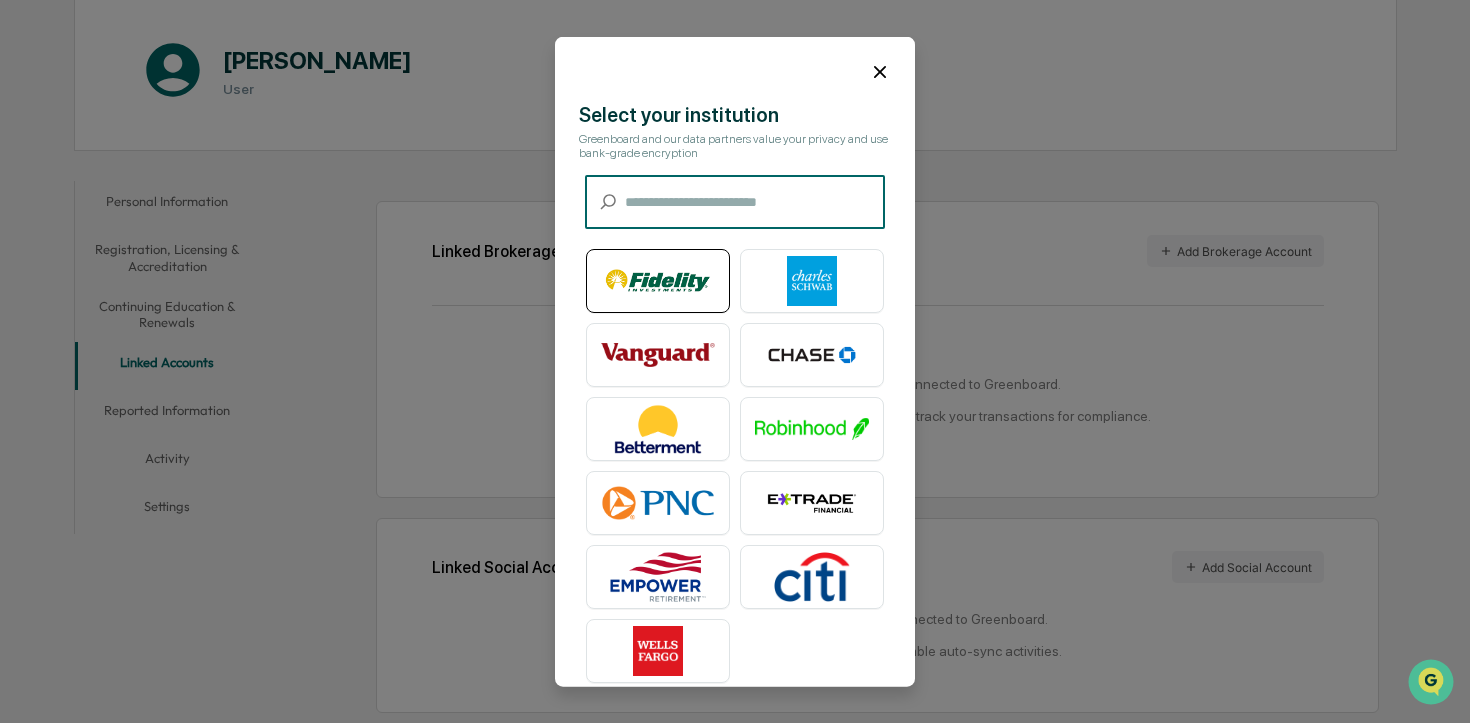 click at bounding box center (658, 281) 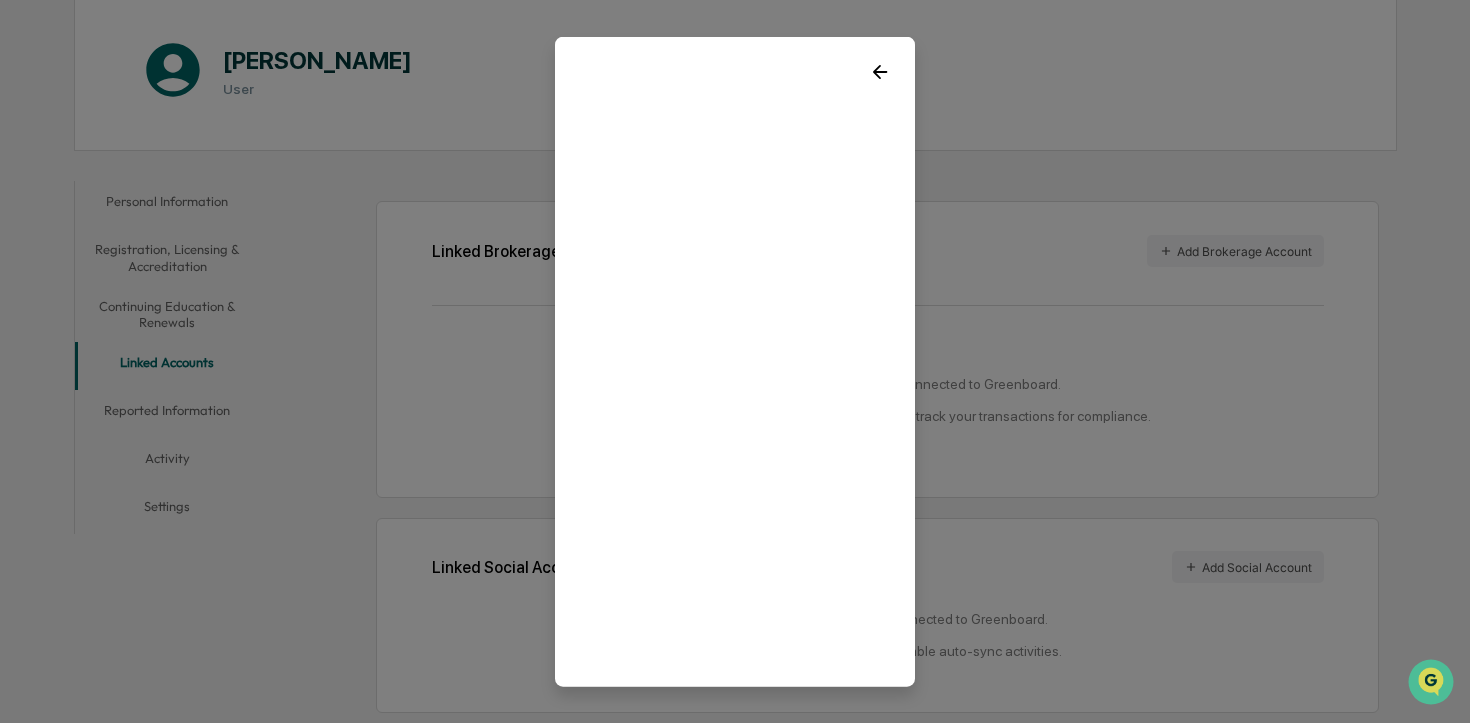 scroll, scrollTop: 19, scrollLeft: 0, axis: vertical 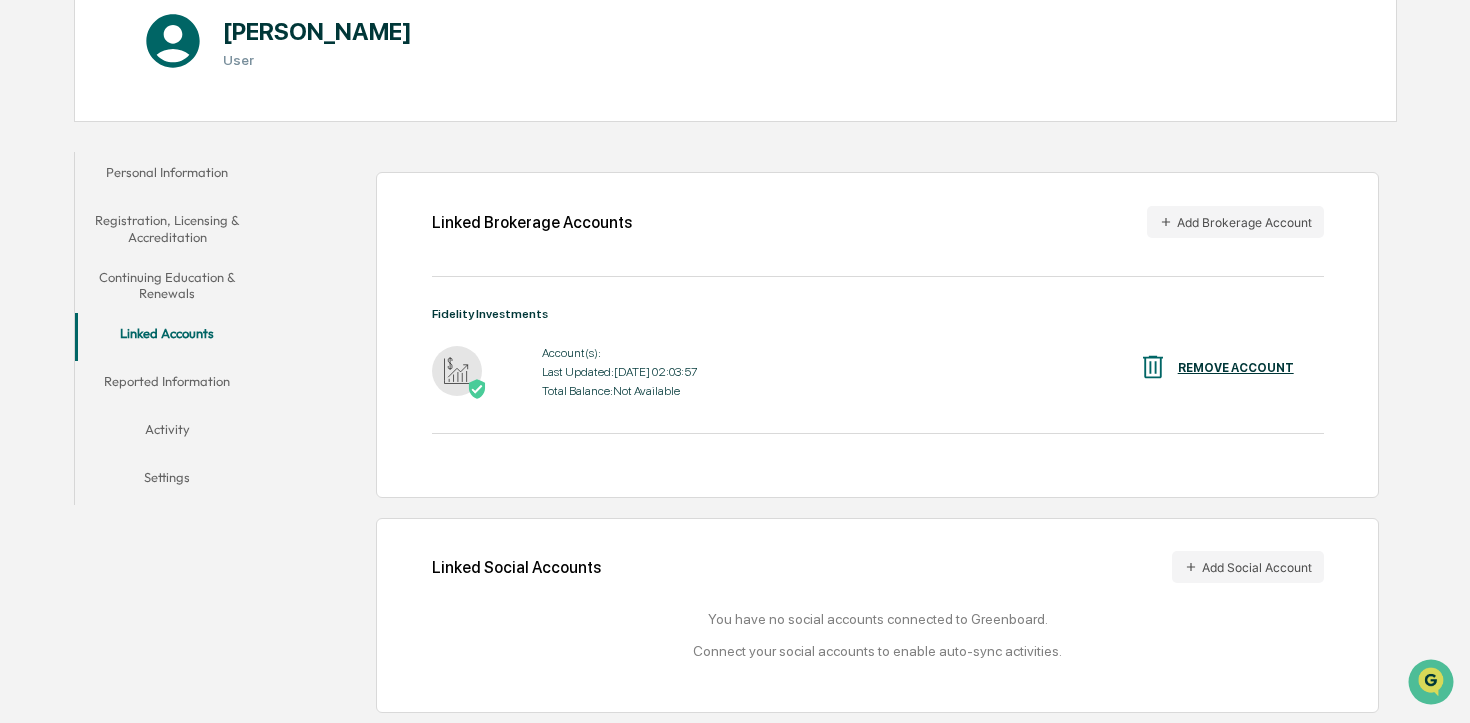 click on "Reported Information" at bounding box center (167, 385) 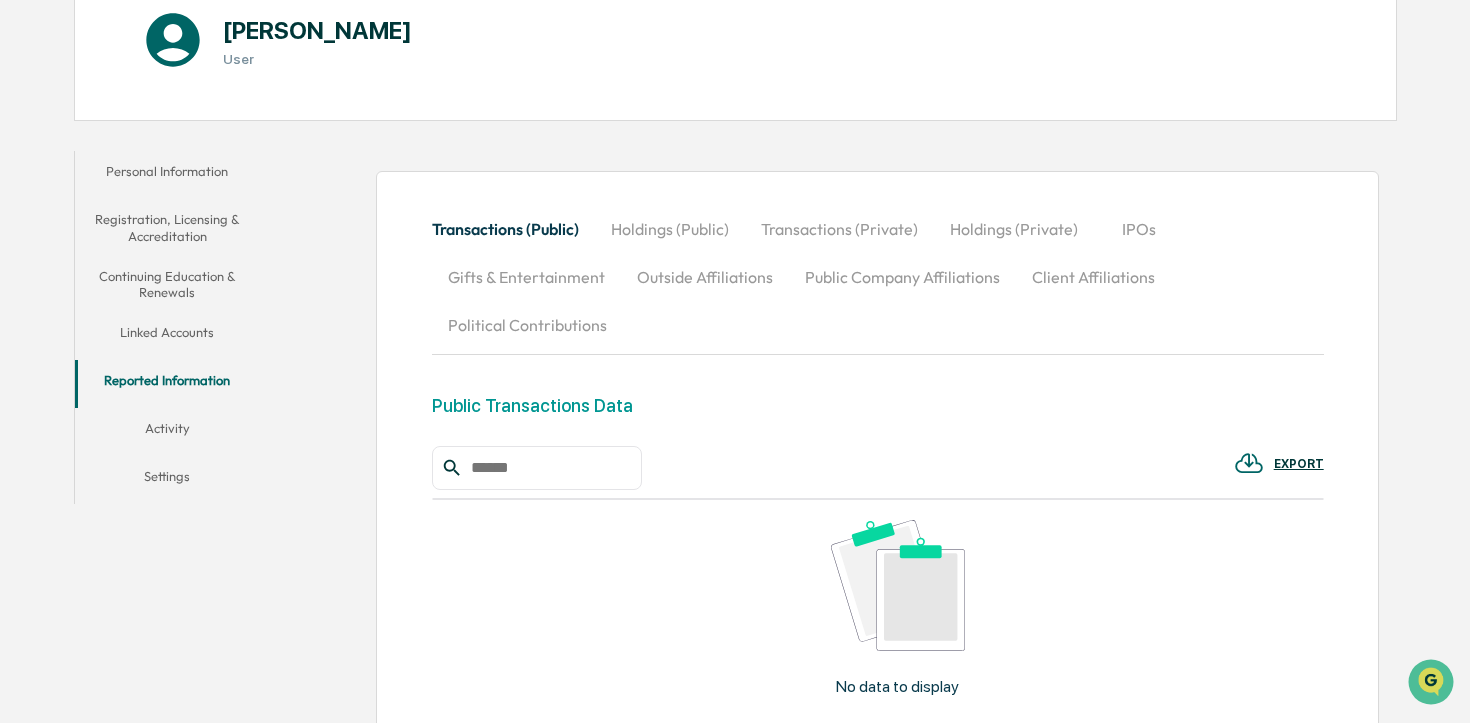 click on "Activity" at bounding box center [167, 432] 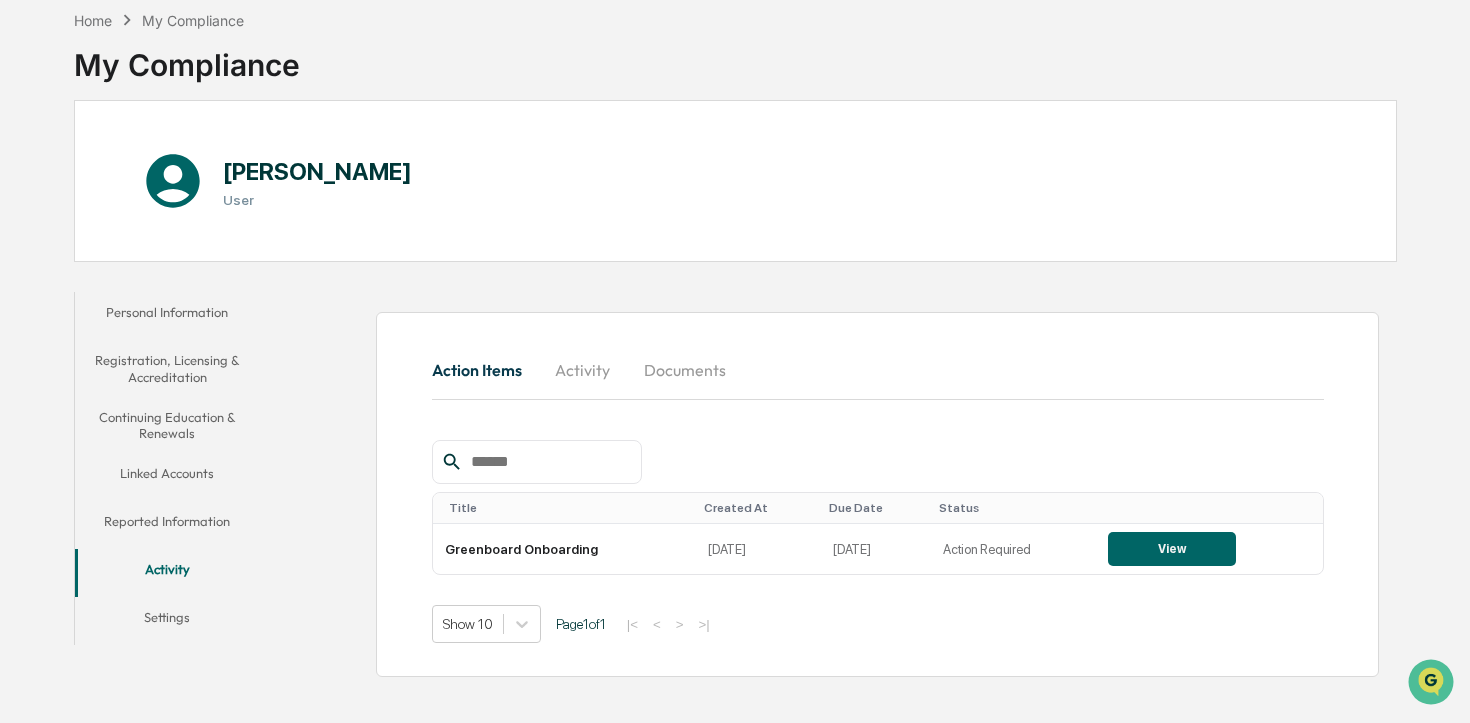 scroll, scrollTop: 95, scrollLeft: 0, axis: vertical 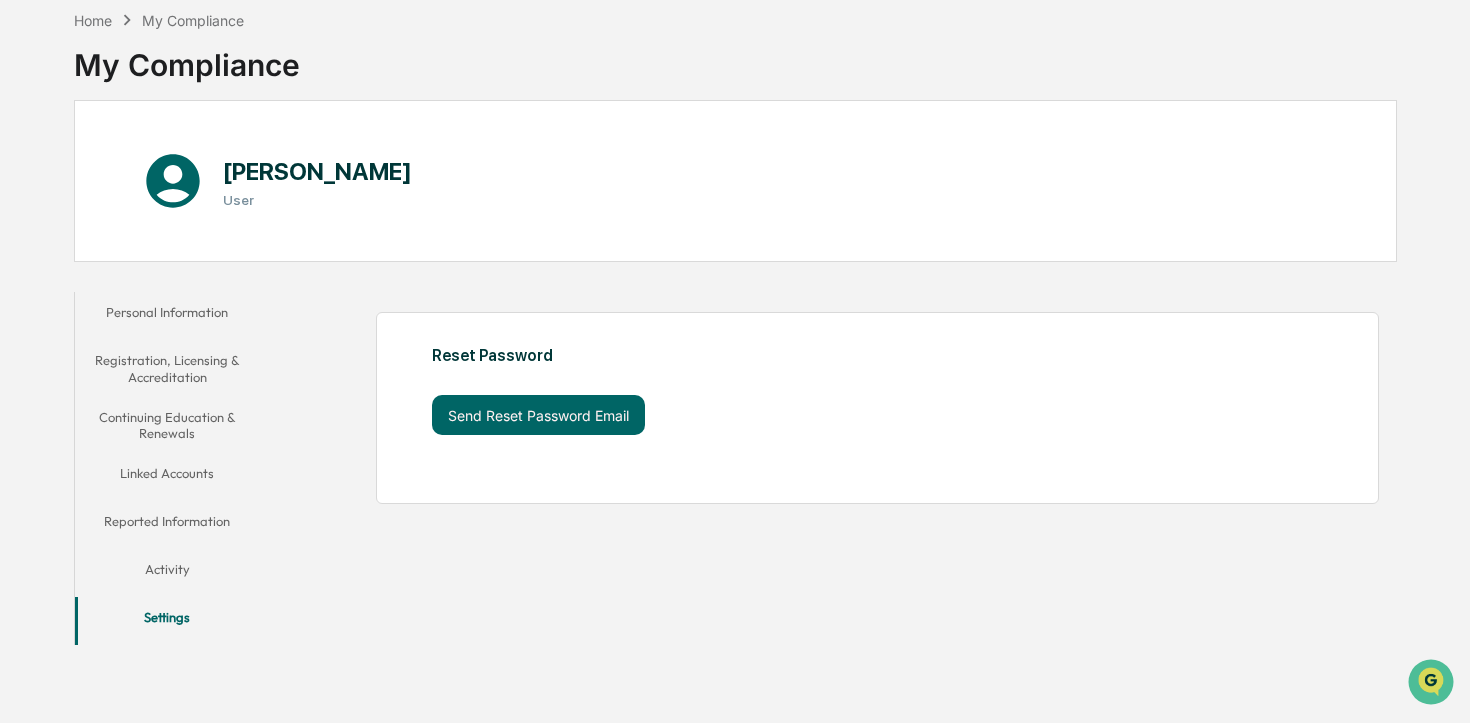 click on "Activity" at bounding box center (167, 573) 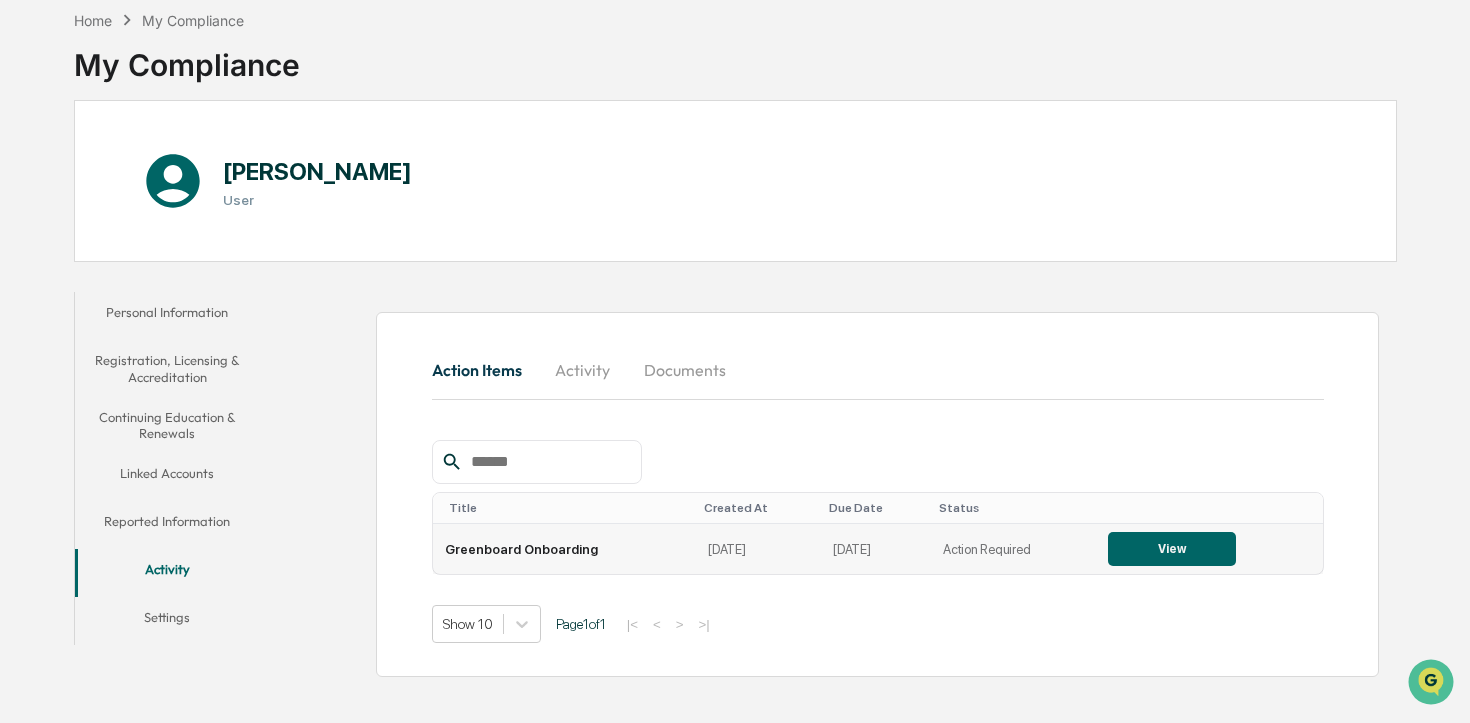 click on "View" at bounding box center [1172, 549] 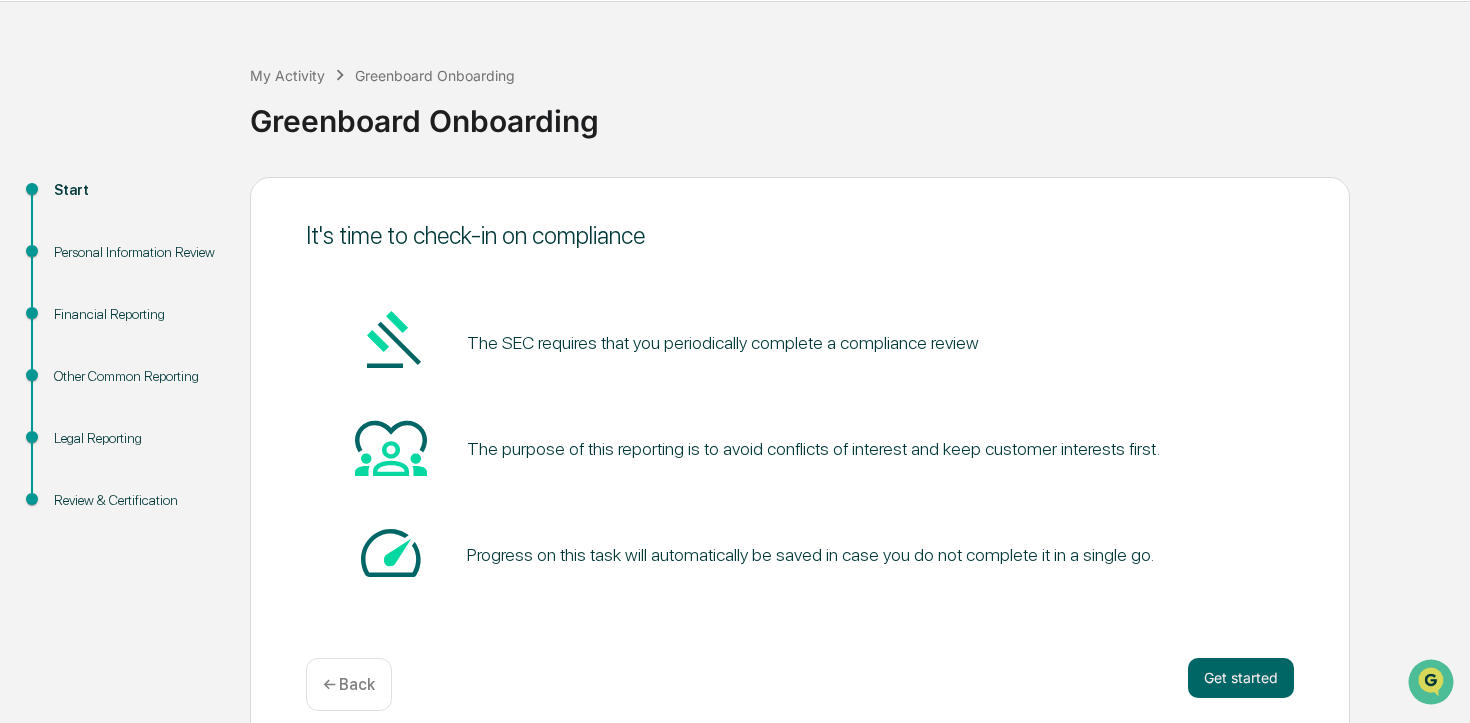 scroll, scrollTop: 83, scrollLeft: 0, axis: vertical 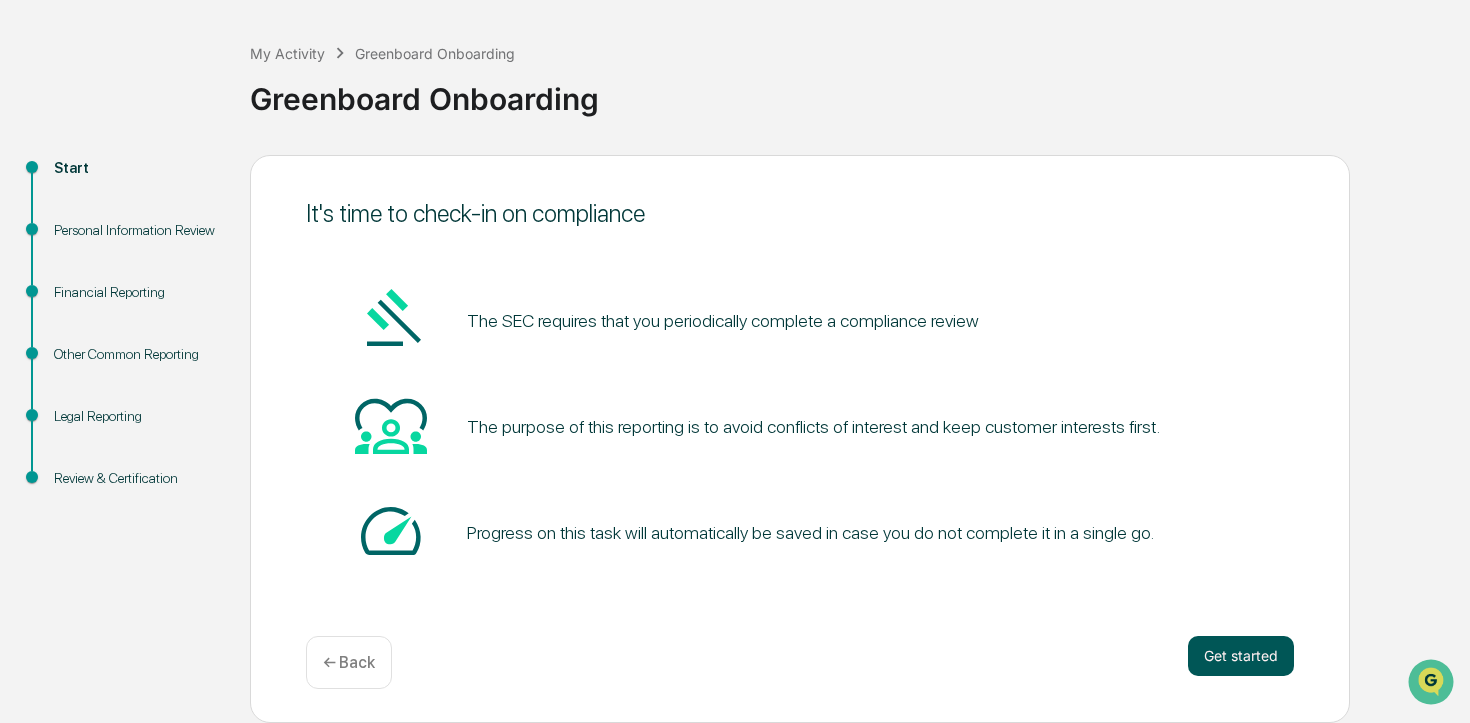 click on "Get started" at bounding box center (1241, 656) 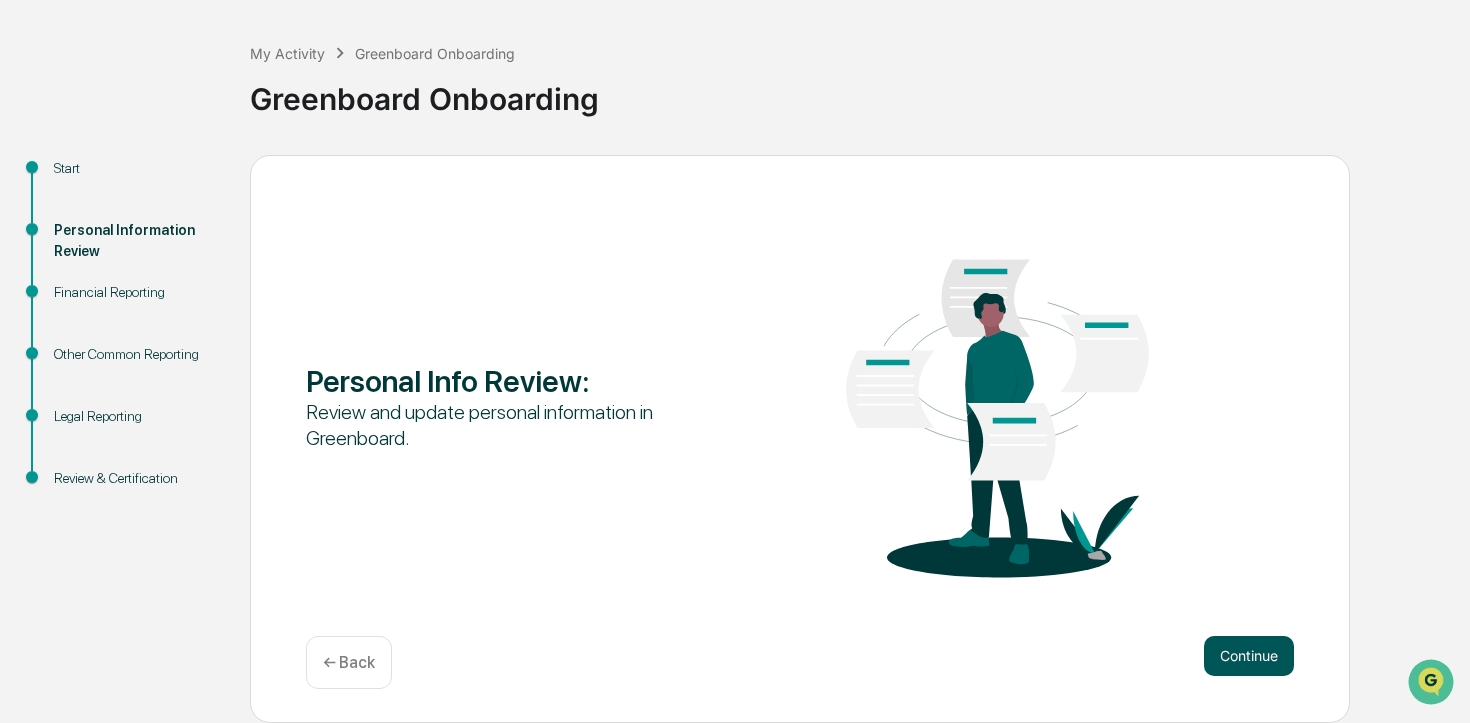 click on "Continue" at bounding box center [1249, 656] 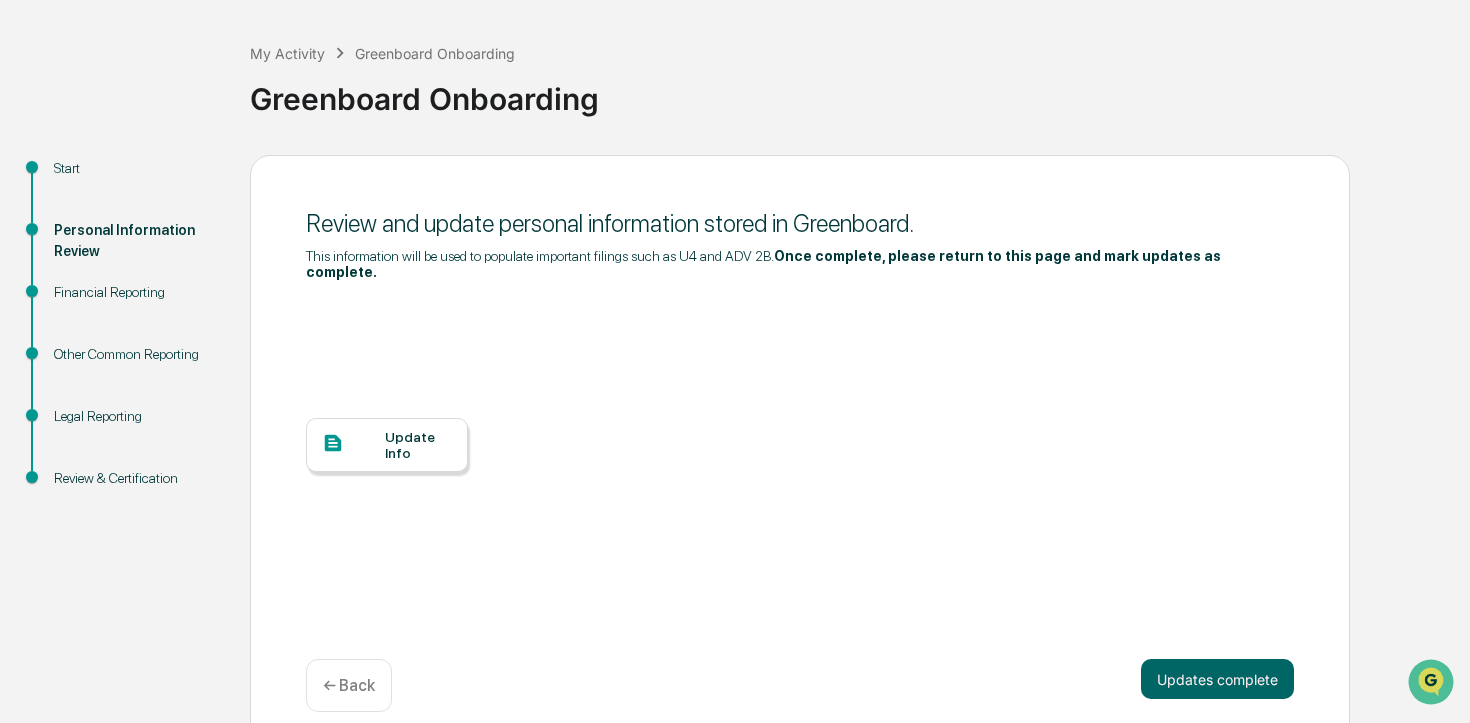 click at bounding box center [353, 444] 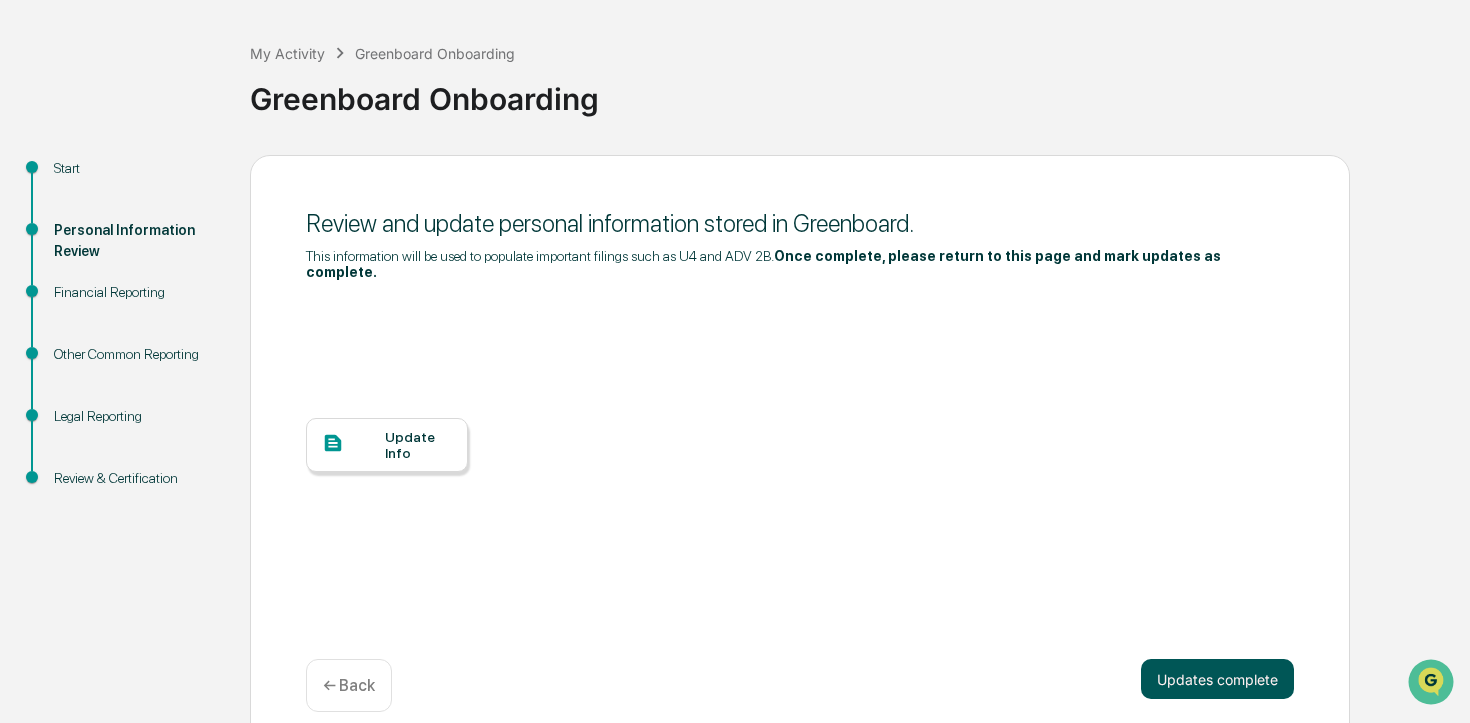 click on "Updates complete" at bounding box center (1217, 679) 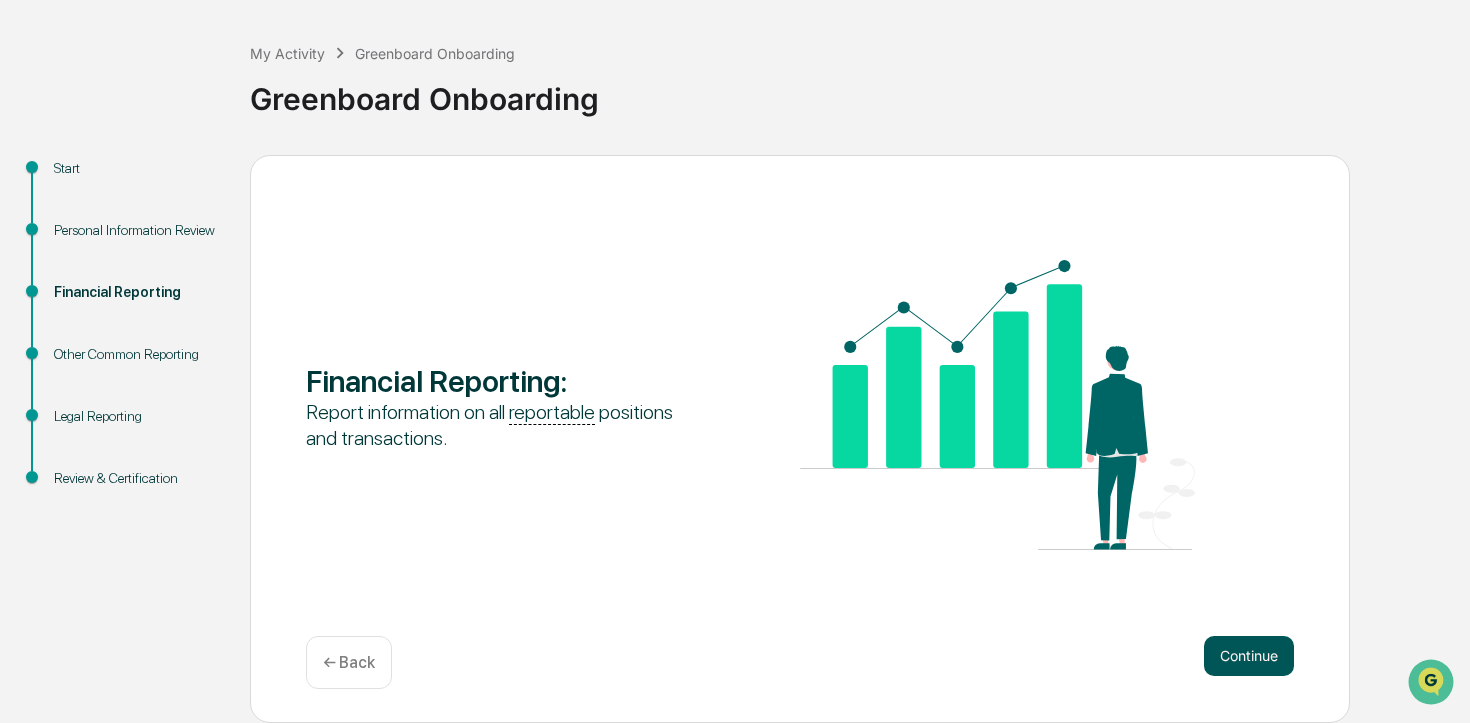 click on "Continue" at bounding box center [1249, 656] 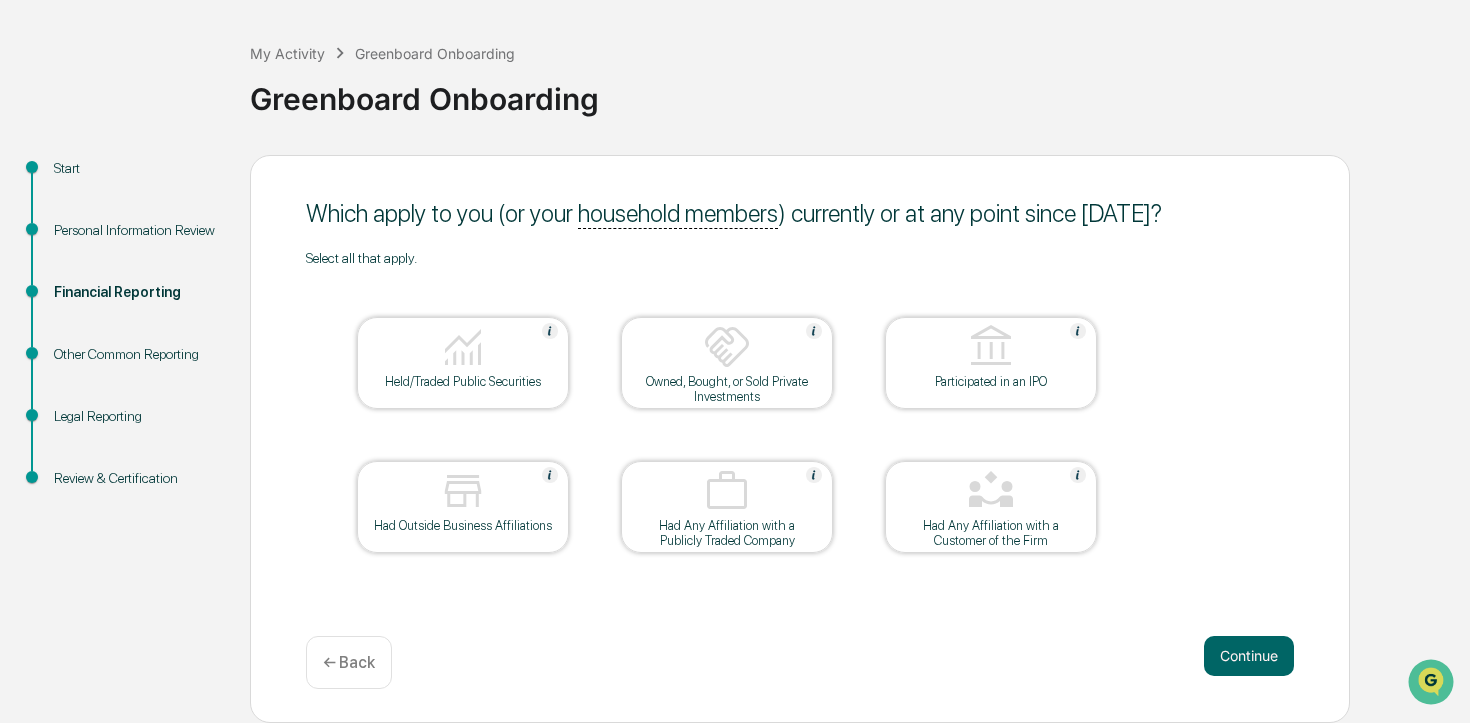click at bounding box center [463, 347] 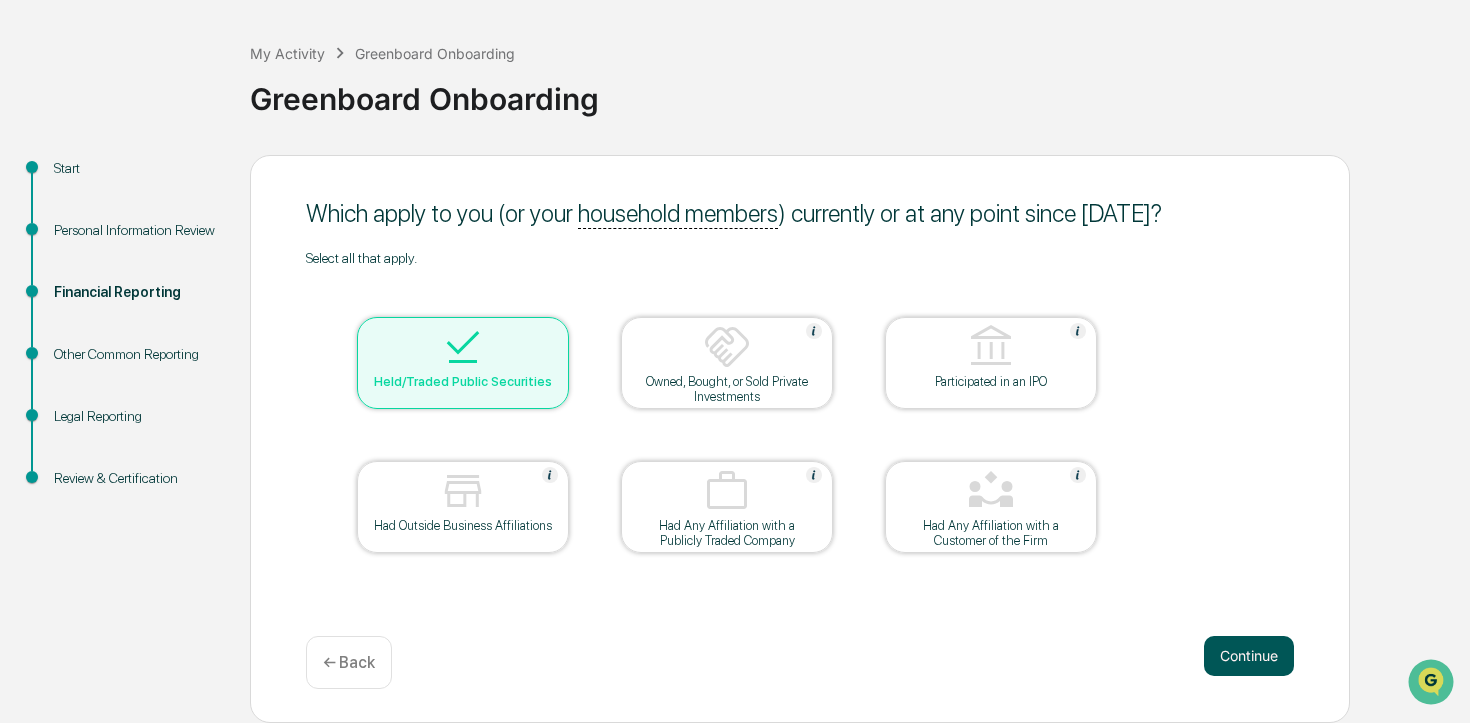click on "Continue" at bounding box center (1249, 656) 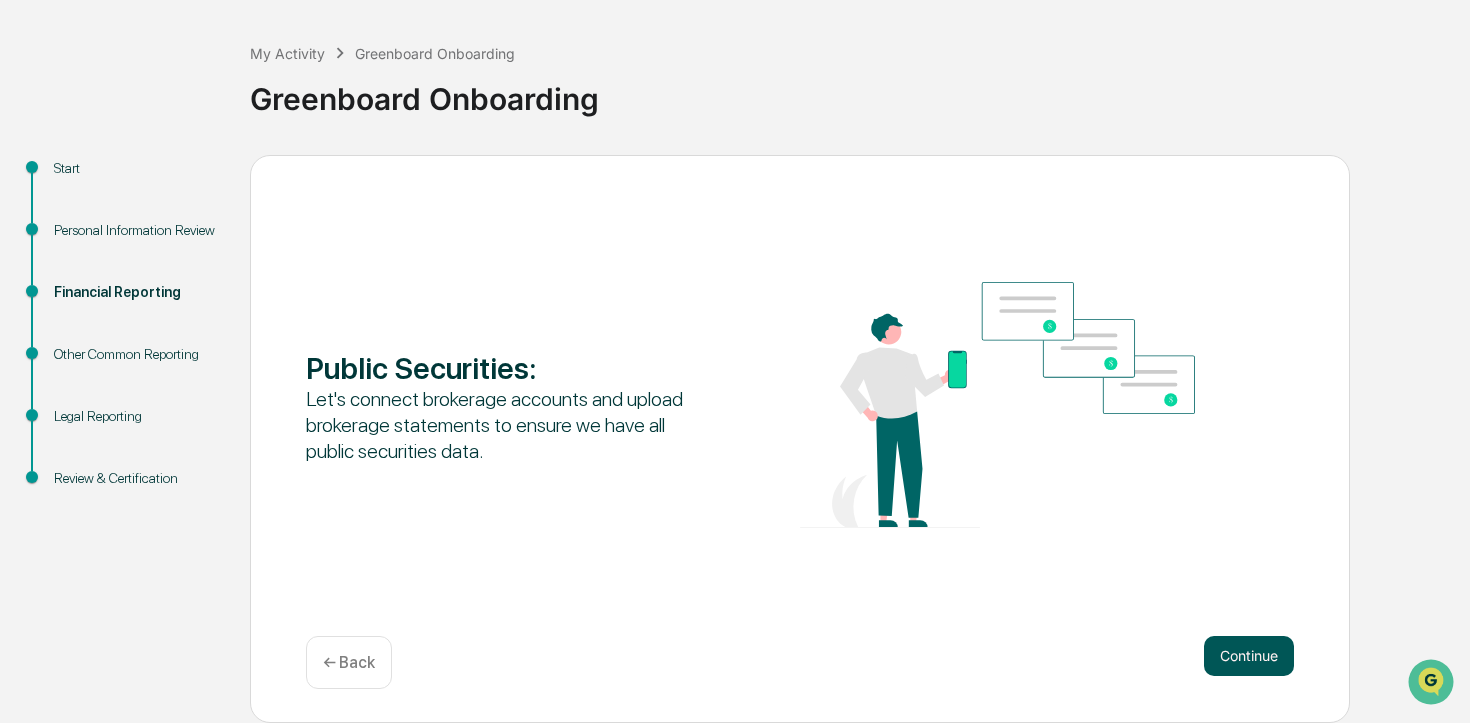 click on "Continue" at bounding box center [1249, 656] 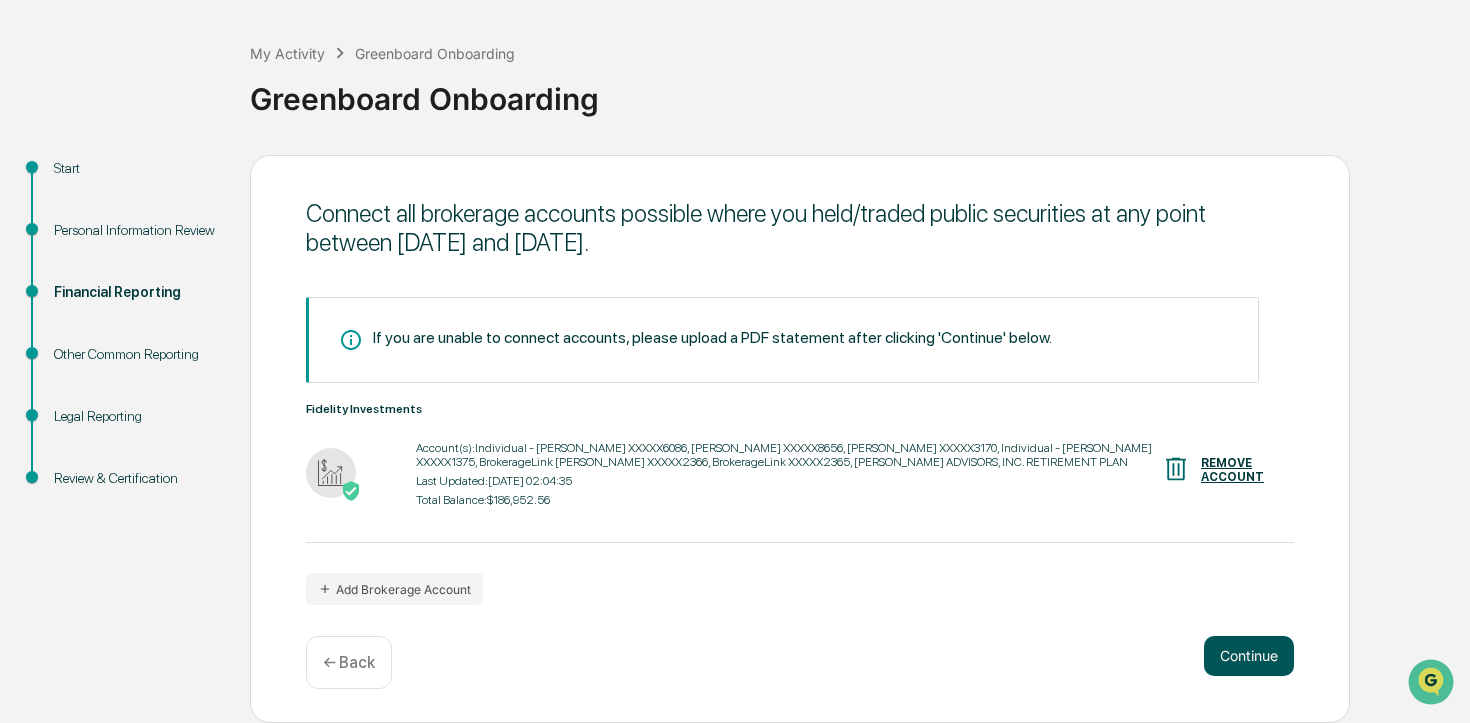 click on "Continue" at bounding box center (1249, 656) 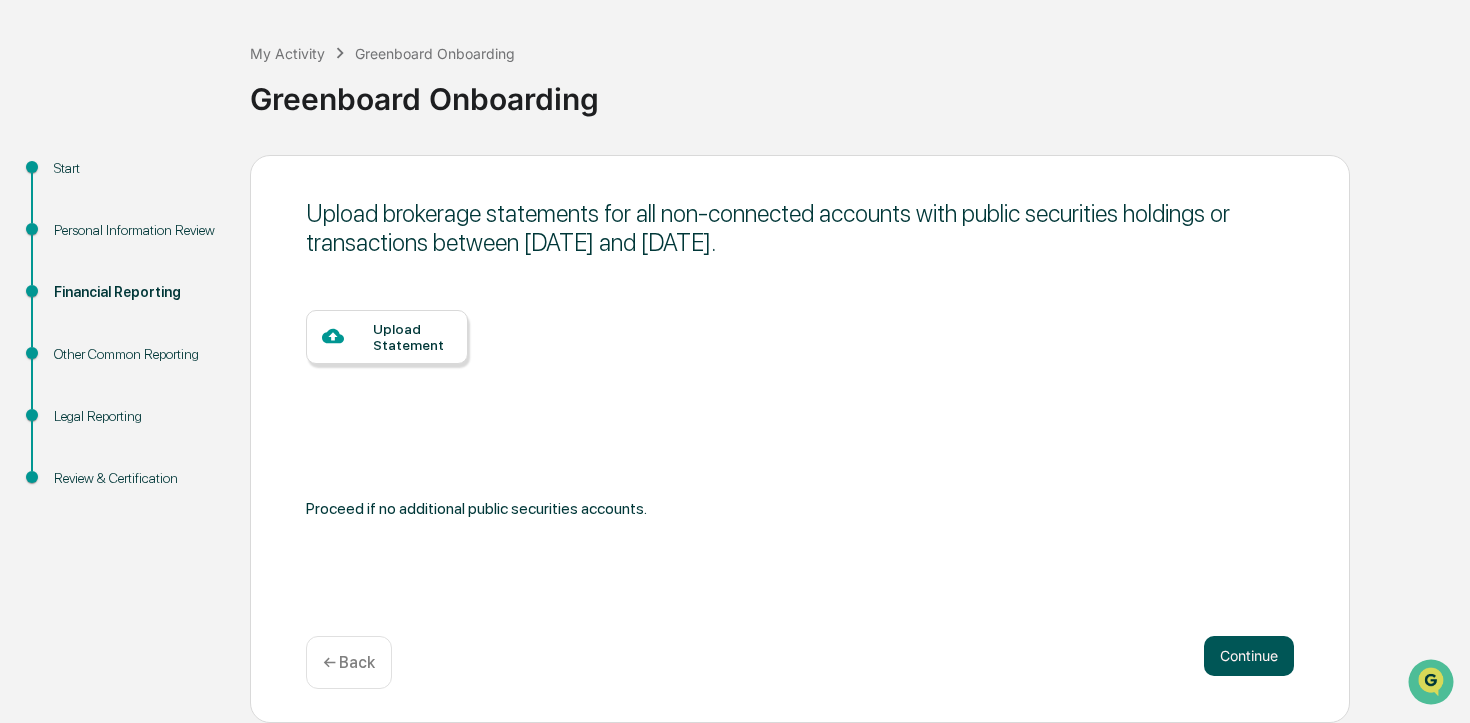 click on "Continue" at bounding box center [1249, 656] 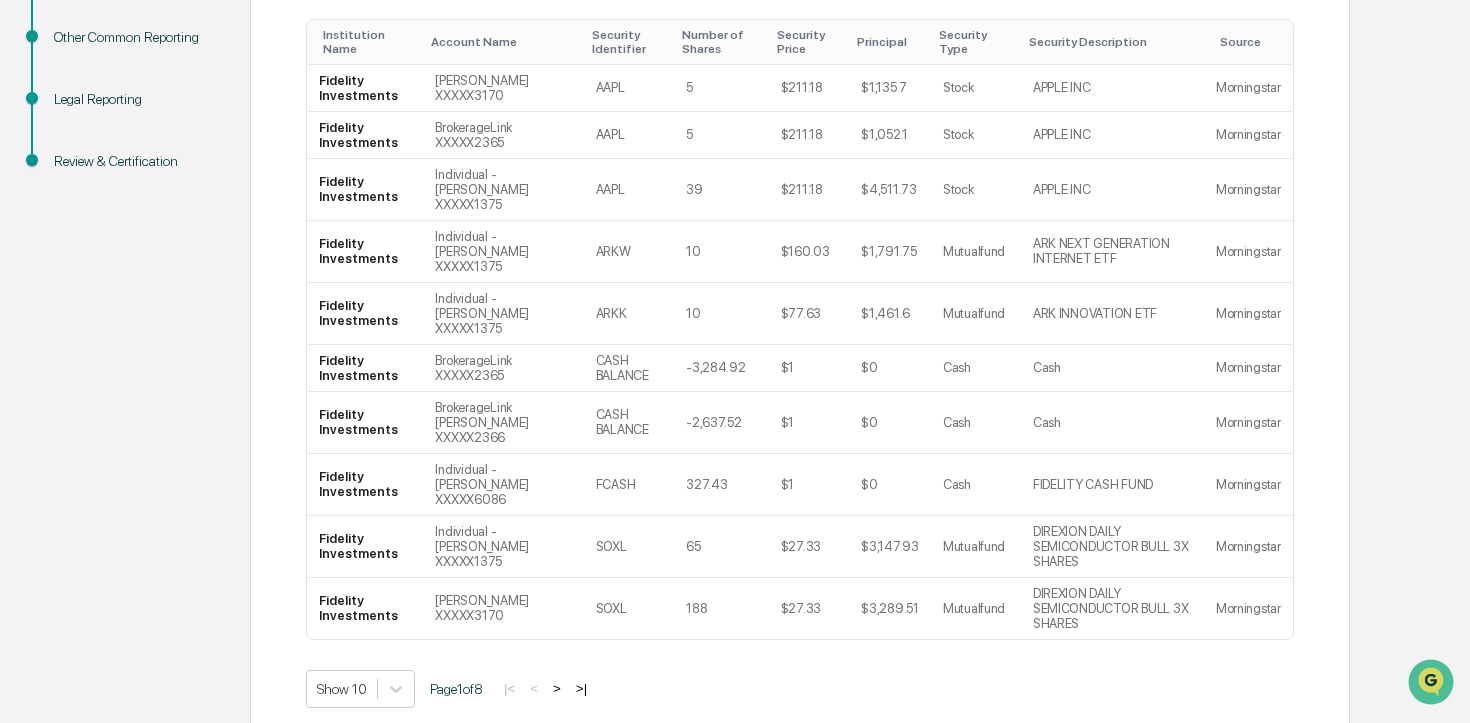scroll, scrollTop: 416, scrollLeft: 0, axis: vertical 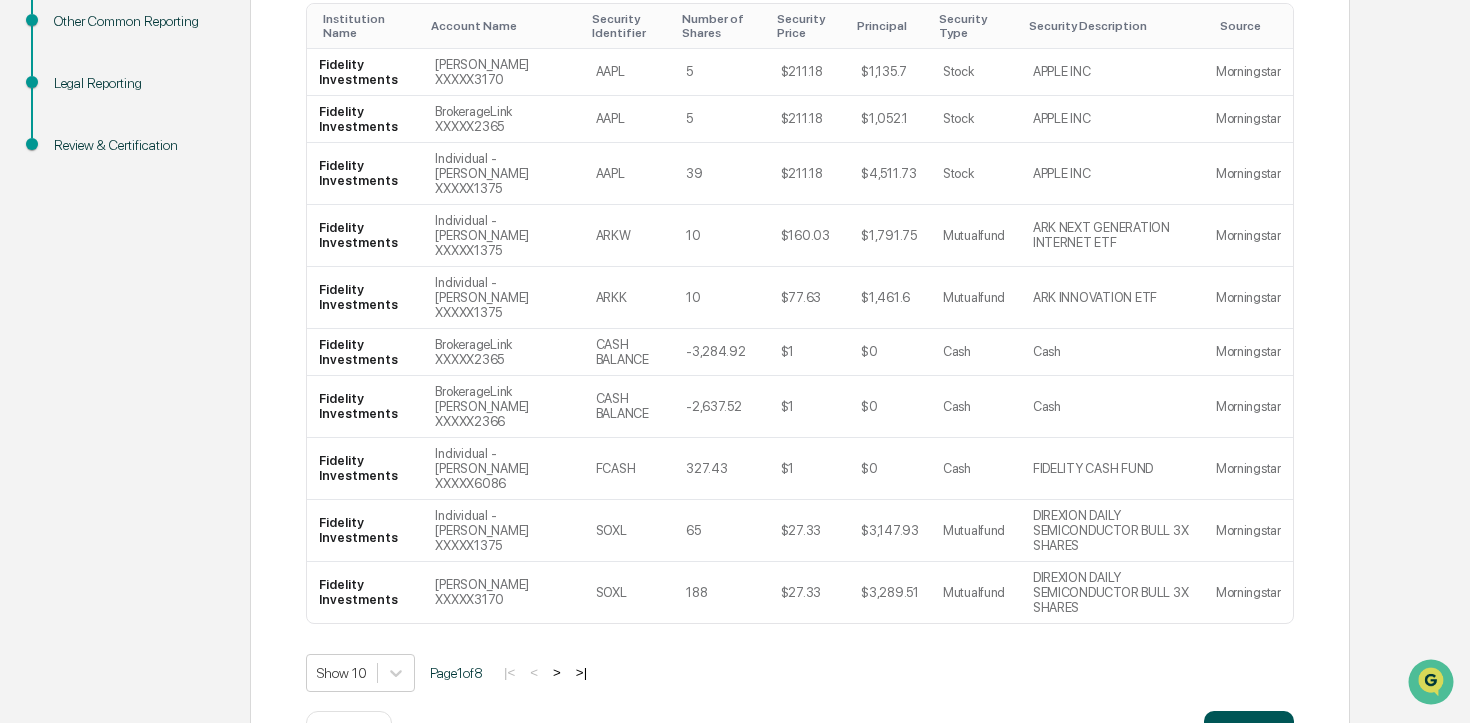 click on "Continue" at bounding box center (1249, 731) 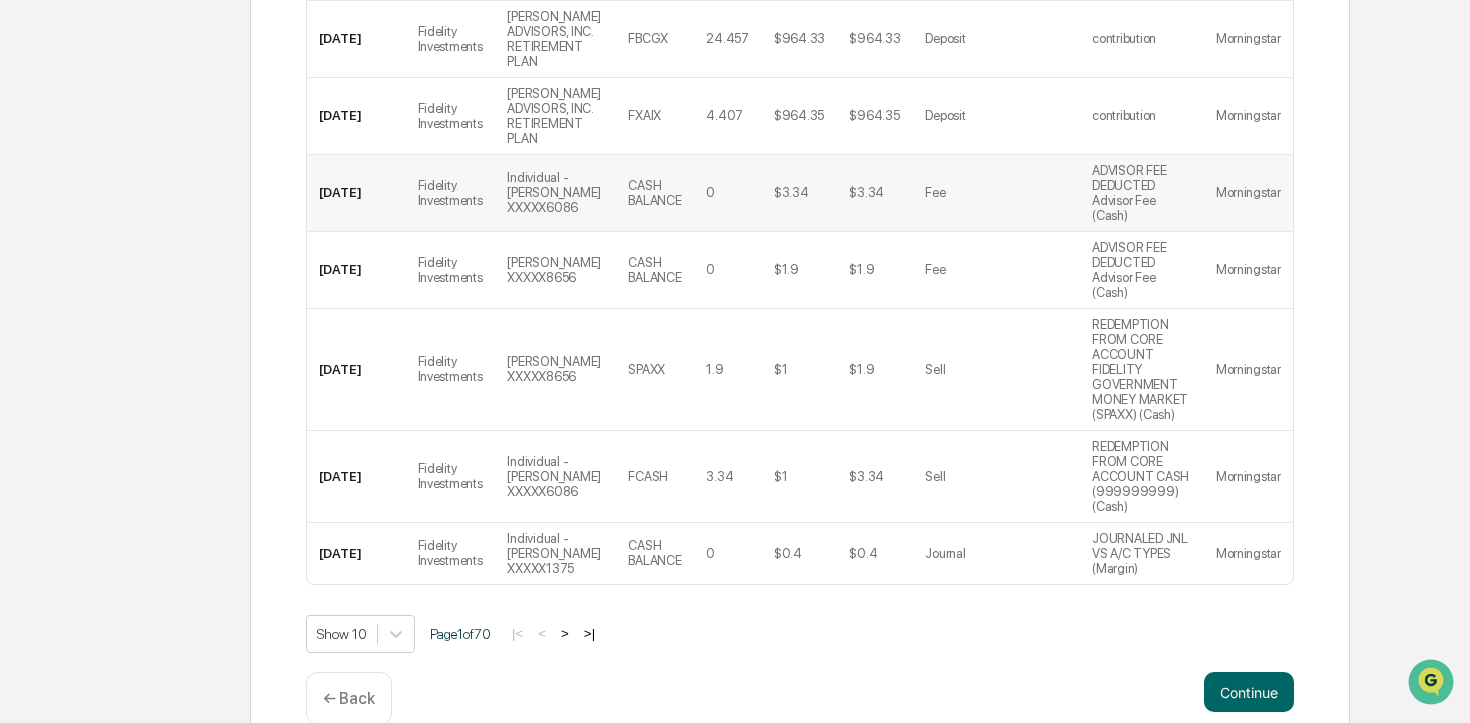 scroll, scrollTop: 834, scrollLeft: 0, axis: vertical 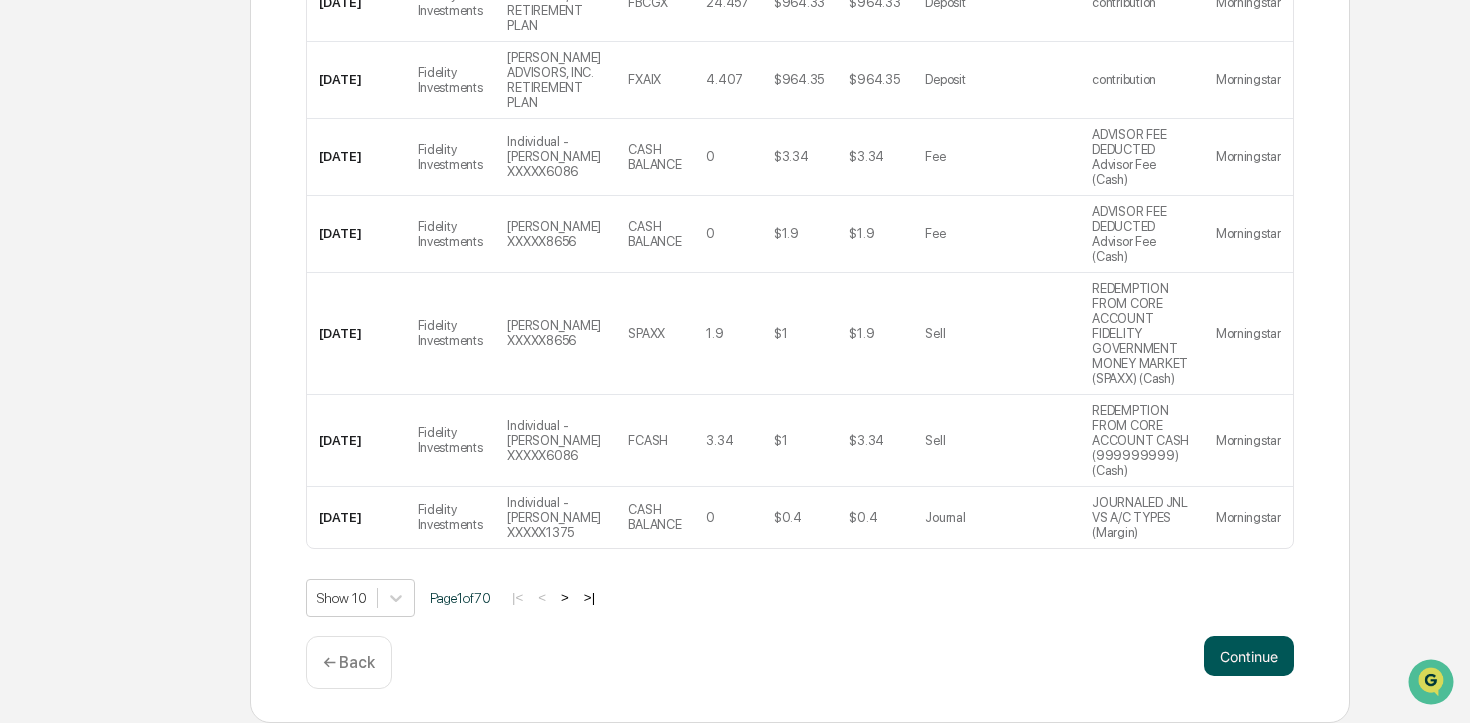 click on "Continue" at bounding box center (1249, 656) 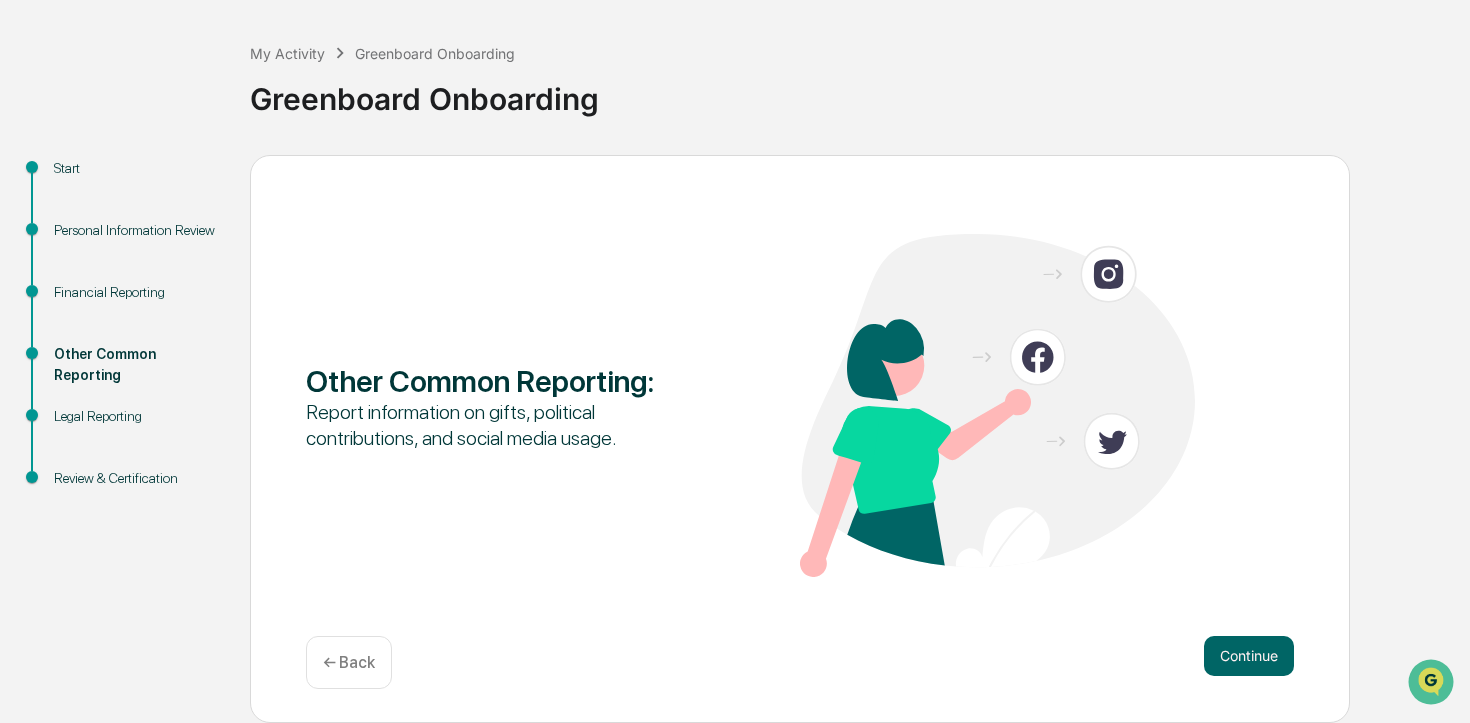 scroll, scrollTop: 83, scrollLeft: 0, axis: vertical 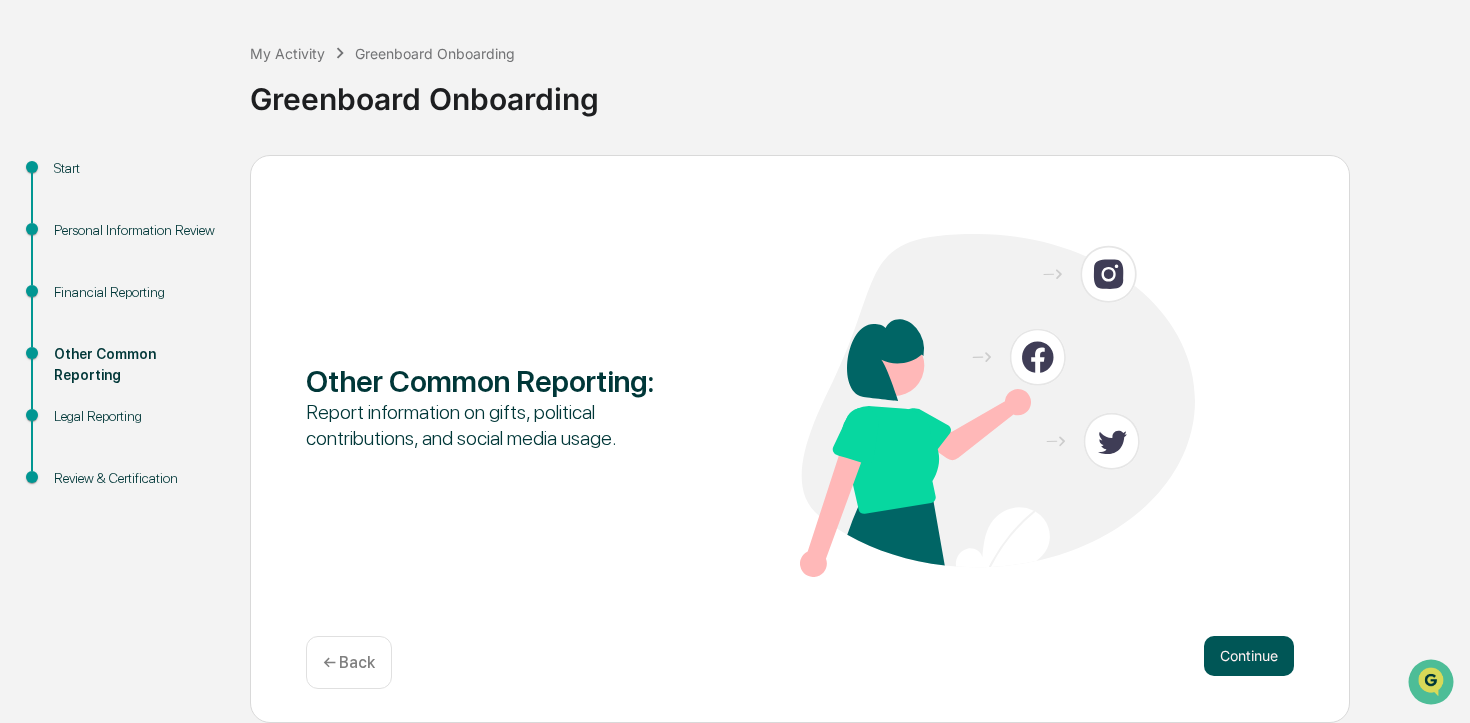 click on "Continue" at bounding box center (1249, 656) 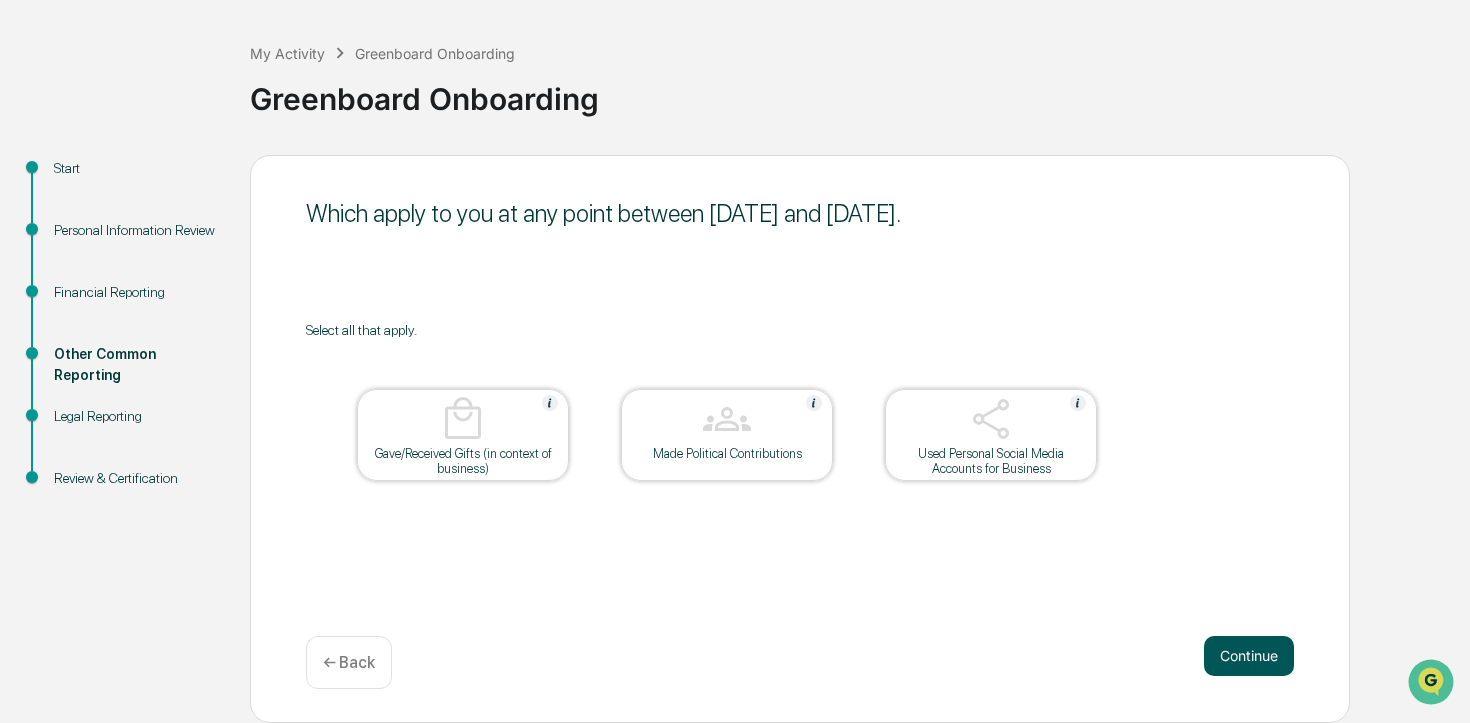 click on "Continue" at bounding box center [1249, 656] 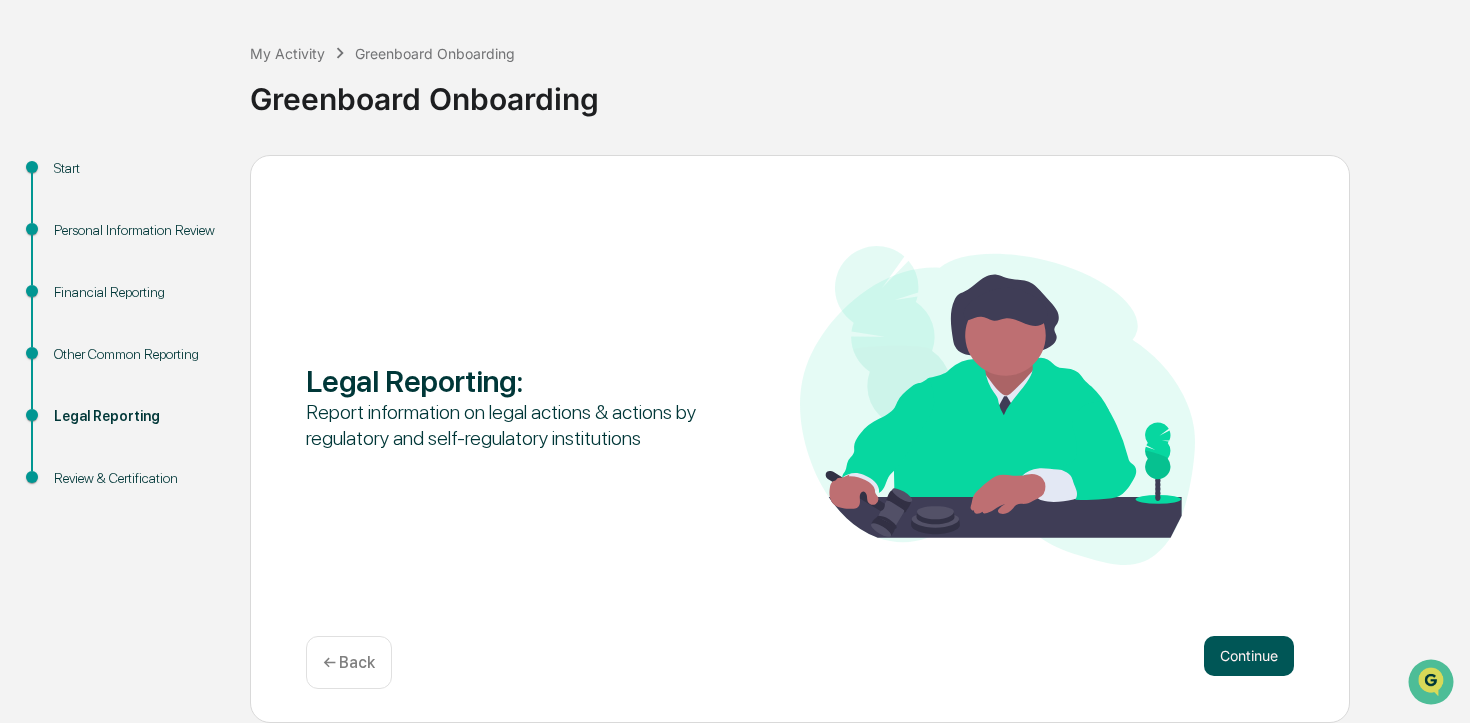 click on "Continue" at bounding box center [1249, 656] 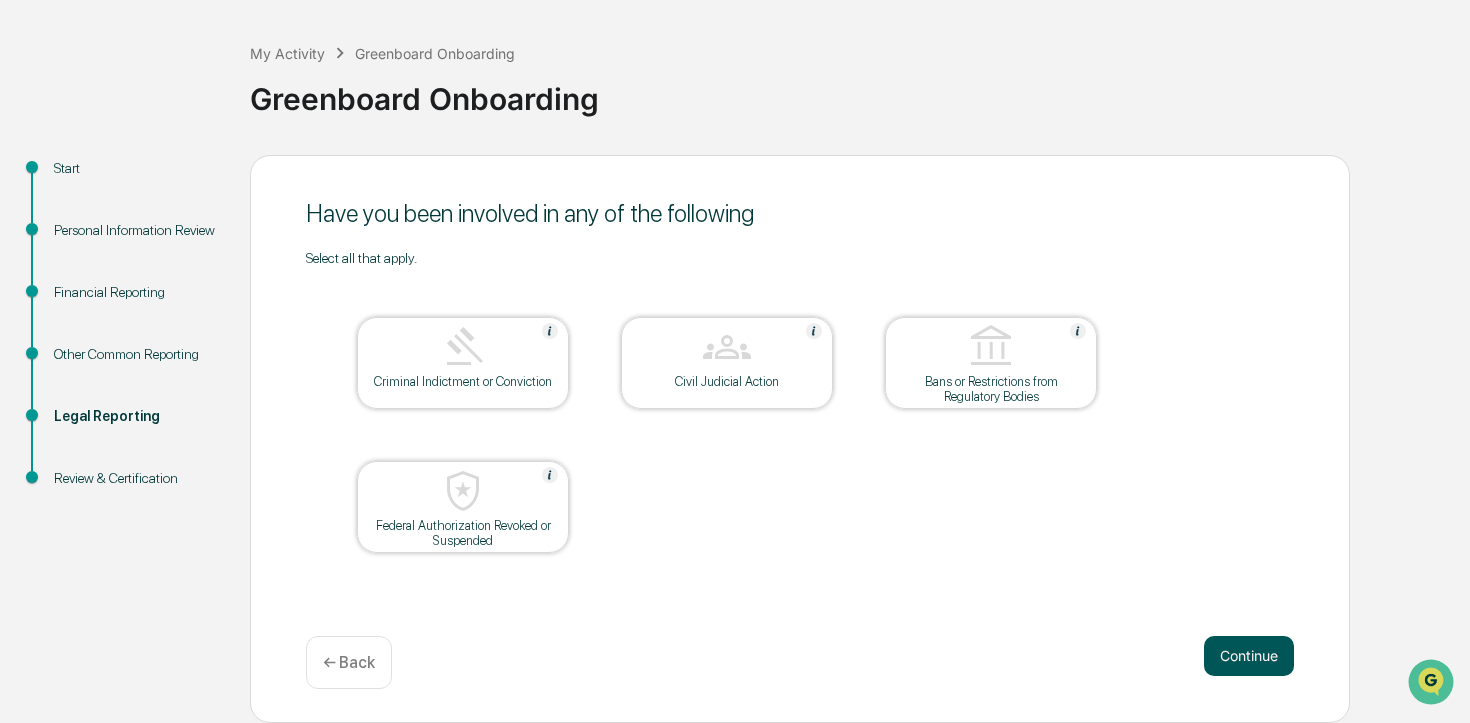 click on "Continue" at bounding box center [1249, 656] 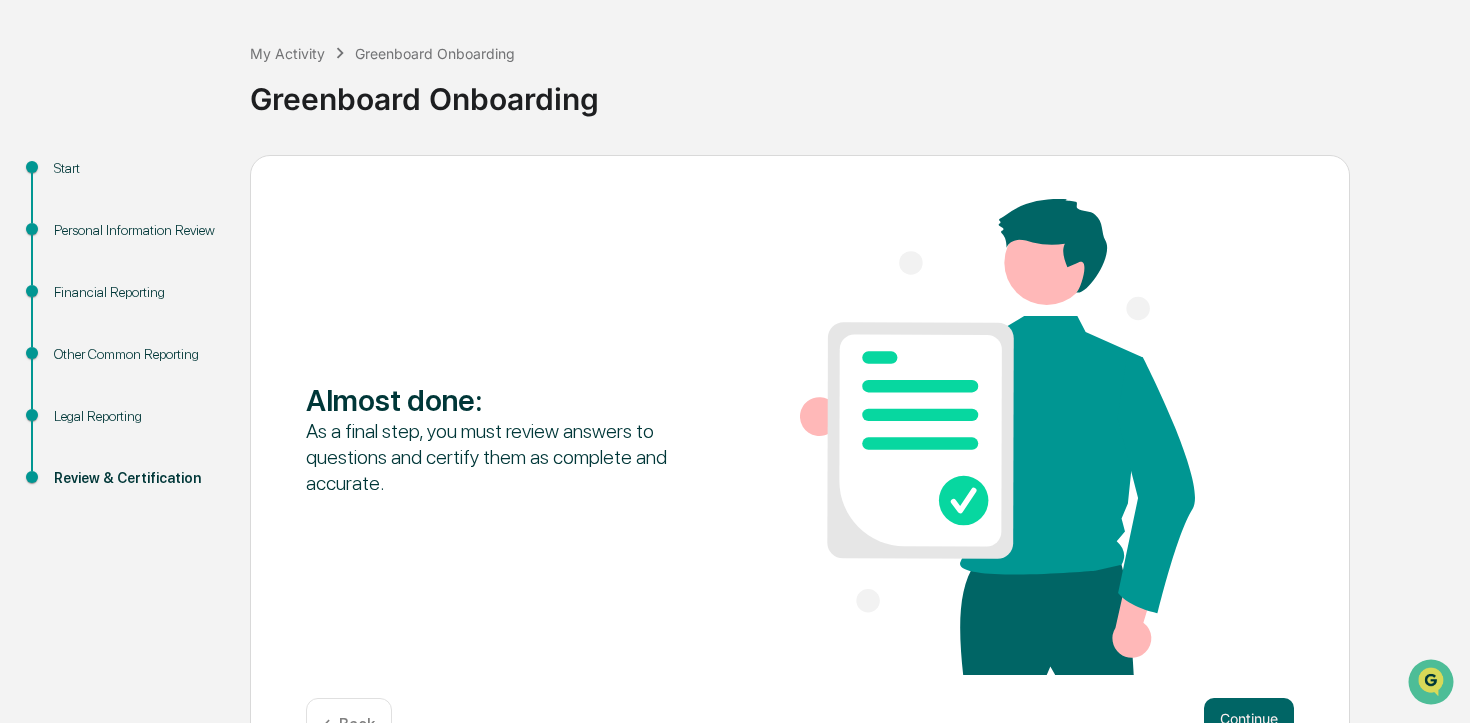 scroll, scrollTop: 146, scrollLeft: 0, axis: vertical 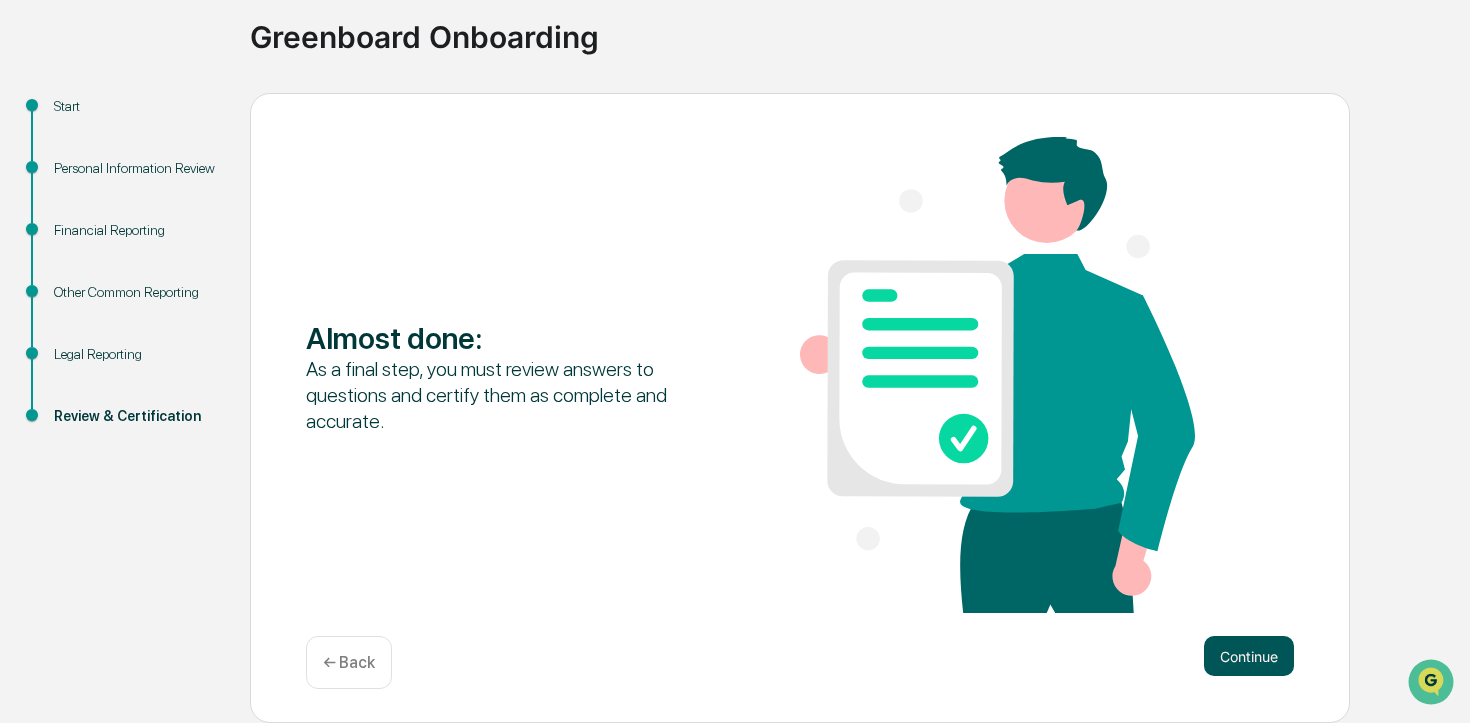 click on "Continue" at bounding box center [1249, 656] 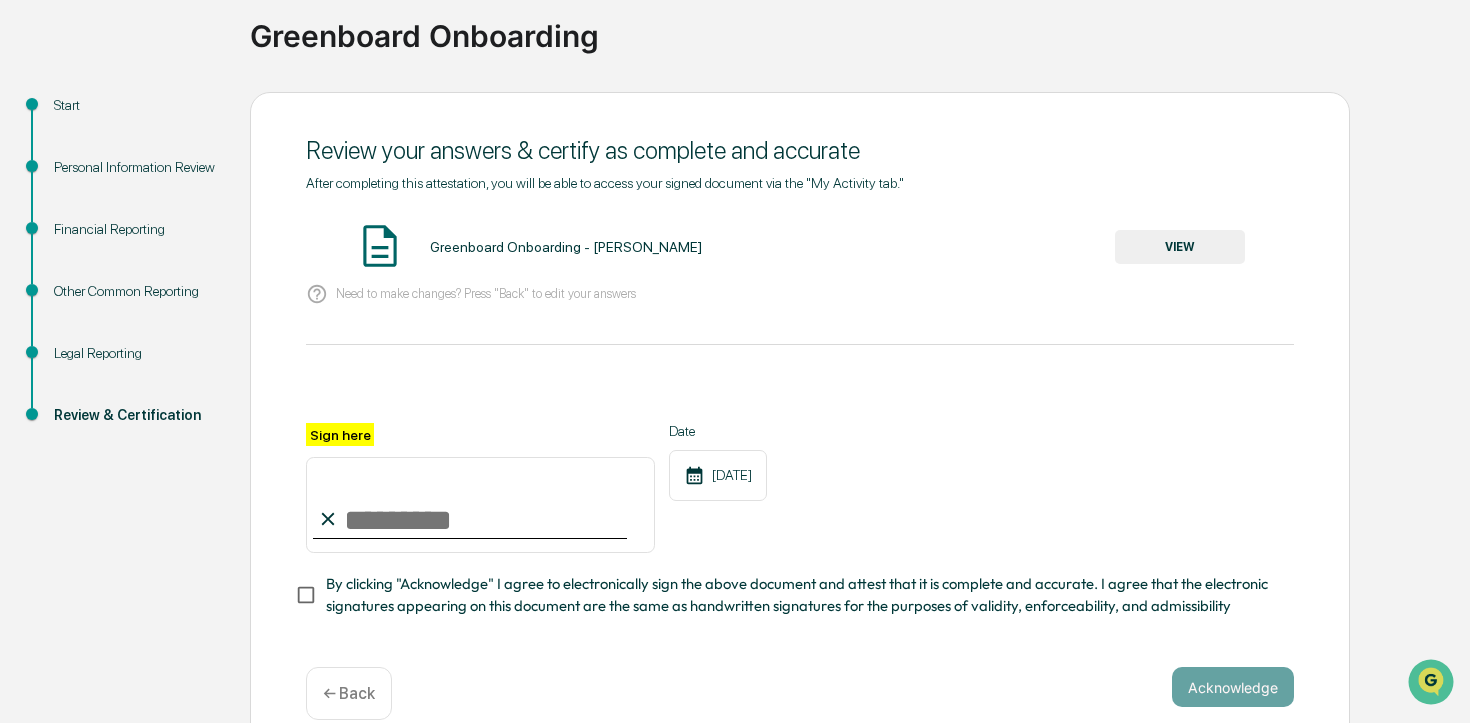 click on "Sign here" at bounding box center (480, 505) 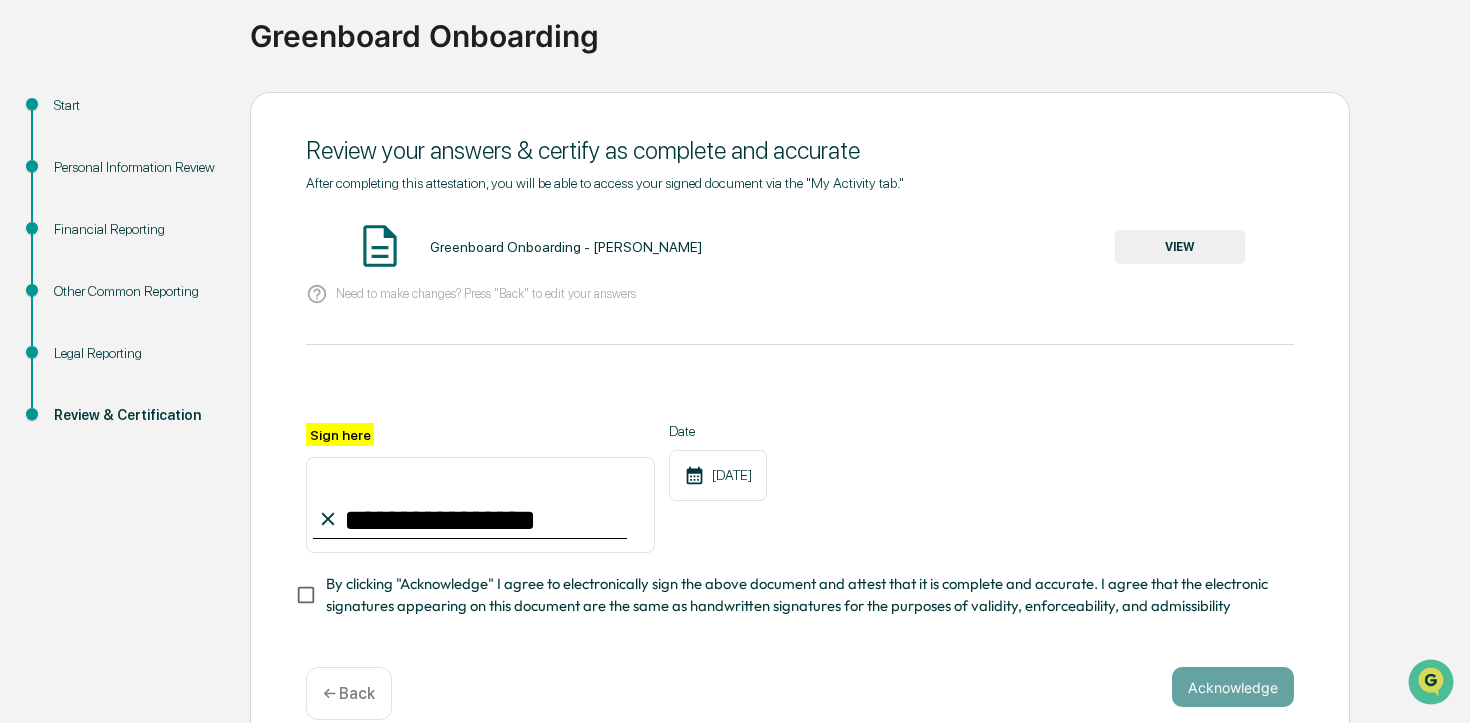 type on "**********" 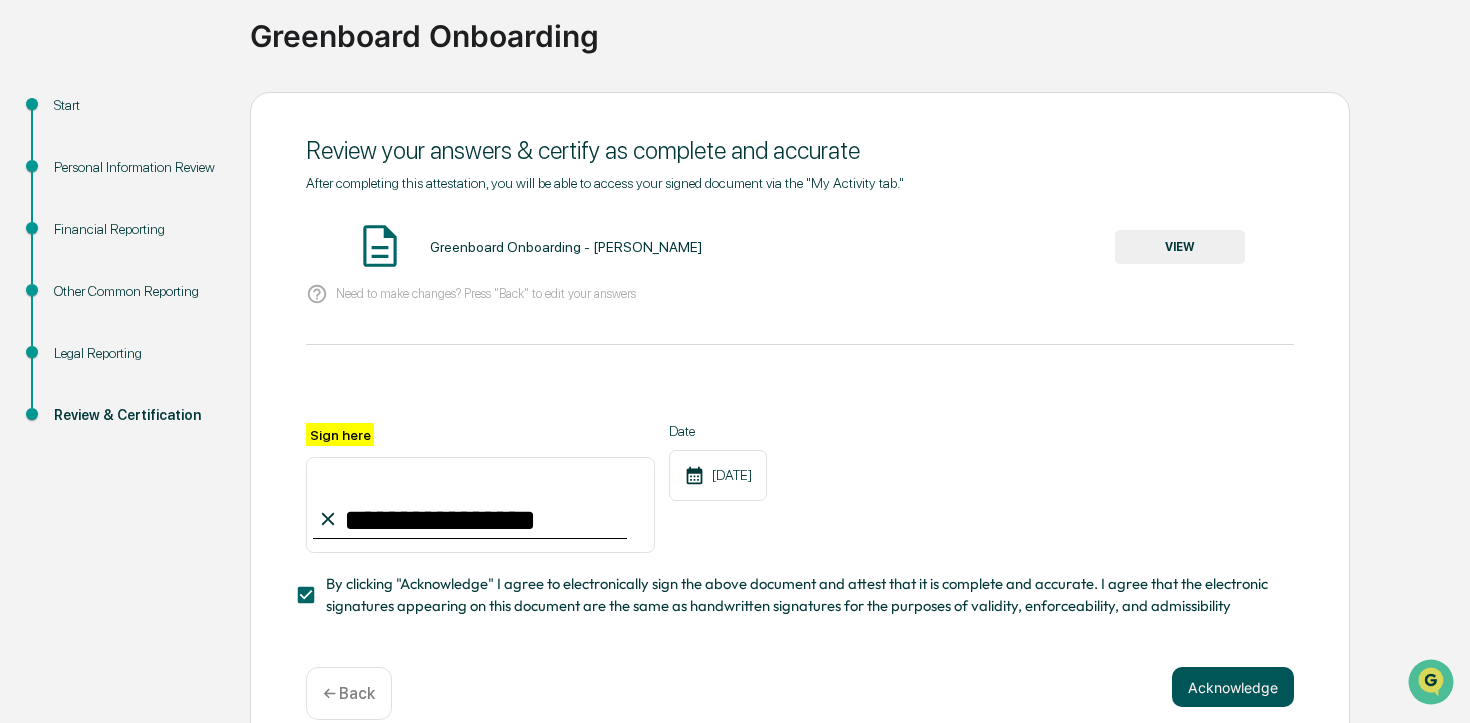 click on "Acknowledge" at bounding box center (1233, 687) 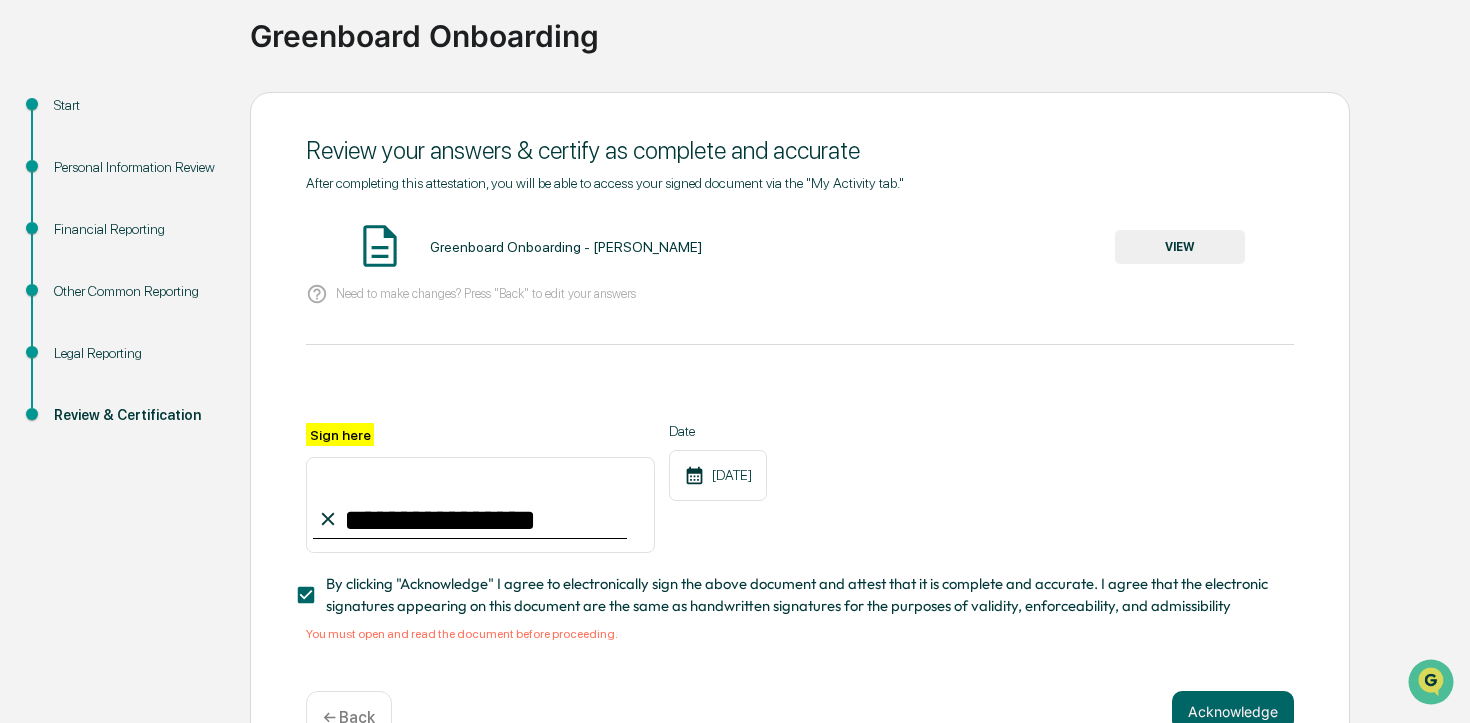 click at bounding box center (380, 246) 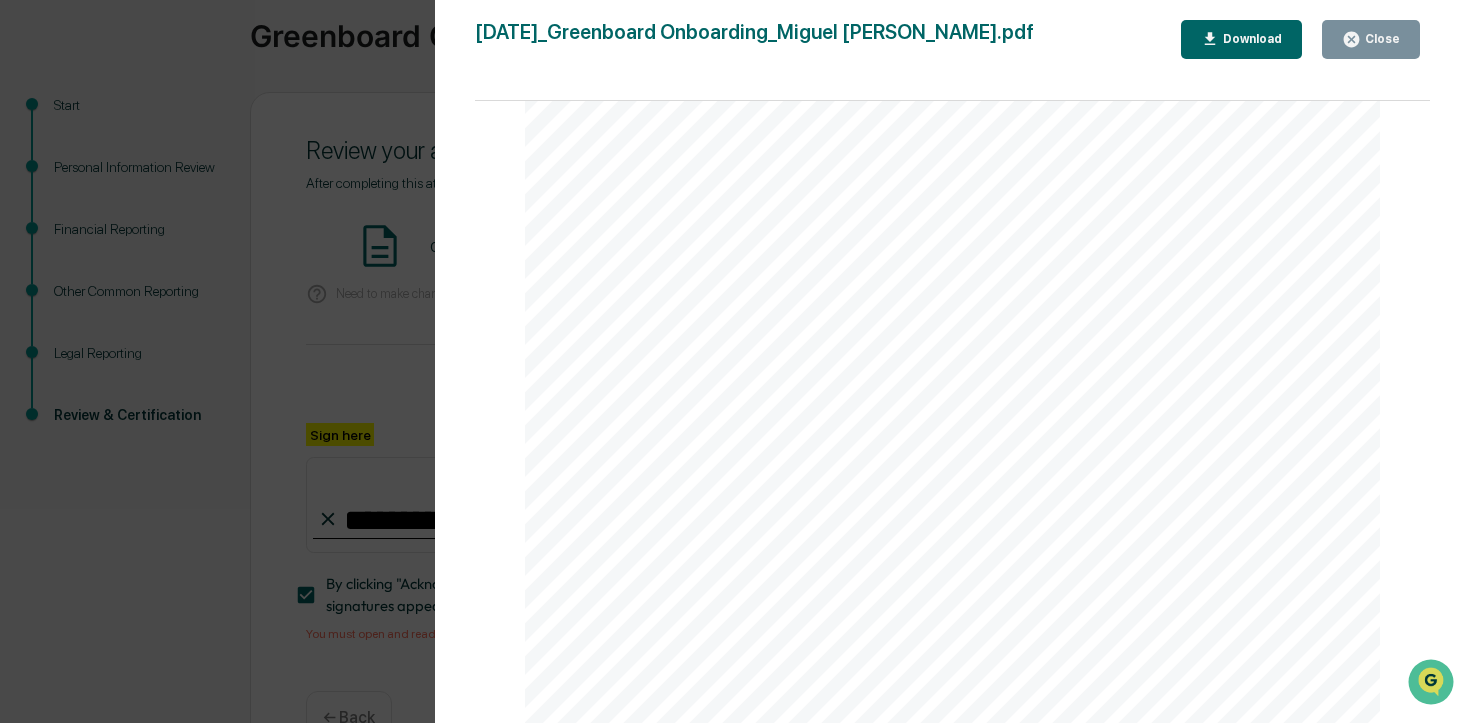 scroll, scrollTop: 41449, scrollLeft: 0, axis: vertical 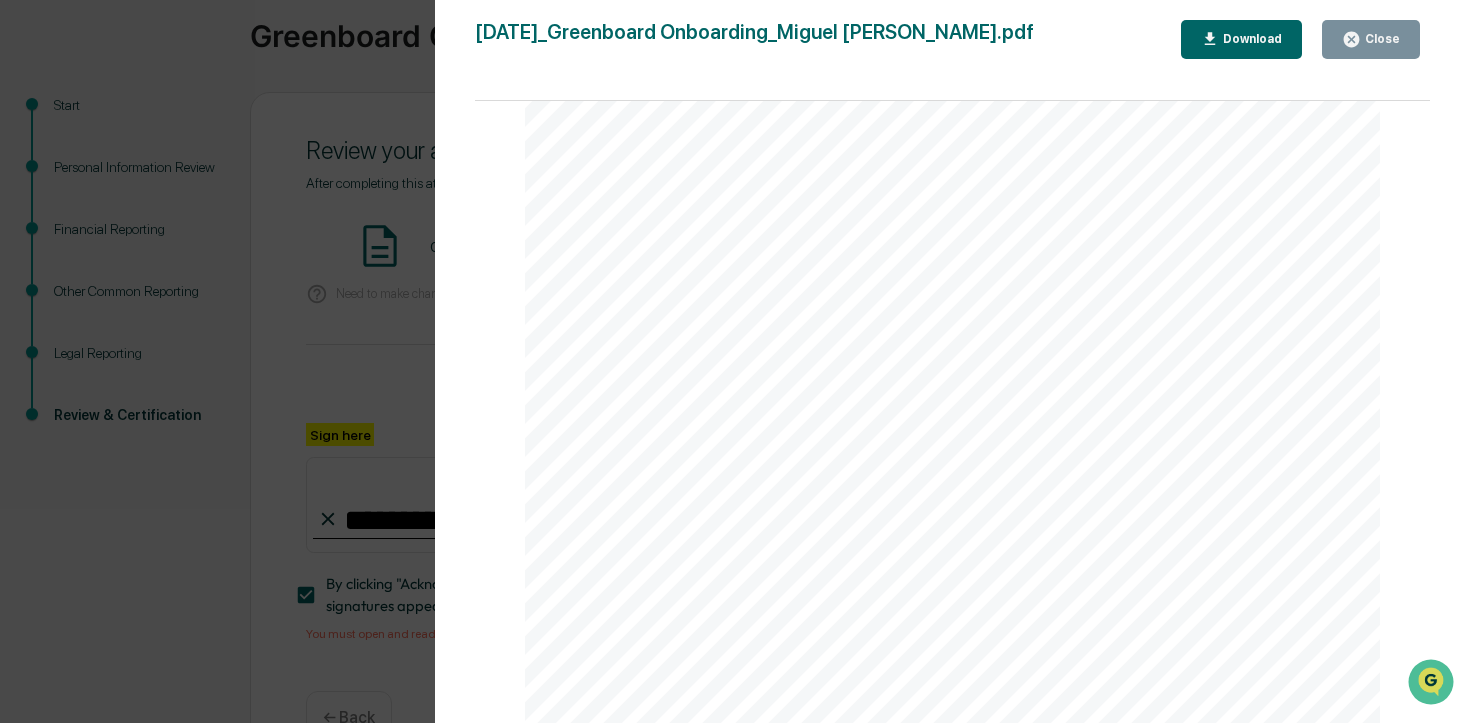 click on "Close" at bounding box center [1371, 39] 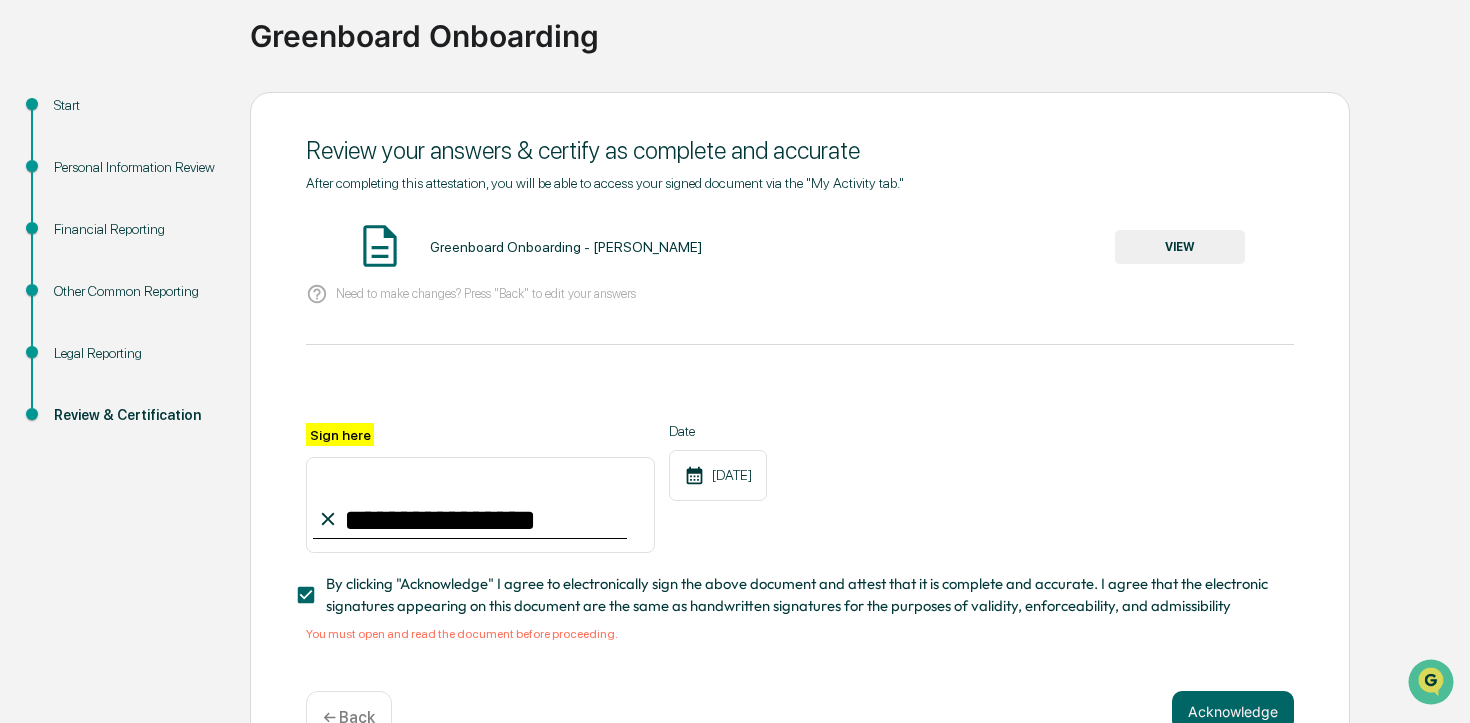 scroll, scrollTop: 200, scrollLeft: 0, axis: vertical 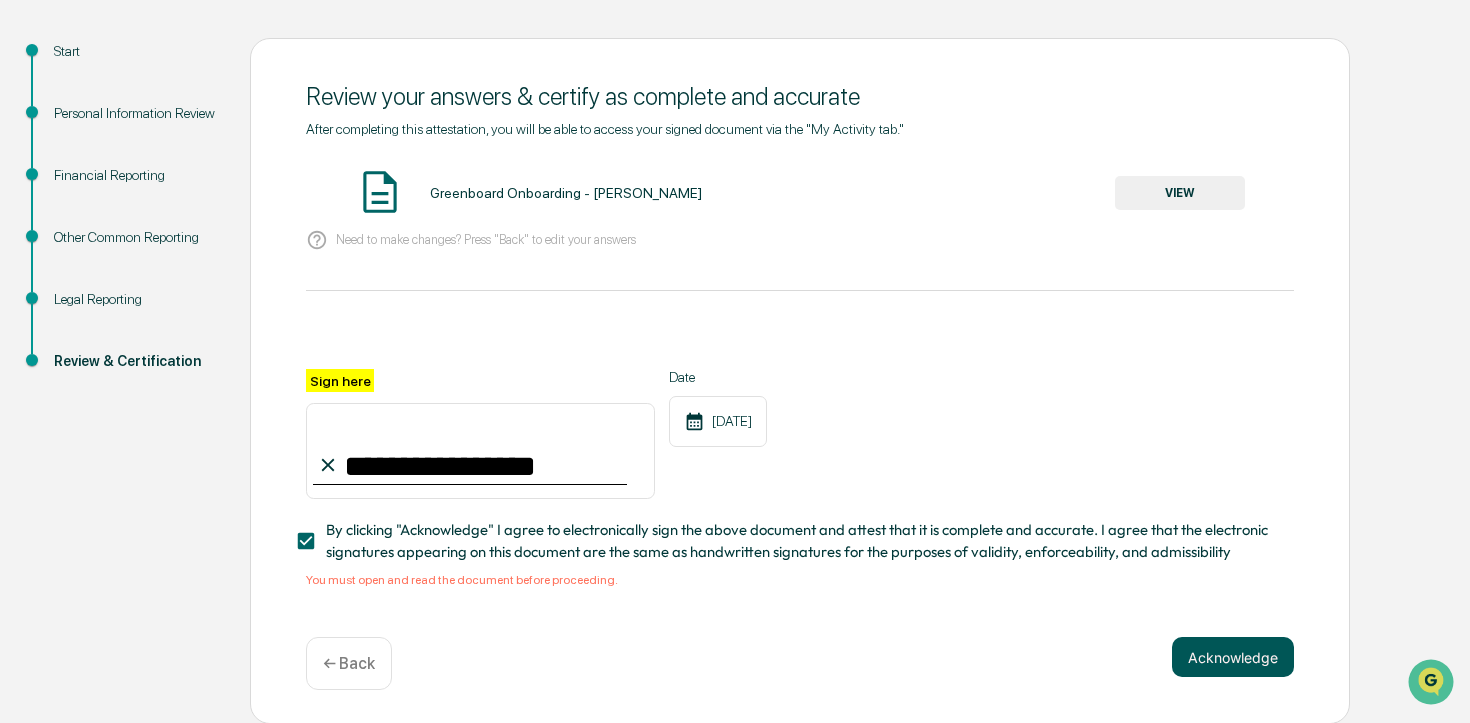click on "Acknowledge" at bounding box center (1233, 657) 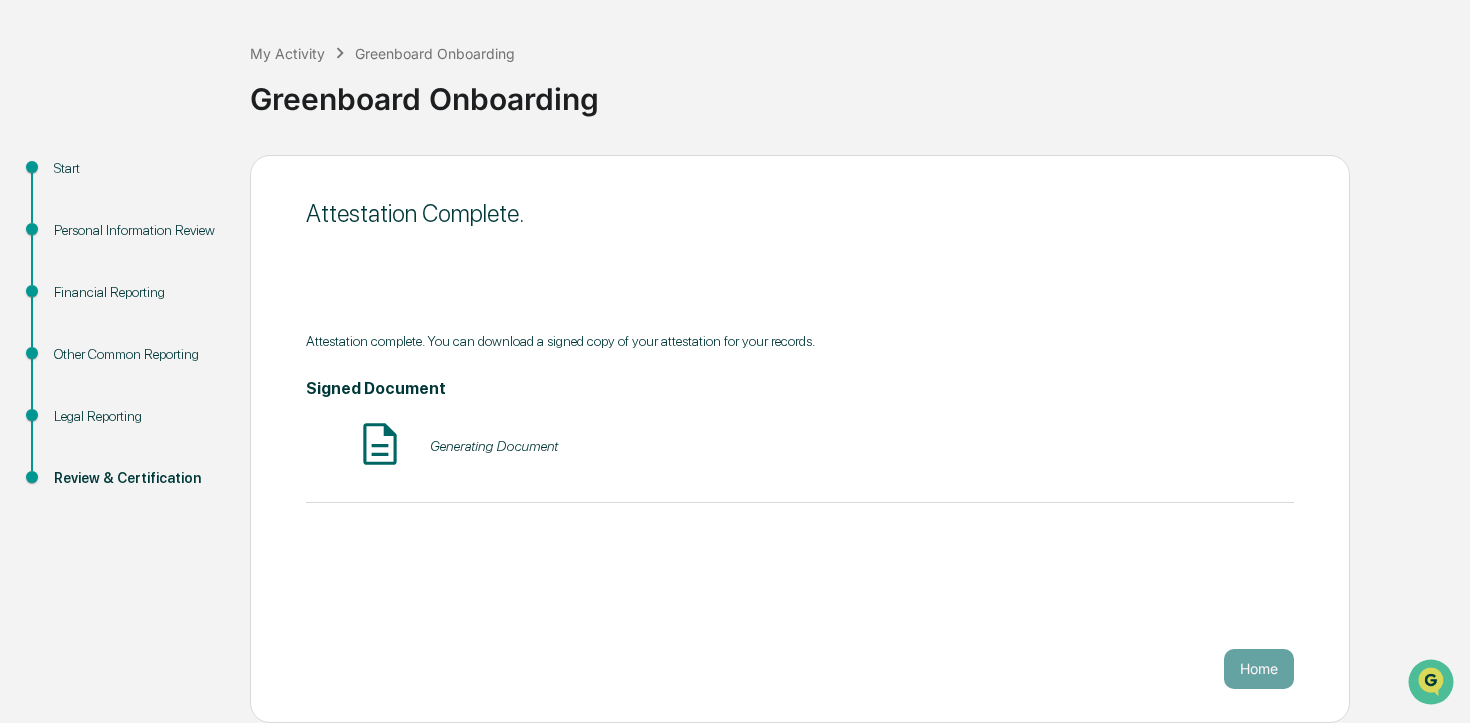 scroll, scrollTop: 83, scrollLeft: 0, axis: vertical 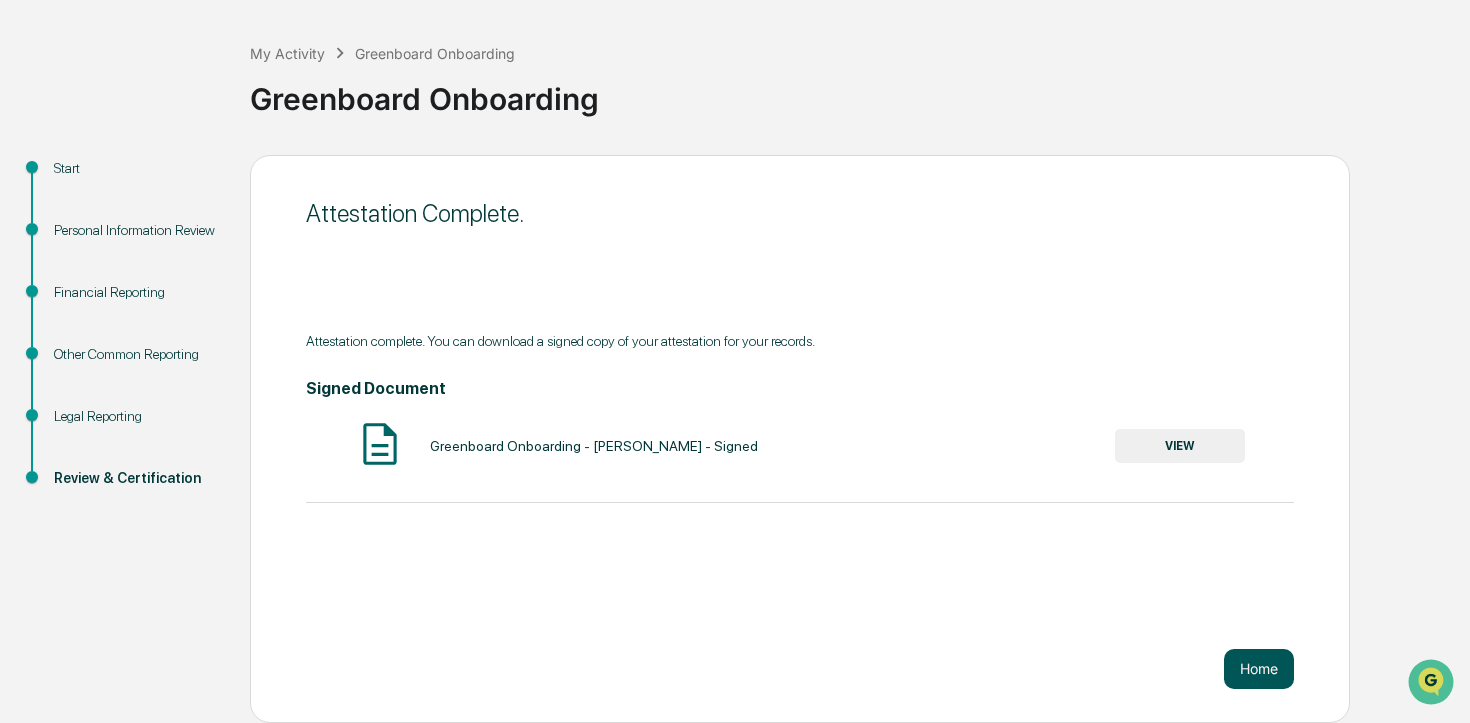 click on "Home" at bounding box center (1259, 669) 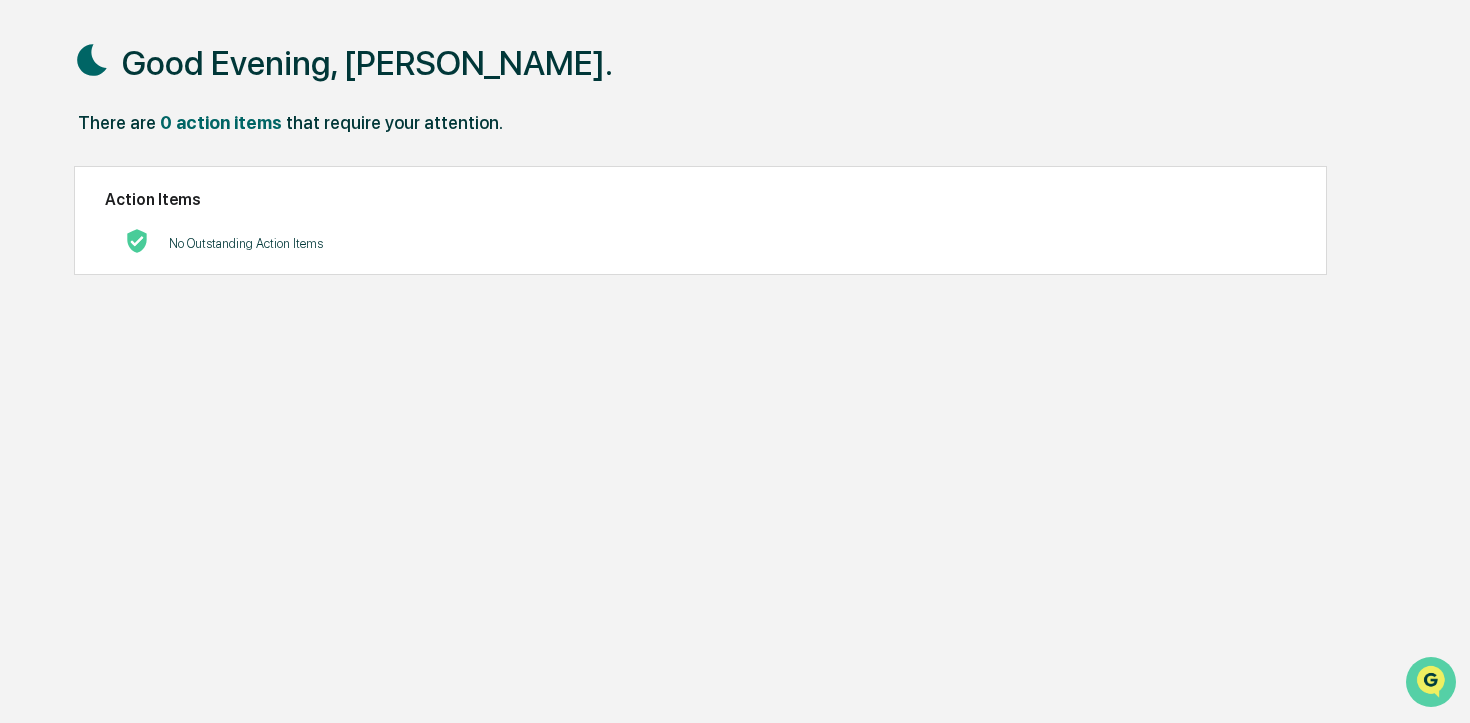 click at bounding box center [1431, 682] 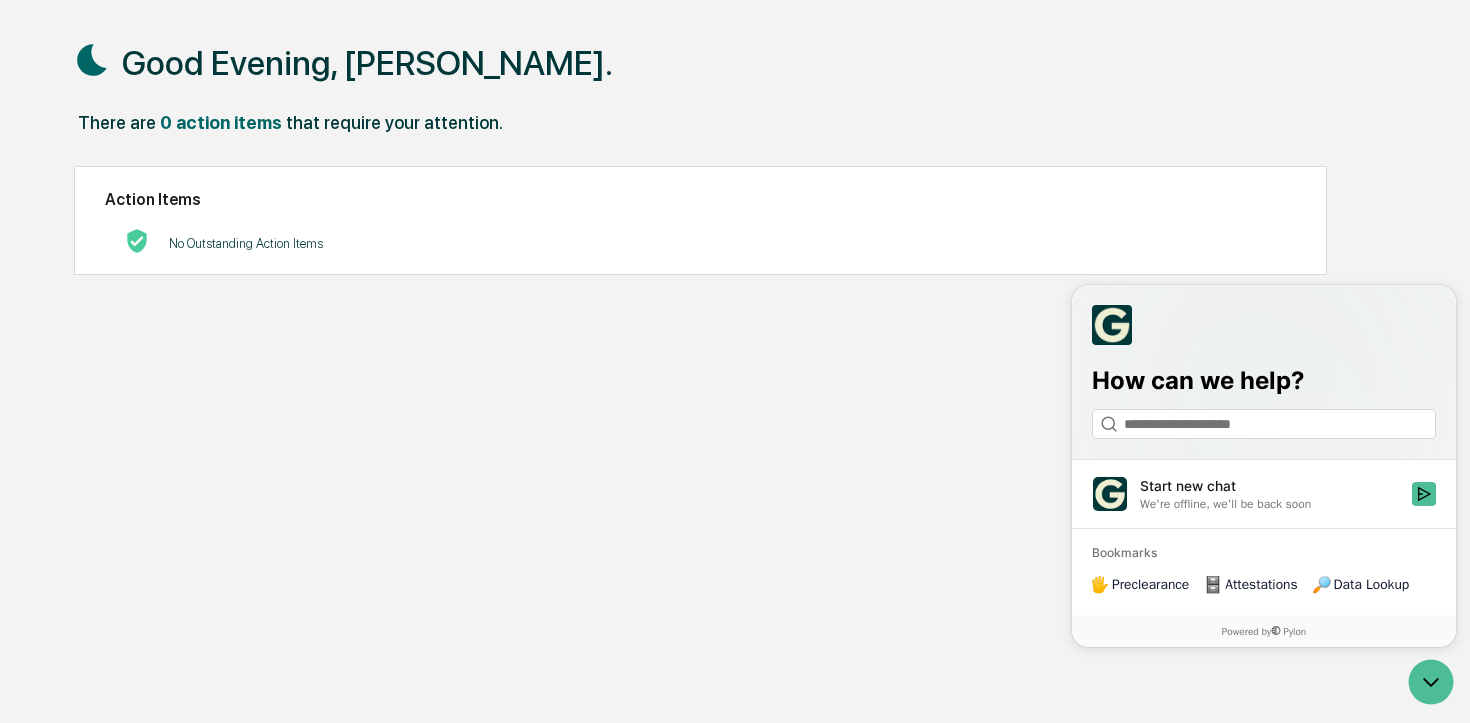 click on "Good Evening, [PERSON_NAME]. There are 0 action items that require your attention. Action Items No Outstanding Action Items" at bounding box center [735, 373] 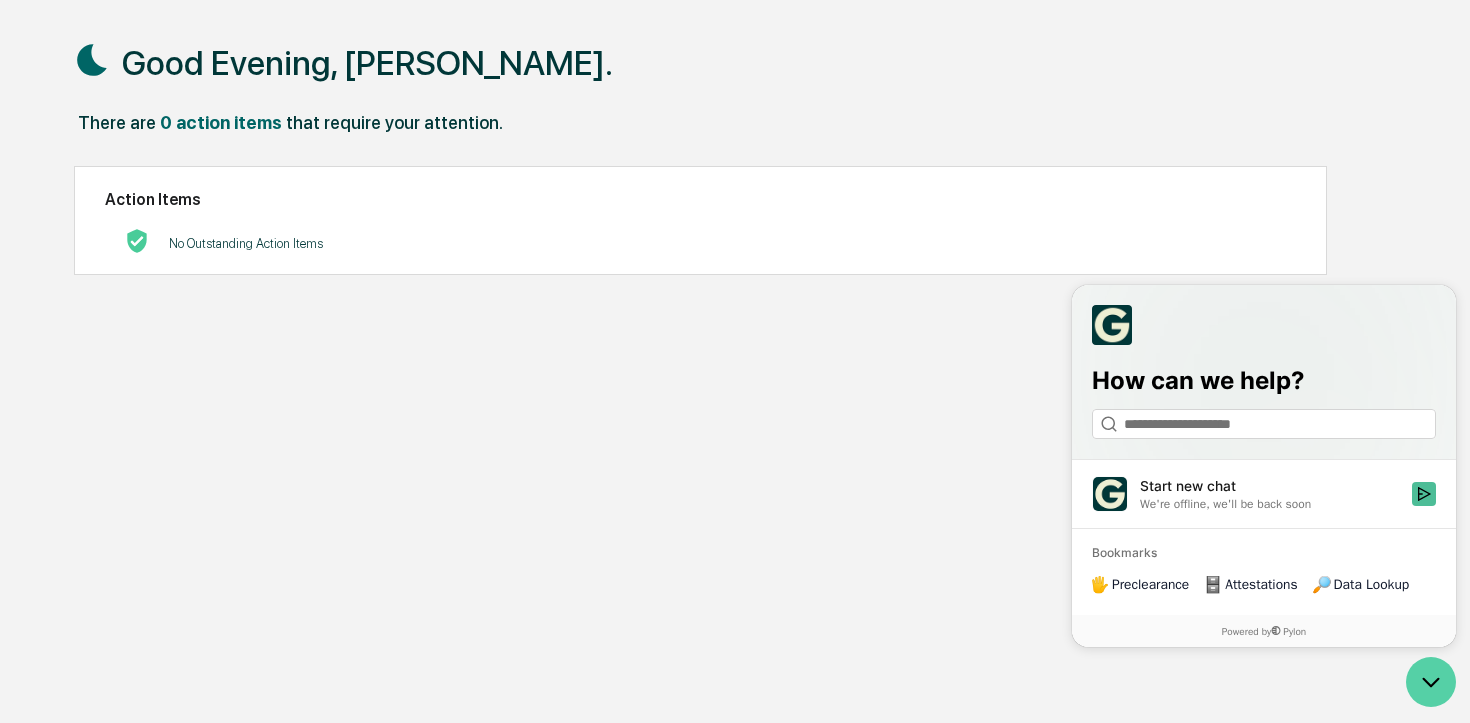 click 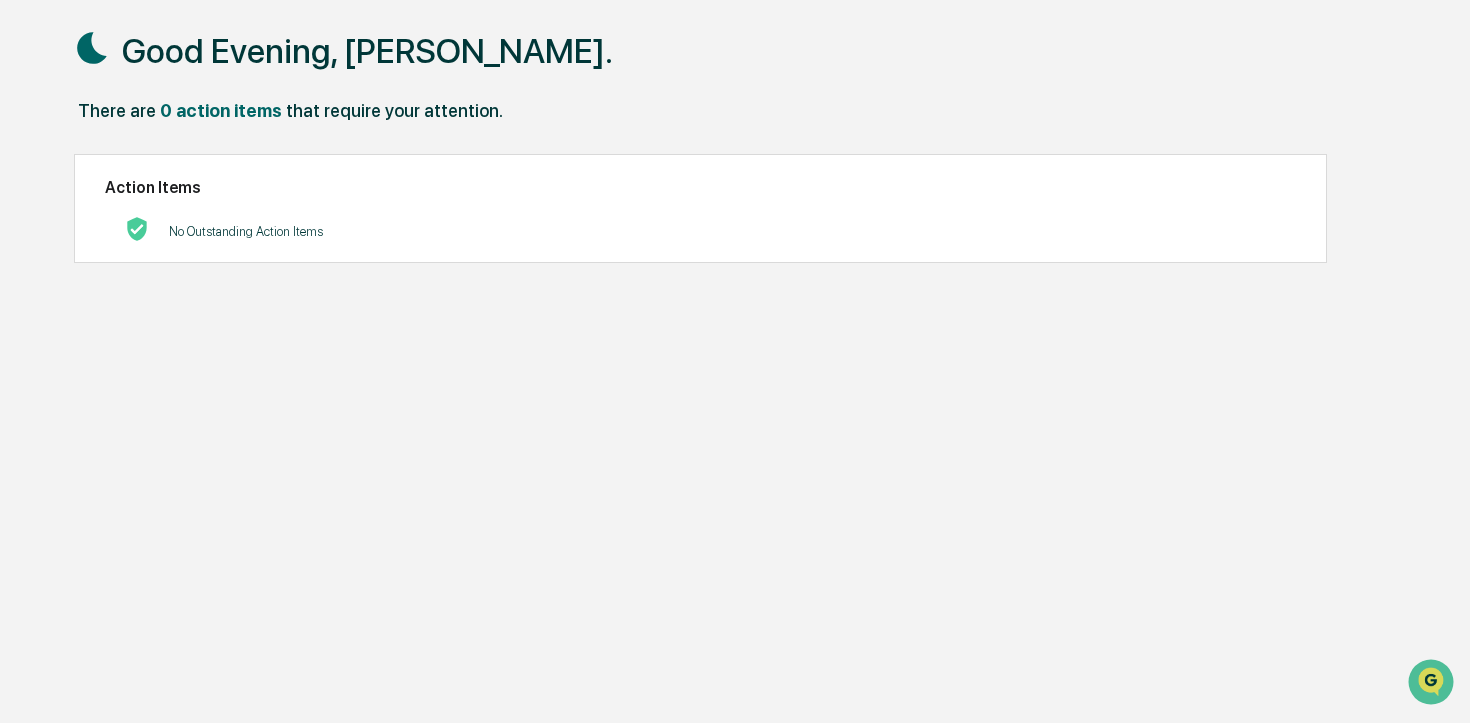 scroll, scrollTop: 0, scrollLeft: 0, axis: both 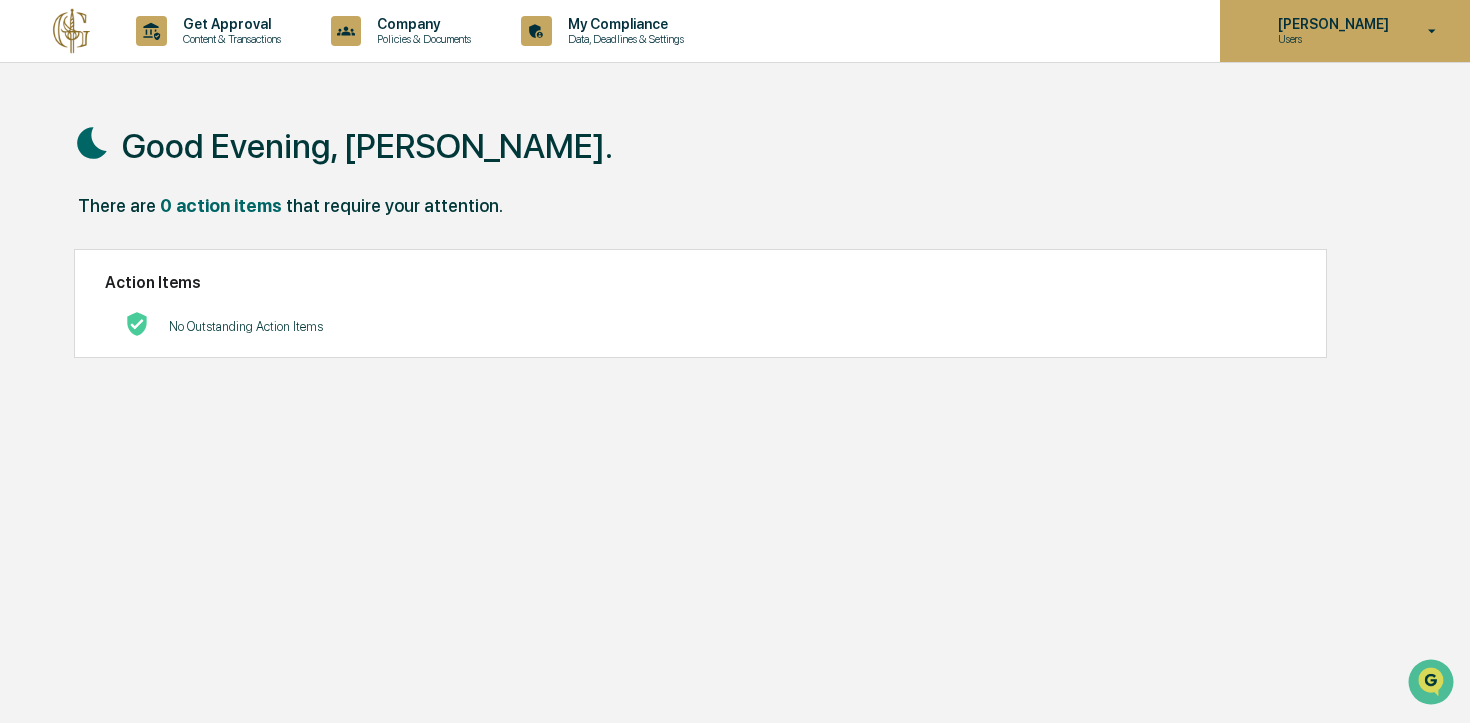 click 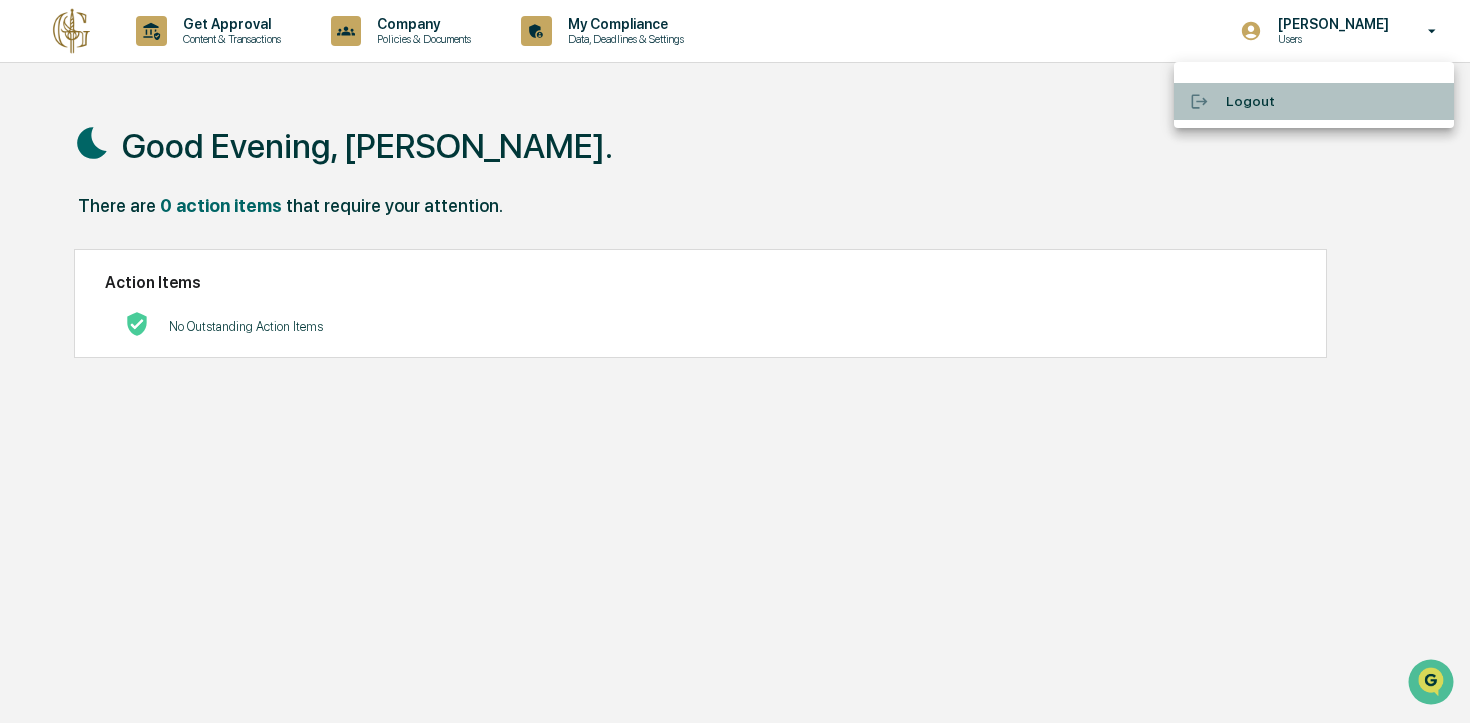 click on "Logout" at bounding box center [1314, 101] 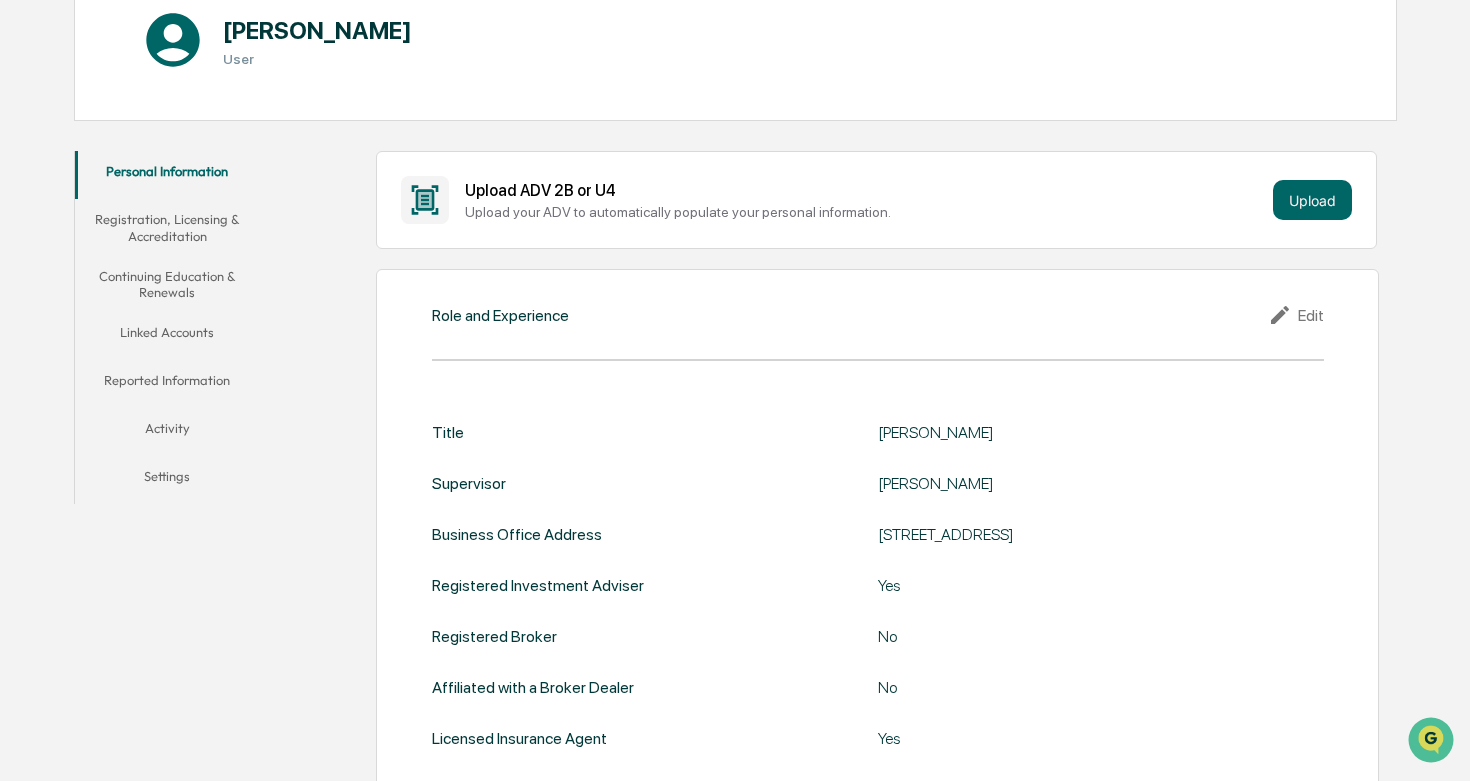 scroll, scrollTop: 0, scrollLeft: 0, axis: both 